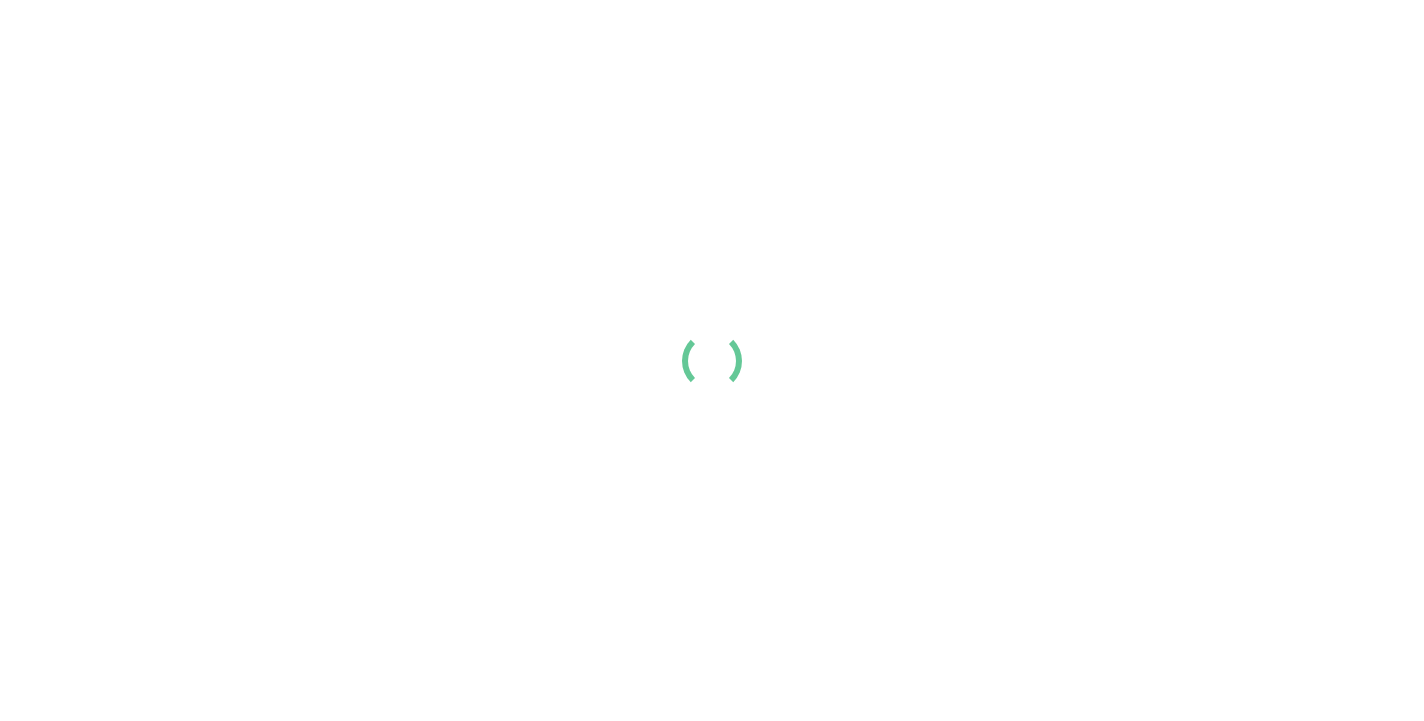scroll, scrollTop: 0, scrollLeft: 0, axis: both 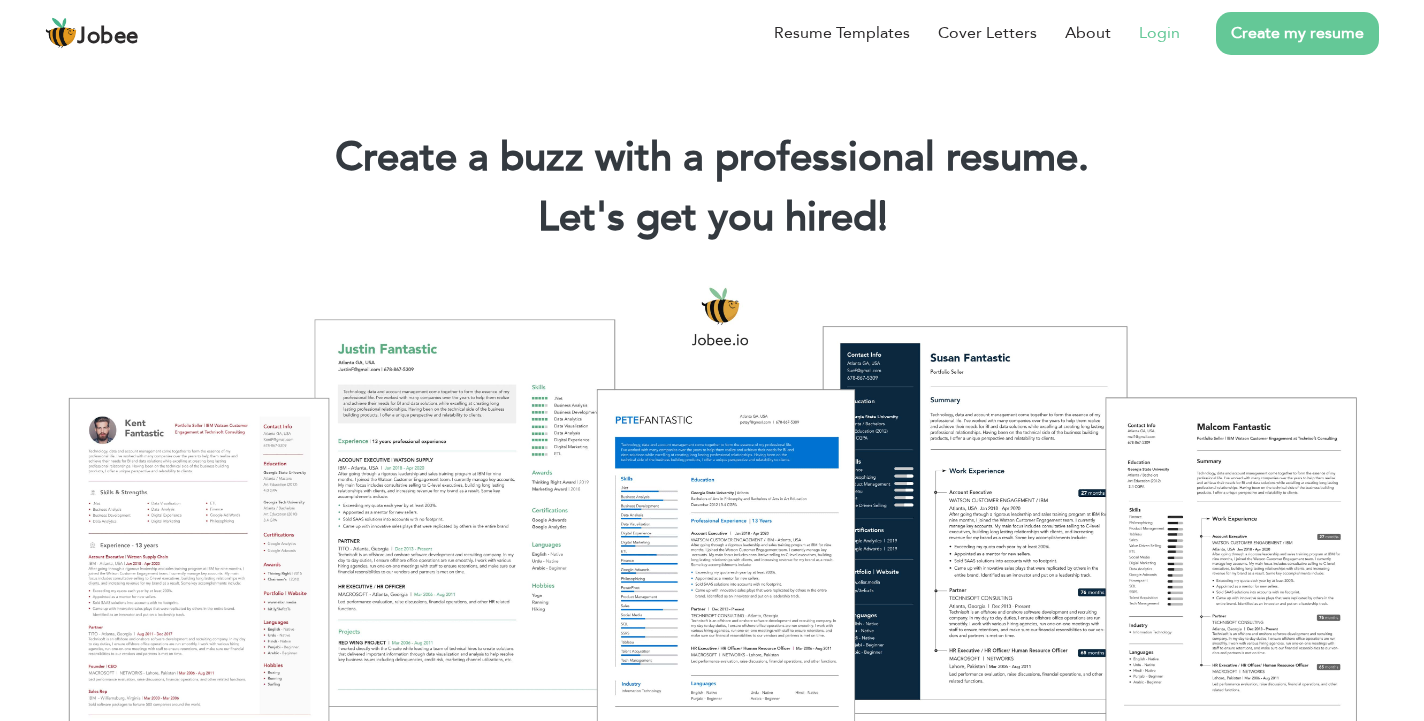 click on "Login" at bounding box center (1159, 33) 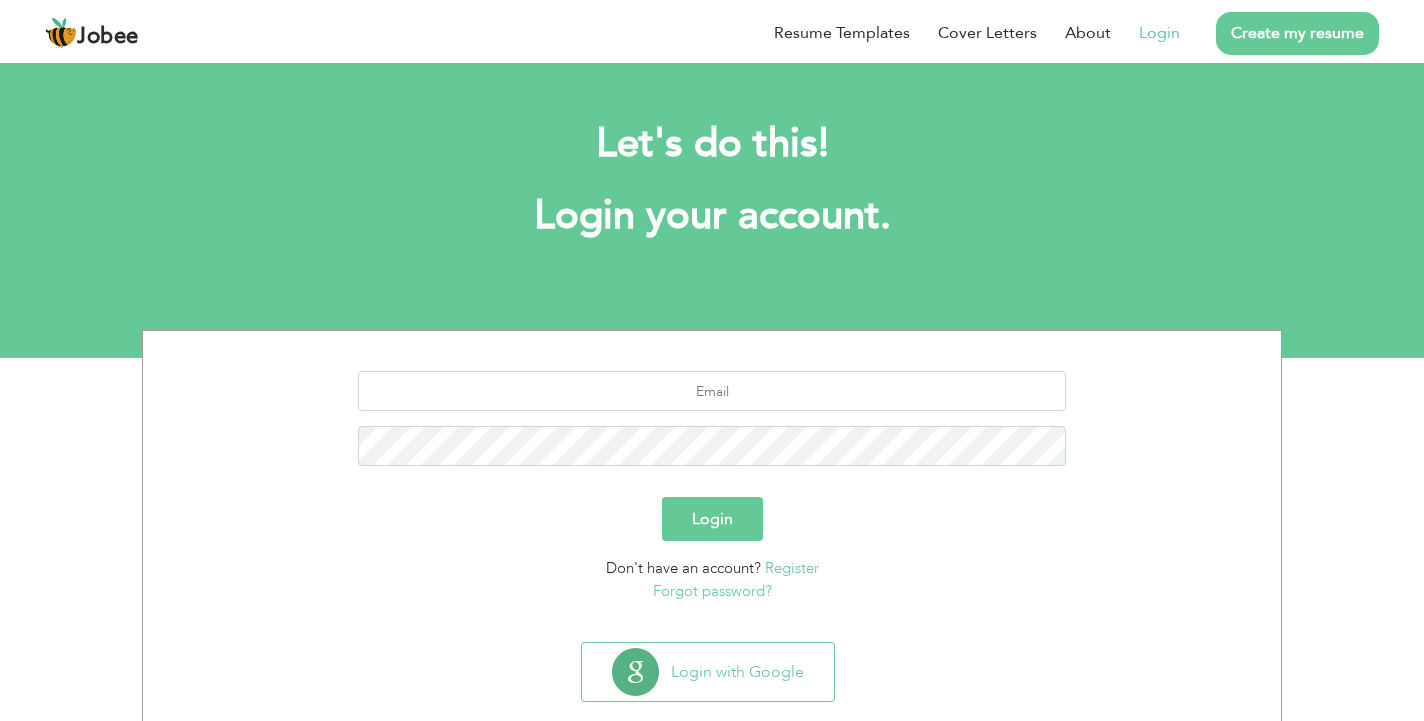 scroll, scrollTop: 0, scrollLeft: 0, axis: both 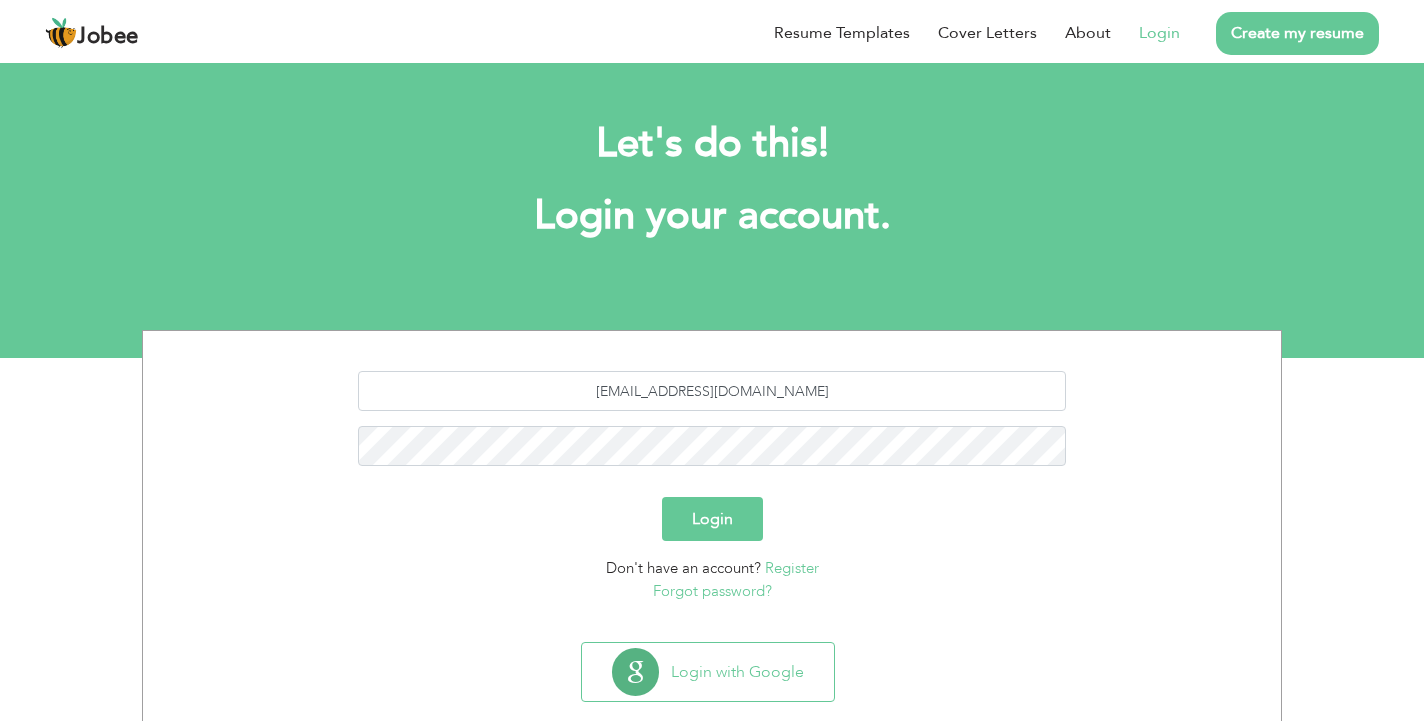 type on "[EMAIL_ADDRESS][DOMAIN_NAME]" 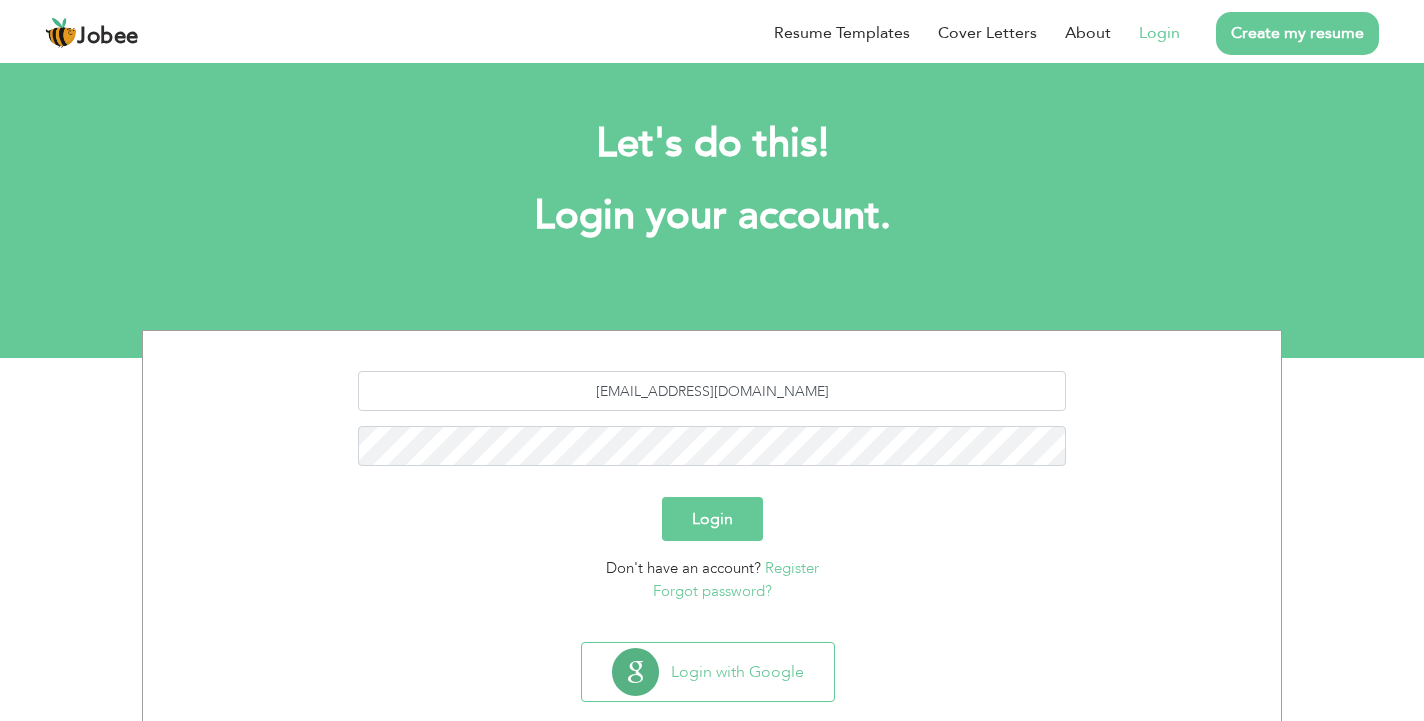 click on "Login" at bounding box center (712, 519) 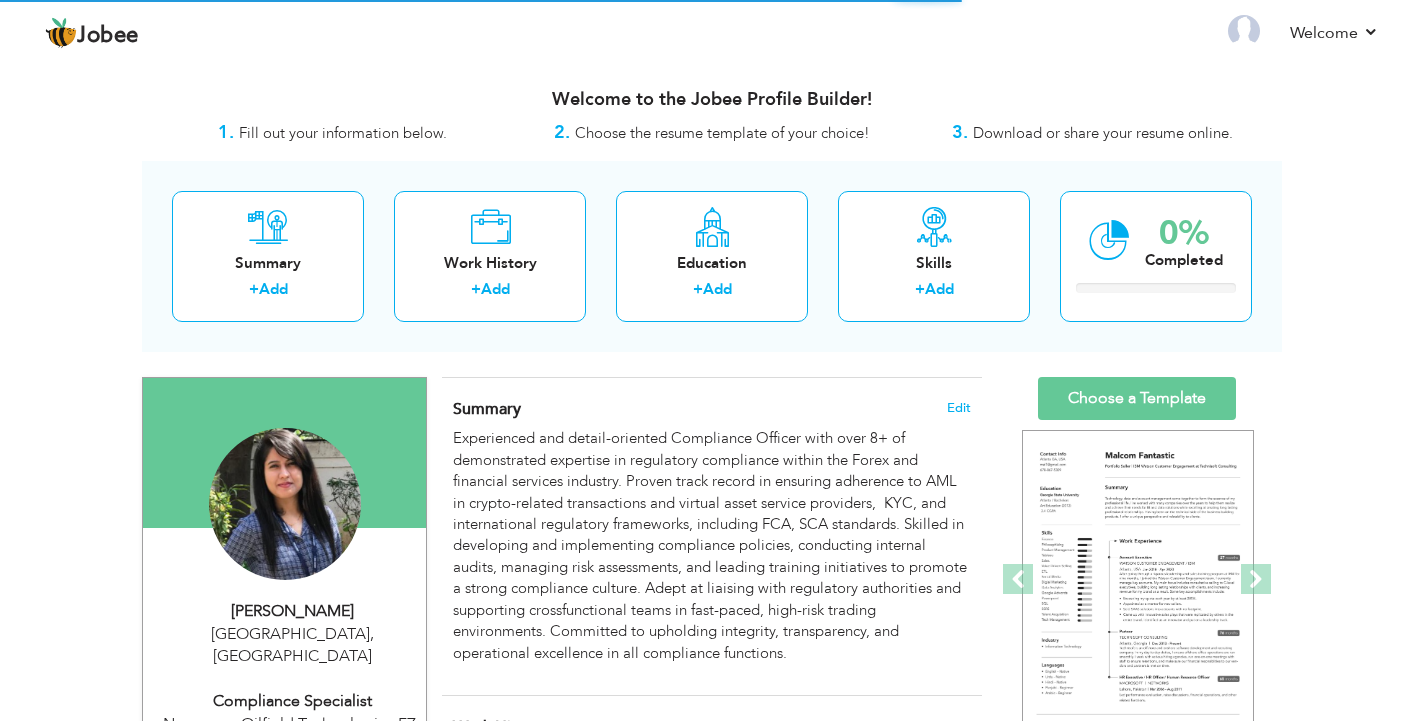scroll, scrollTop: 0, scrollLeft: 0, axis: both 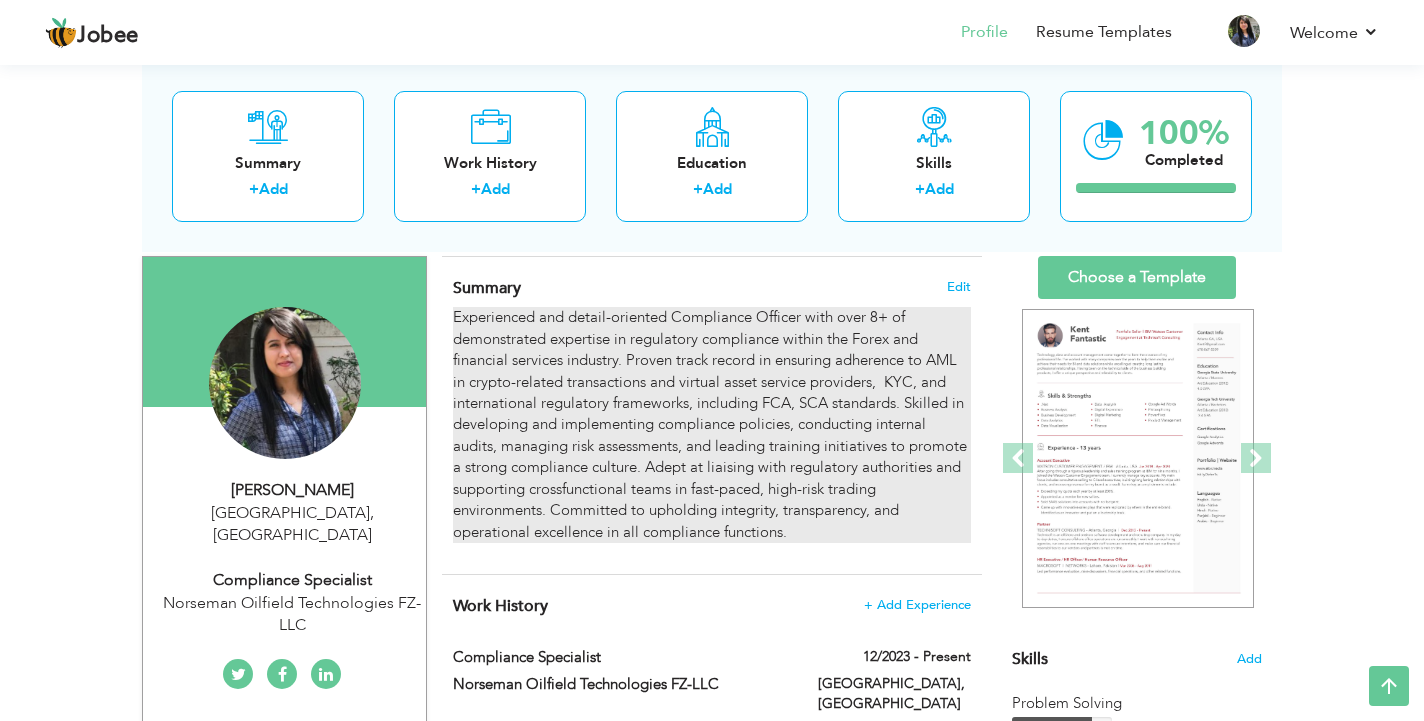 click on "Experienced and detail-oriented Compliance Officer with over 8+ of demonstrated expertise in regulatory compliance within the Forex and financial services industry. Proven track record in ensuring adherence to AML in crypto-related transactions and virtual asset service providers,  KYC, and international regulatory frameworks, including FCA, SCA standards. Skilled in developing and implementing compliance policies, conducting internal audits, managing risk assessments, and leading training initiatives to promote a strong compliance culture. Adept at liaising with regulatory authorities and supporting crossfunctional teams in fast-paced, high-risk trading environments. Committed to upholding integrity, transparency, and operational excellence in all compliance functions." at bounding box center (712, 425) 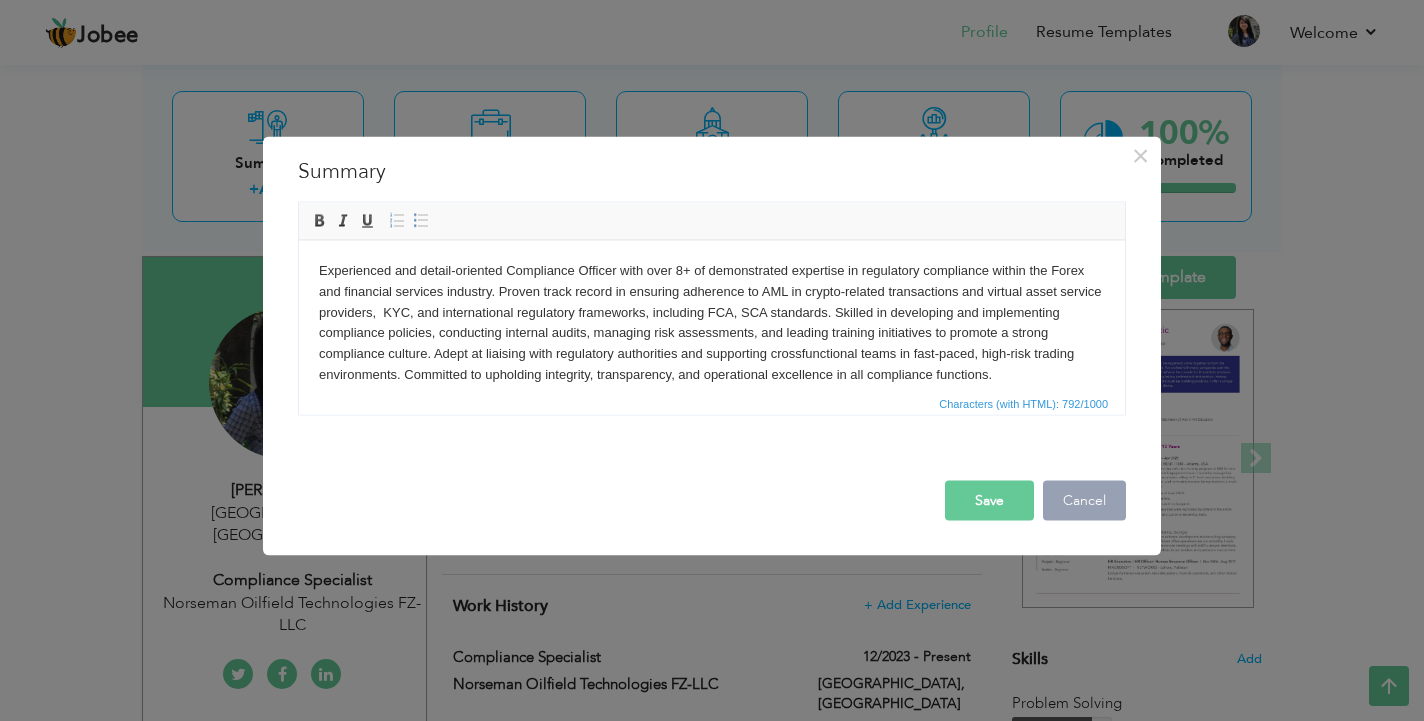 click on "Cancel" at bounding box center [1084, 500] 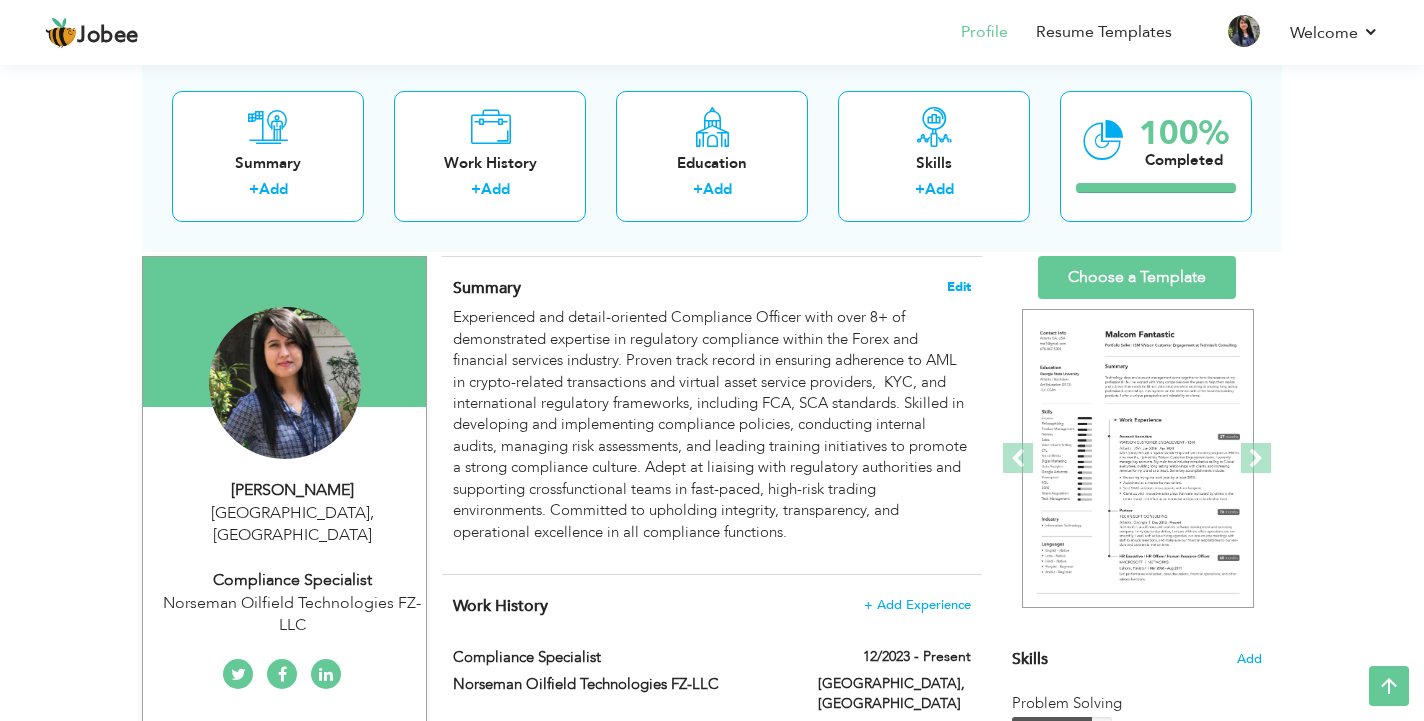 click on "Edit" at bounding box center [959, 287] 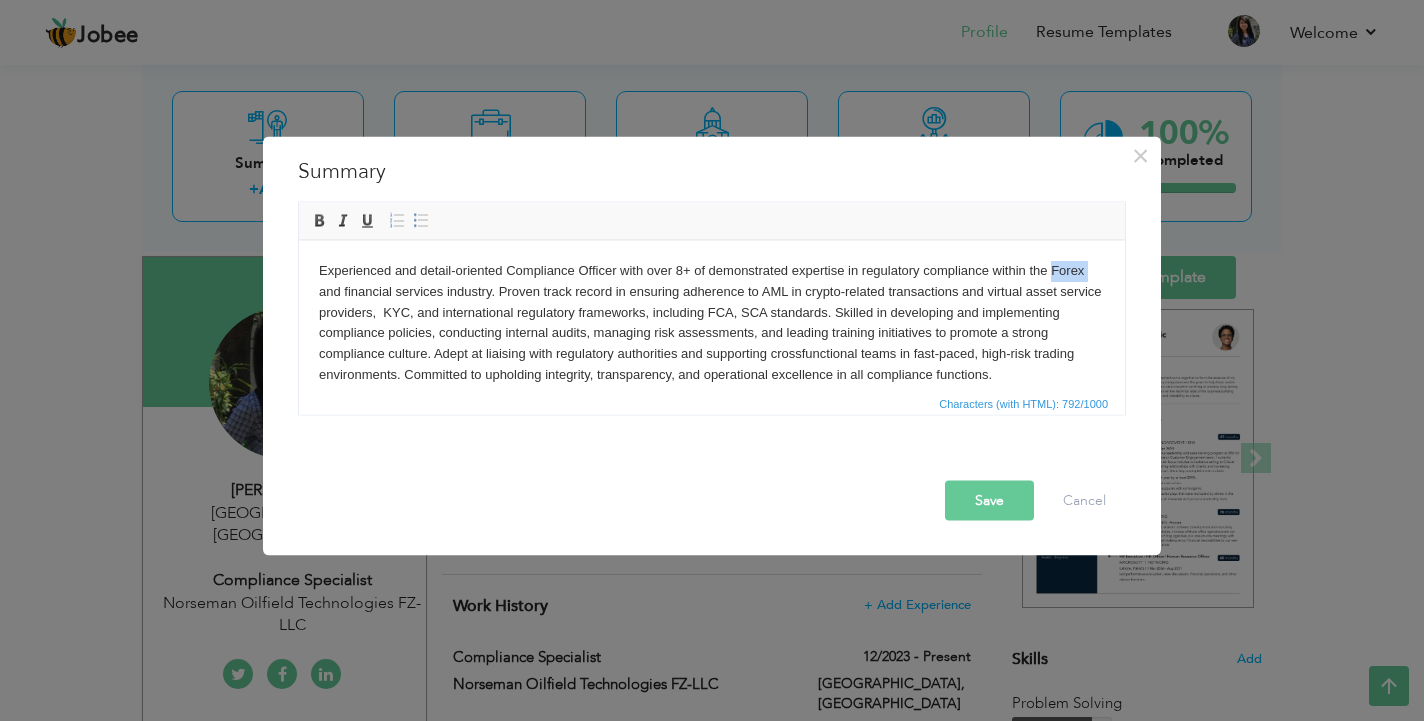 drag, startPoint x: 1051, startPoint y: 262, endPoint x: 1105, endPoint y: 269, distance: 54.451813 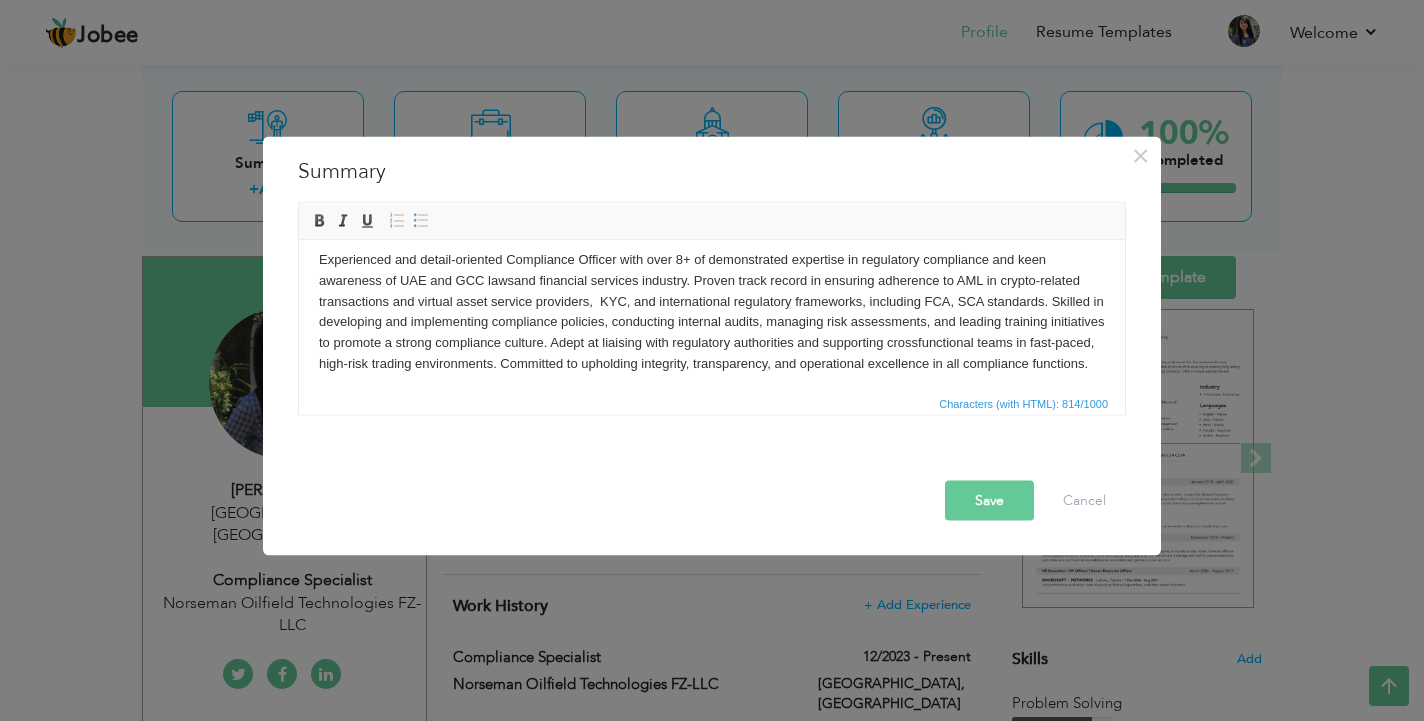 scroll, scrollTop: 0, scrollLeft: 0, axis: both 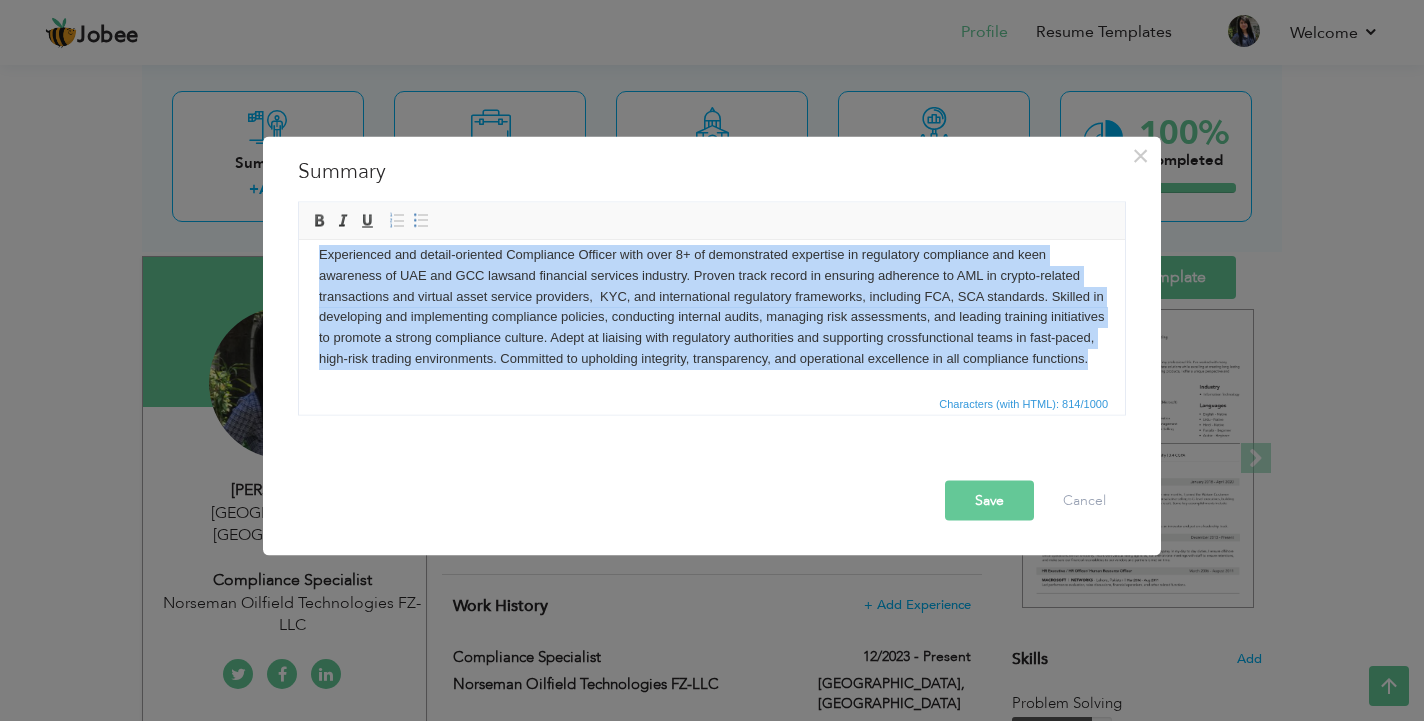 drag, startPoint x: 319, startPoint y: 256, endPoint x: 1359, endPoint y: 621, distance: 1102.191 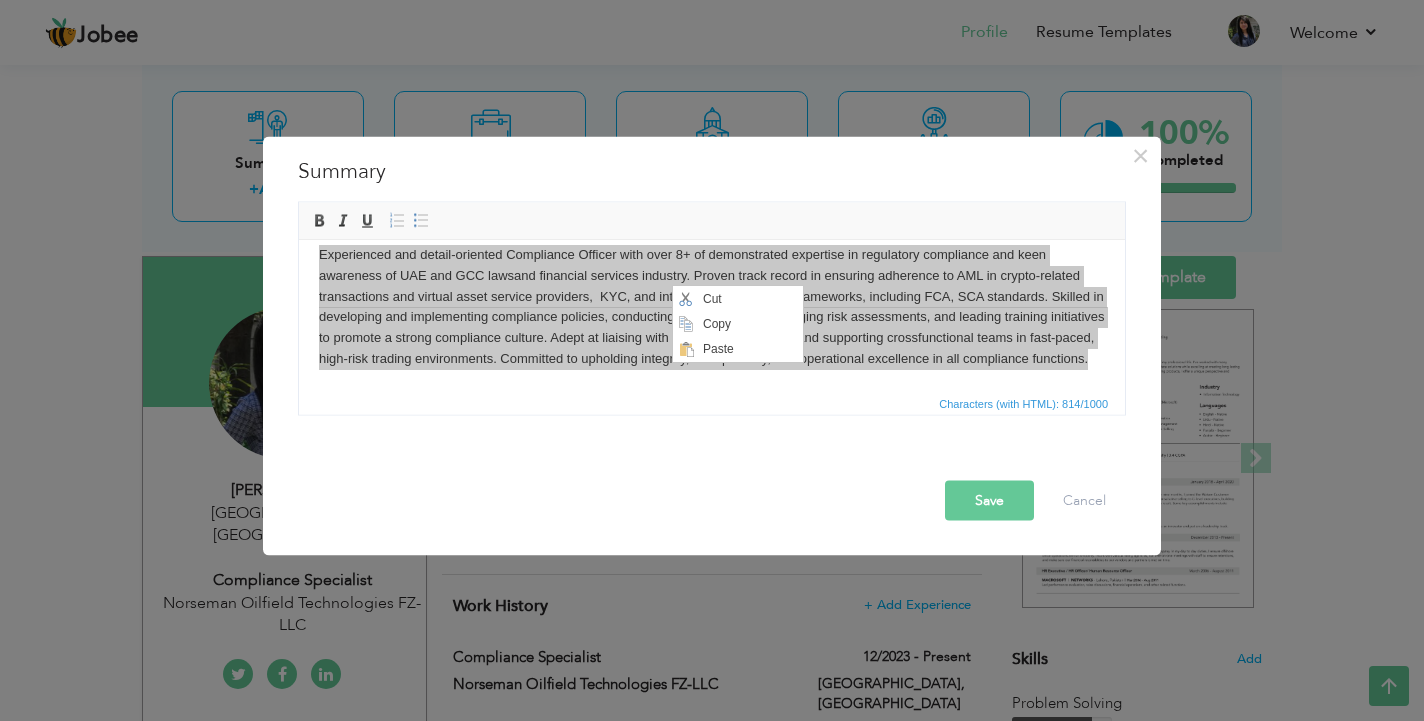 scroll, scrollTop: 0, scrollLeft: 0, axis: both 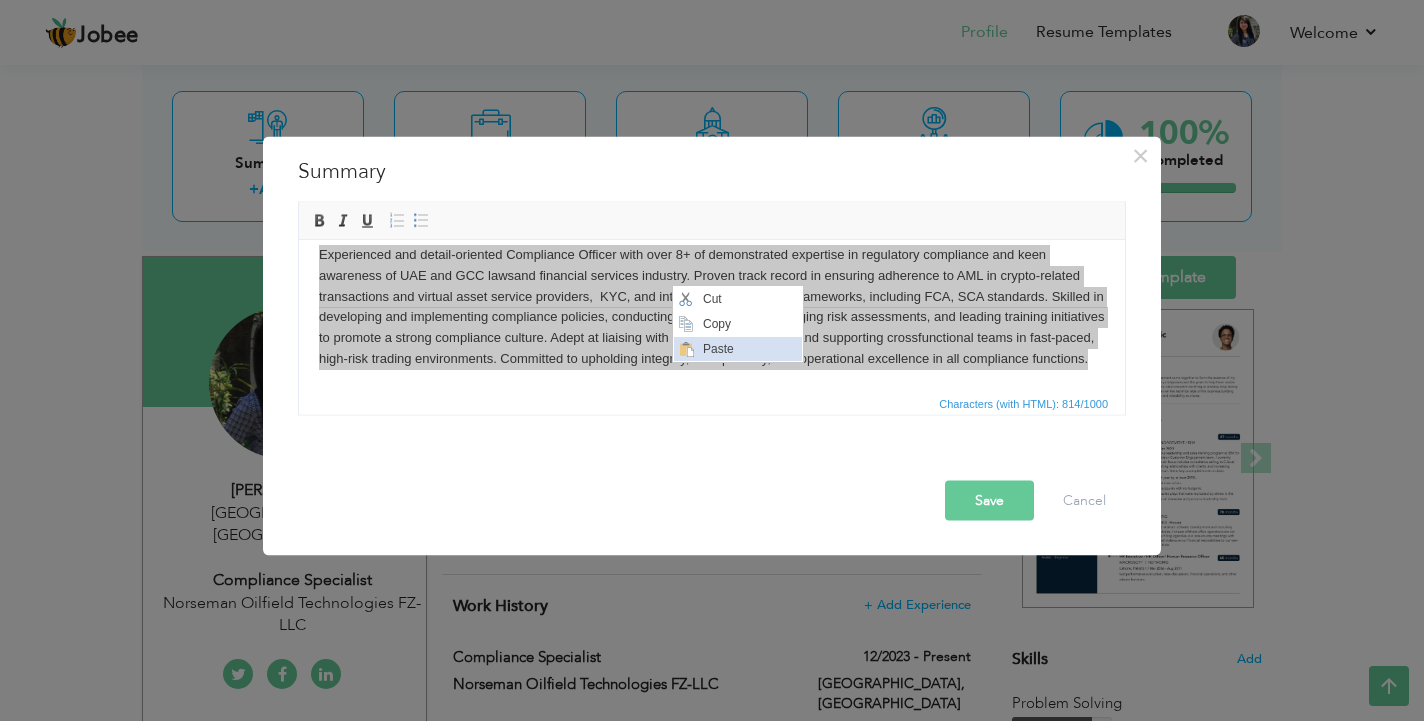 click on "Paste" at bounding box center (750, 349) 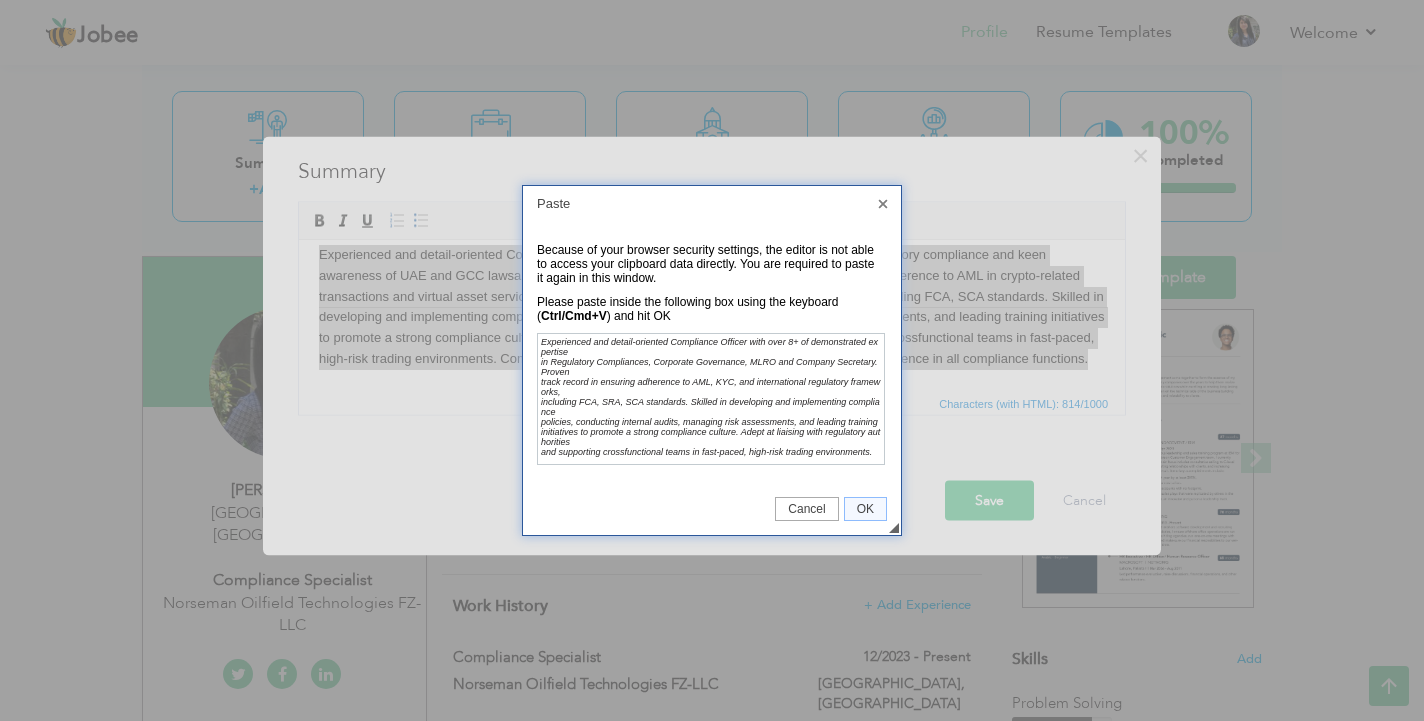 scroll, scrollTop: 0, scrollLeft: 0, axis: both 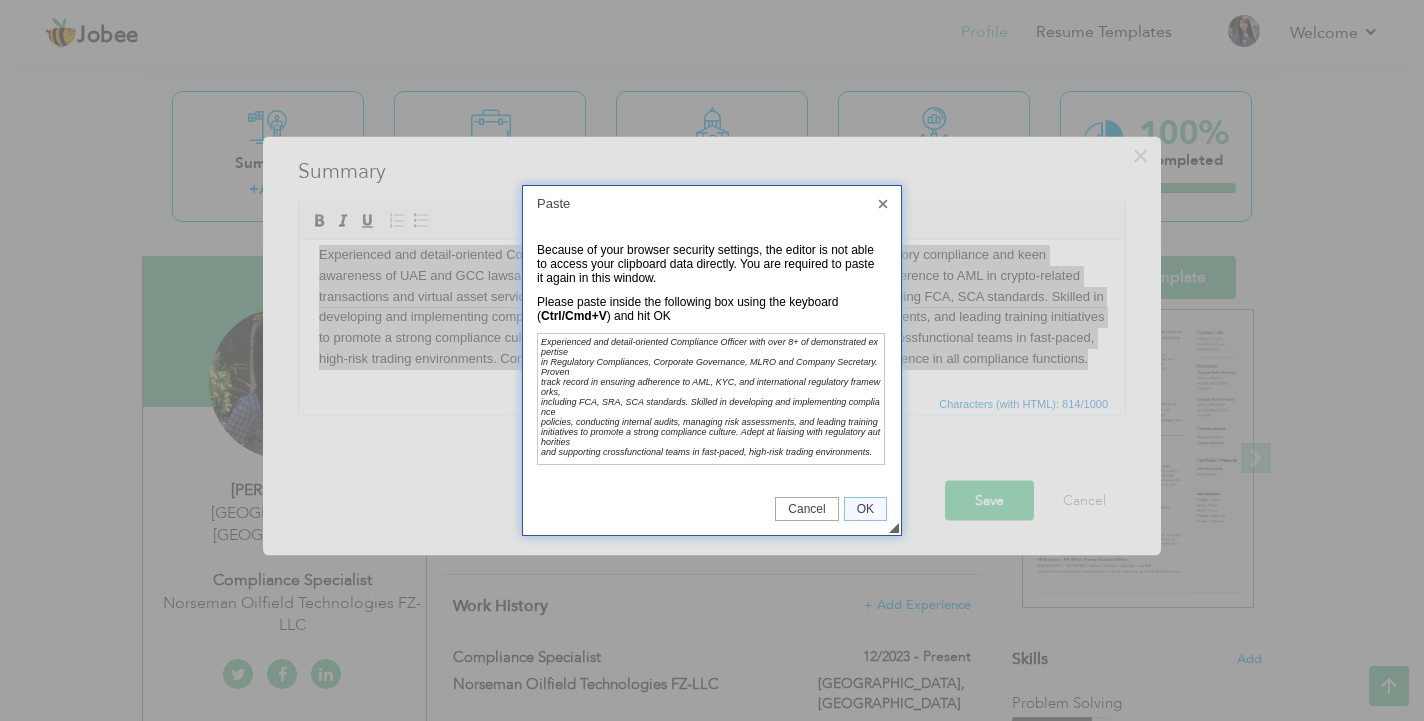 click on "◢ Cancel OK" at bounding box center [712, 509] 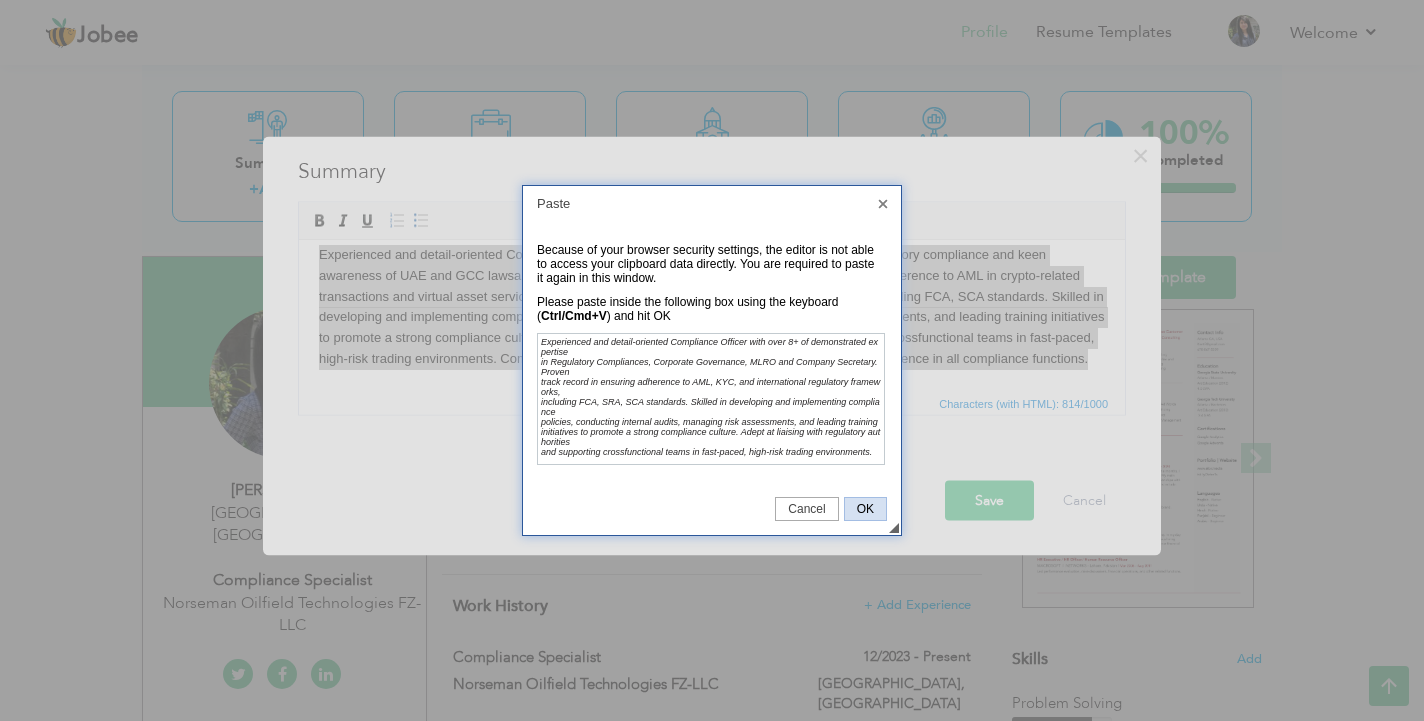 click on "OK" at bounding box center (865, 509) 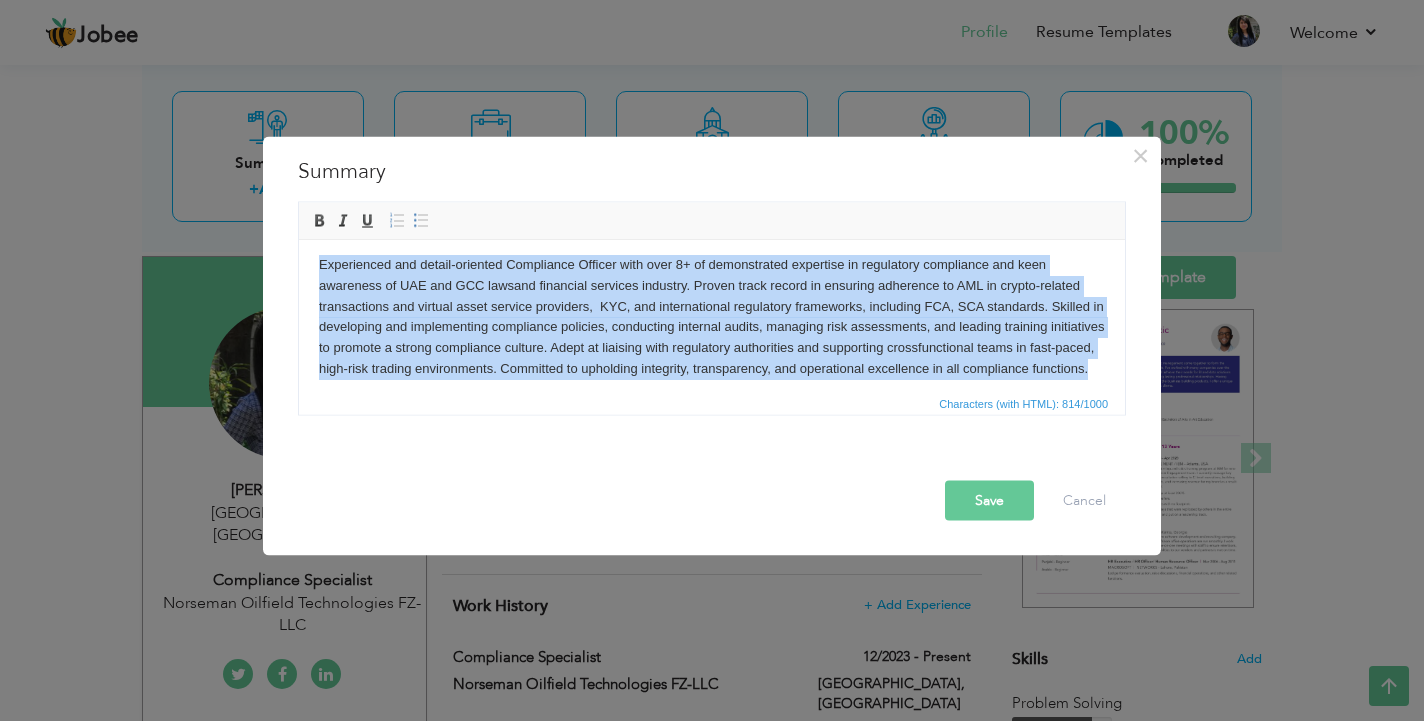 scroll, scrollTop: 0, scrollLeft: 0, axis: both 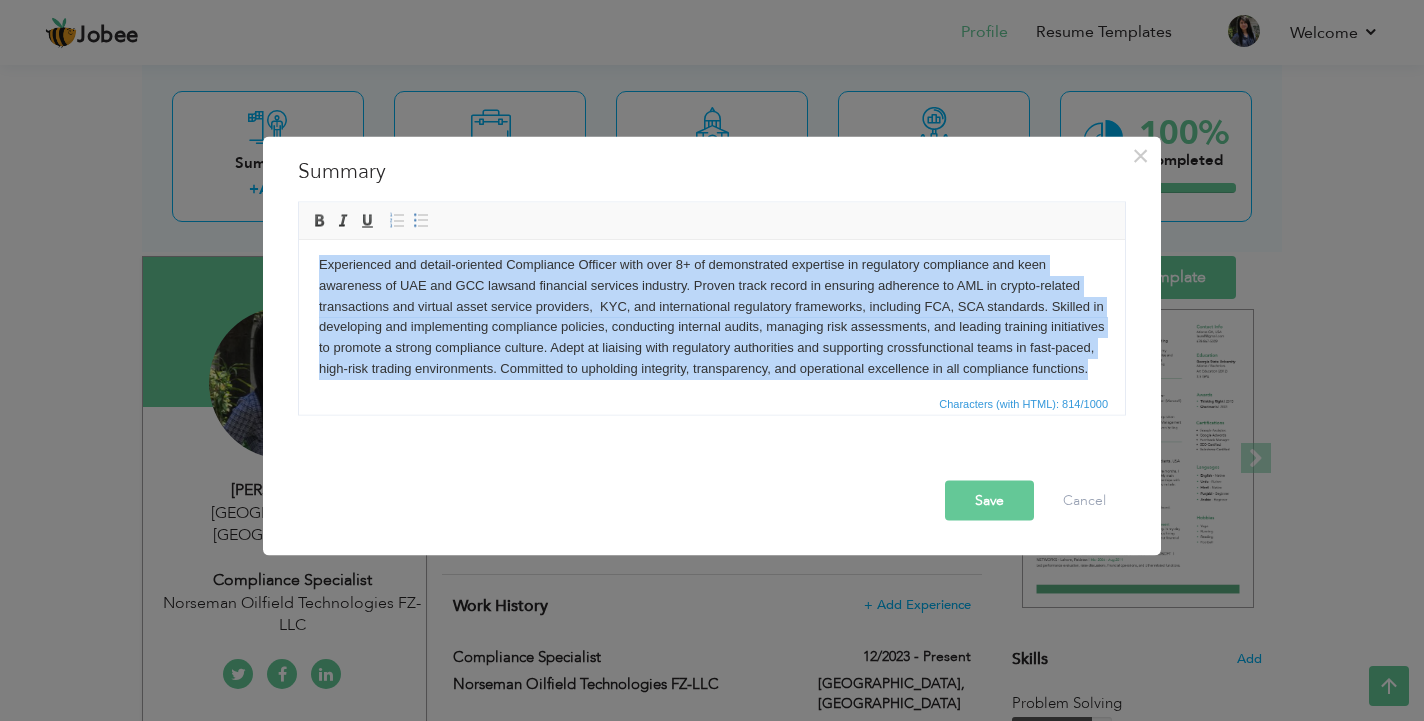 drag, startPoint x: 318, startPoint y: 256, endPoint x: 1073, endPoint y: 378, distance: 764.79346 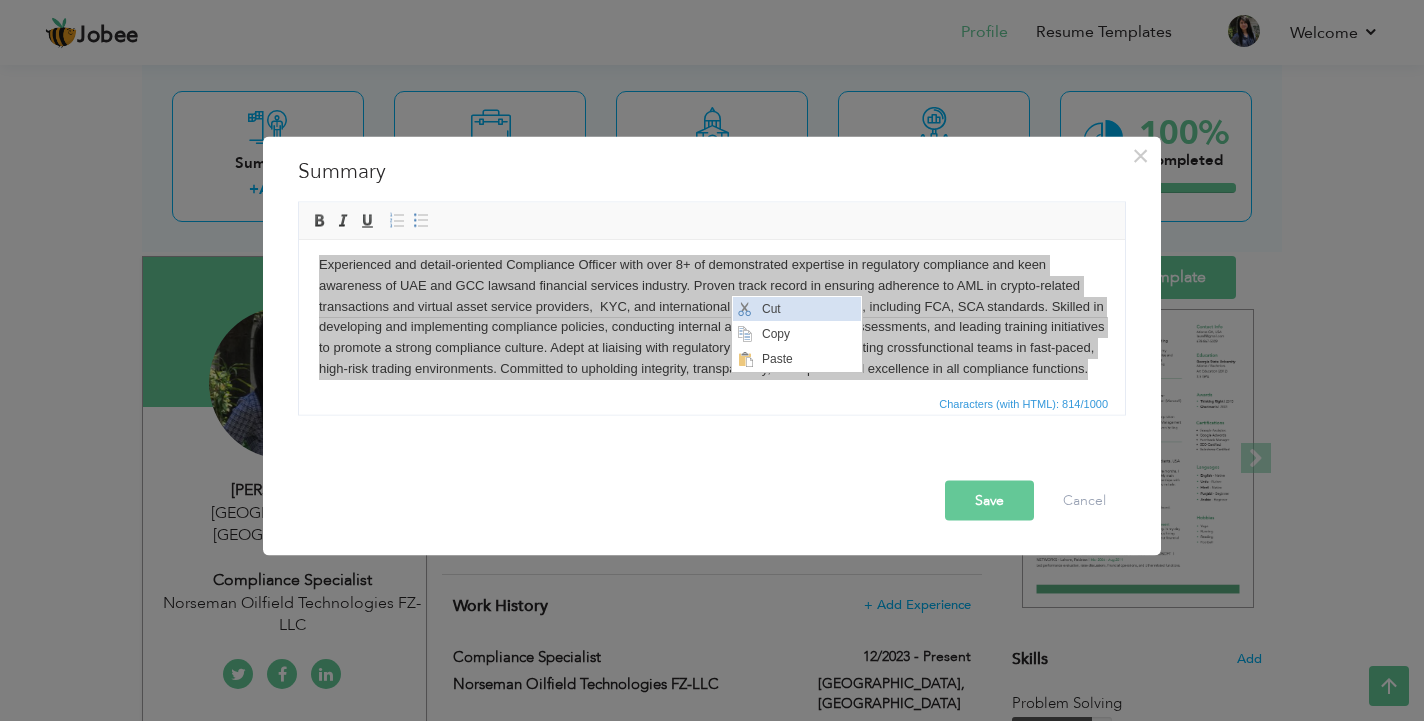 click on "Cut" at bounding box center [809, 309] 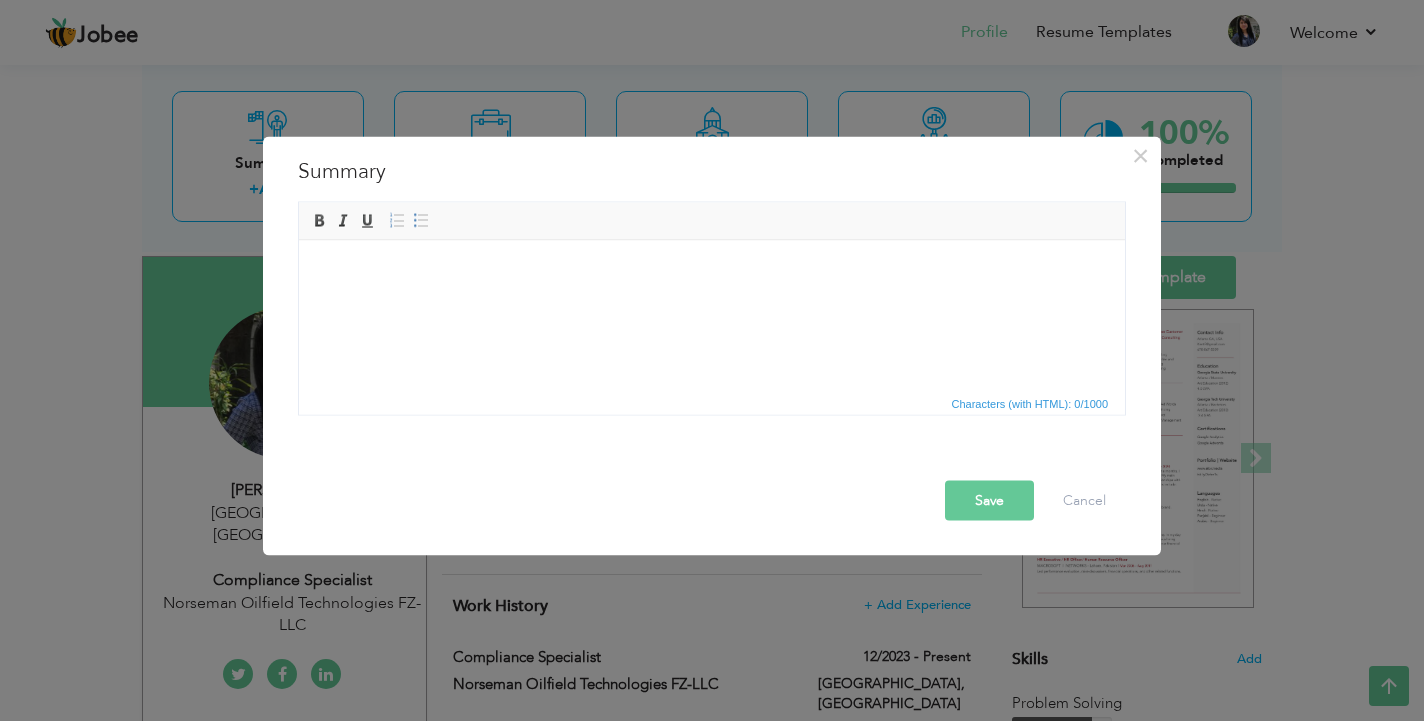 click at bounding box center (712, 264) 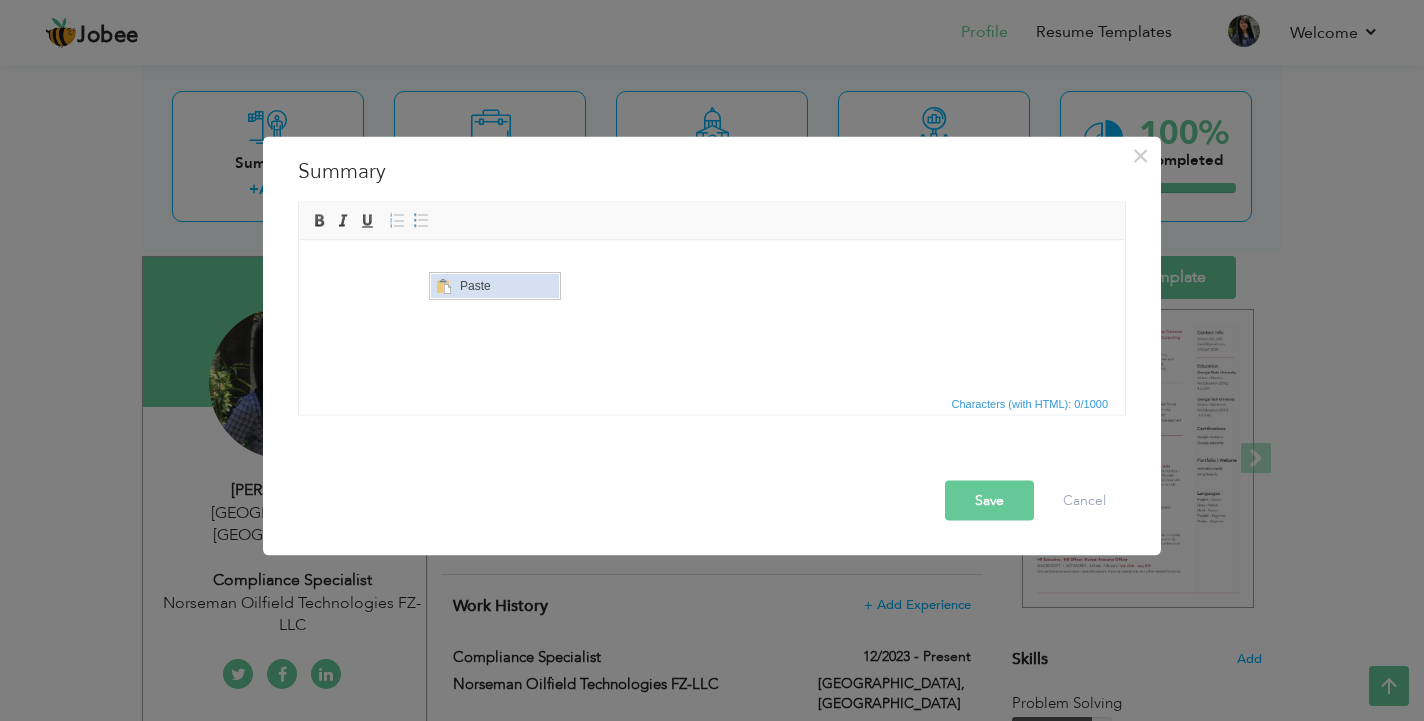 click on "Paste" at bounding box center [507, 286] 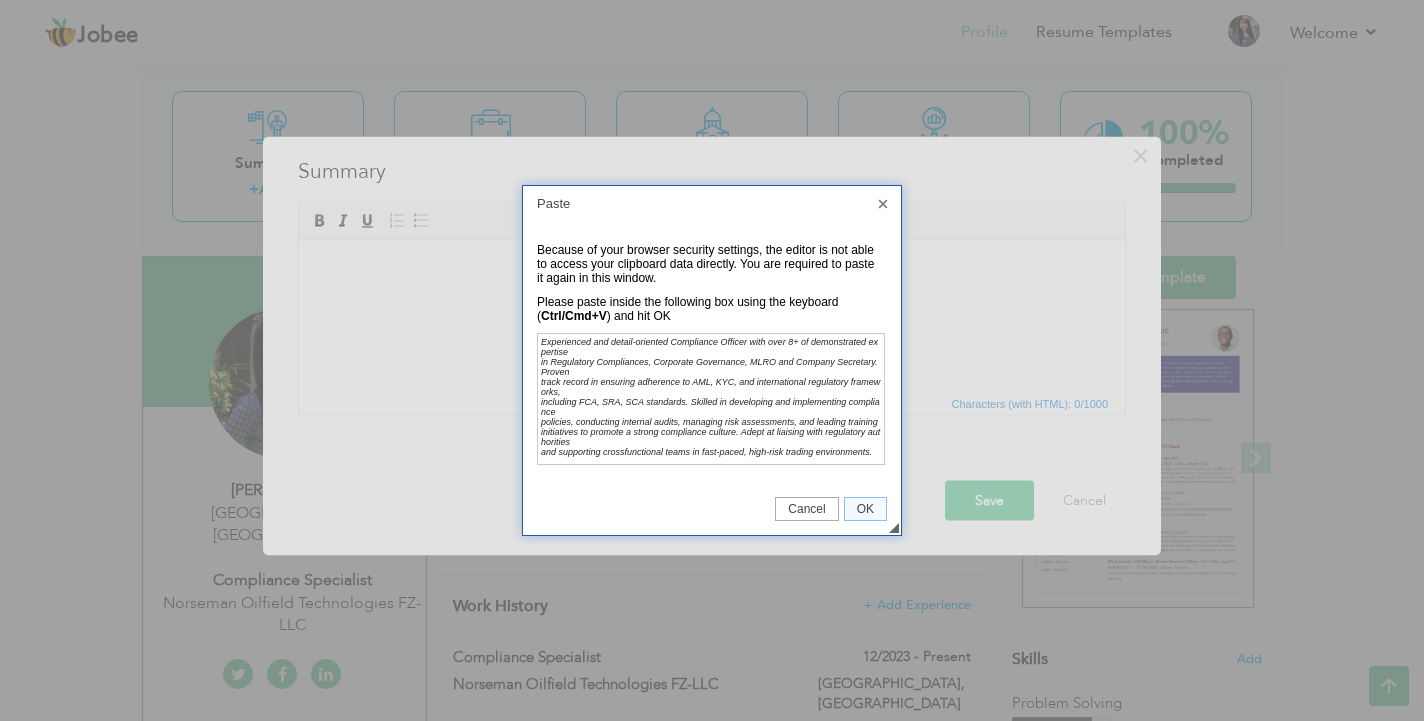 scroll, scrollTop: 0, scrollLeft: 0, axis: both 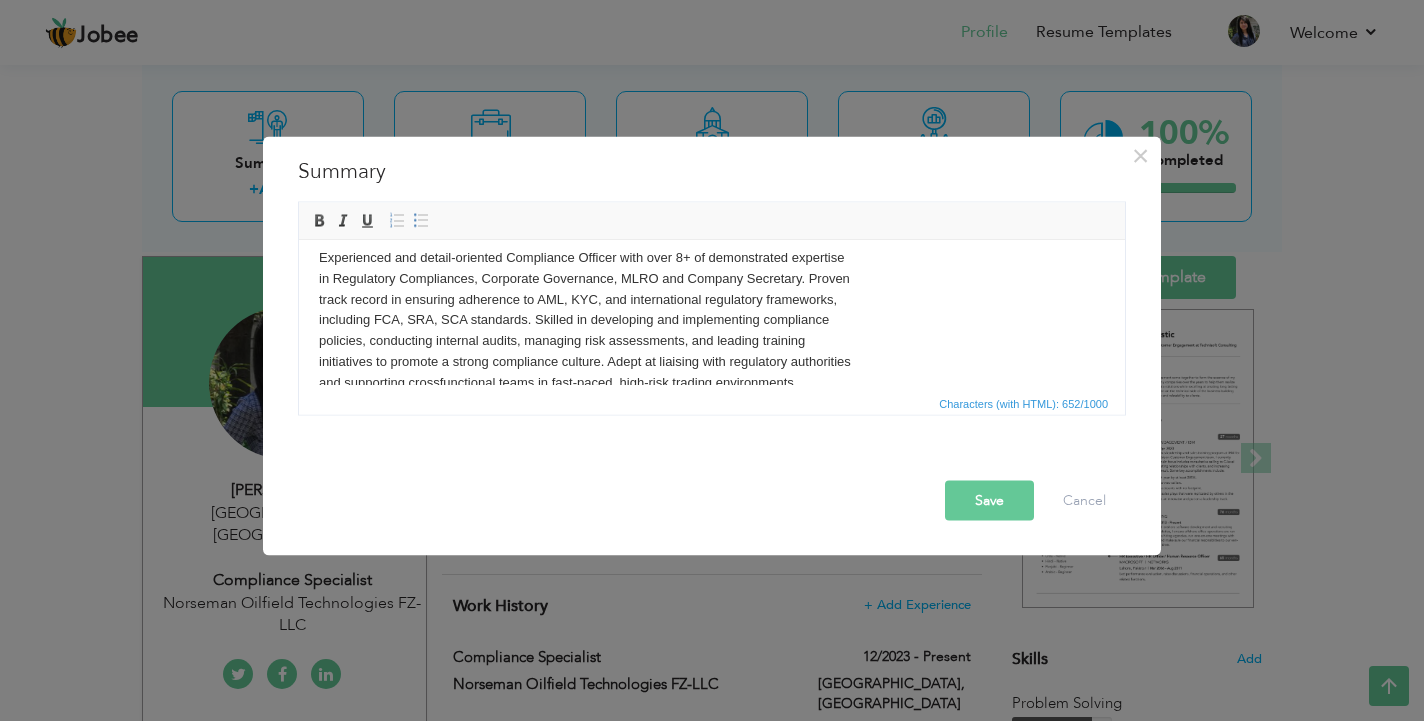click on "Experienced and detail-oriented Compliance Officer with over 8+ of demonstrated expertise in Regulatory Compliances, Corporate Governance, MLRO and Company Secretary. Proven track record in ensuring adherence to AML, KYC, and international regulatory frameworks, including FCA, SRA, SCA standards. Skilled in developing and implementing compliance policies, conducting internal audits, managing risk assessments, and leading training initiatives to promote a strong compliance culture. Adept at liaising with regulatory authorities and supporting crossfunctional teams in fast-paced, high-risk trading environments." at bounding box center (712, 320) 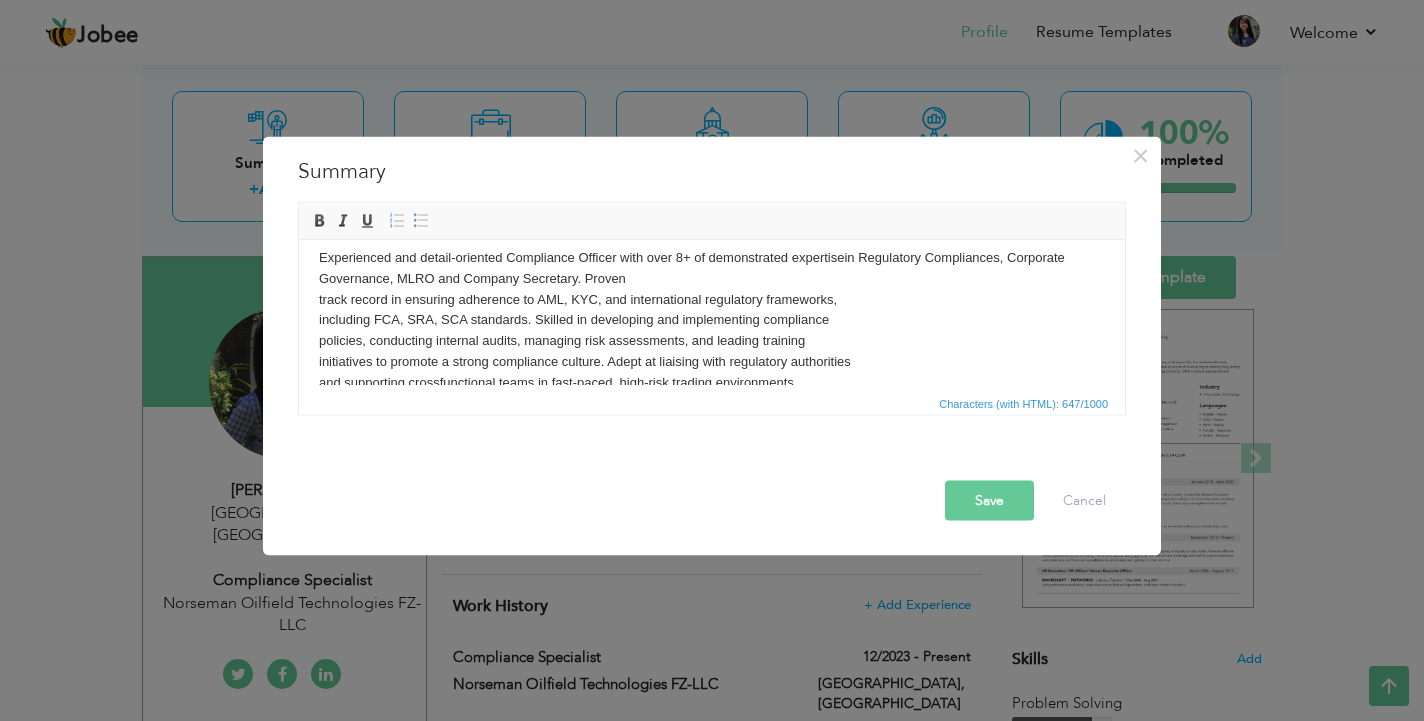 click on "Experienced and detail-oriented Compliance Officer with over 8+ of demonstrated expertise  in Regulatory Compliances, Corporate Governance, MLRO and Company Secretary. Proven track record in ensuring adherence to AML, KYC, and international regulatory frameworks, including FCA, SRA, SCA standards. Skilled in developing and implementing compliance policies, conducting internal audits, managing risk assessments, and leading training initiatives to promote a strong compliance culture. Adept at liaising with regulatory authorities and supporting crossfunctional teams in fast-paced, high-risk trading environments." at bounding box center (712, 320) 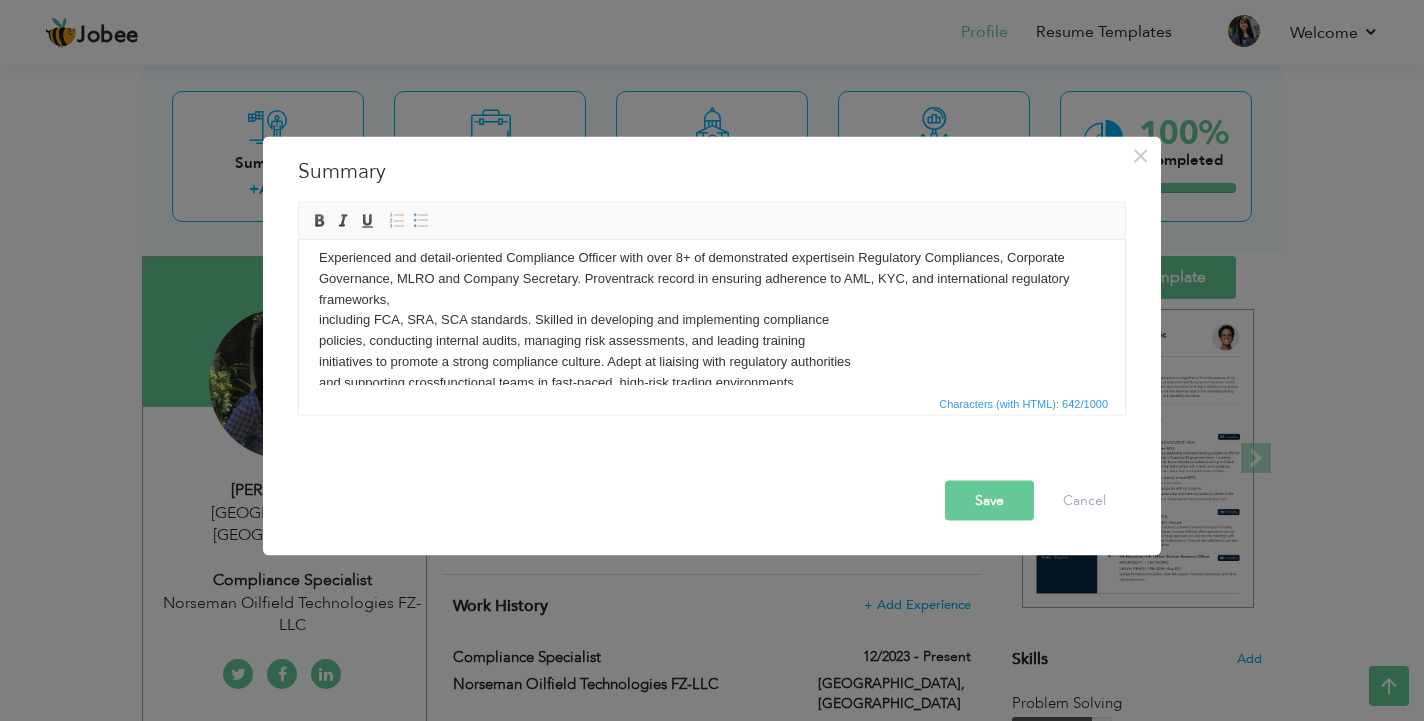 click on "Experienced and detail-oriented Compliance Officer with over 8+ of demonstrated expertise  in Regulatory Compliances, Corporate Governance, MLRO and Company Secretary. Proven  track record in ensuring adherence to AML, KYC, and international regulatory frameworks, including FCA, SRA, SCA standards. Skilled in developing and implementing compliance policies, conducting internal audits, managing risk assessments, and leading training initiatives to promote a strong compliance culture. Adept at liaising with regulatory authorities and supporting crossfunctional teams in fast-paced, high-risk trading environments." at bounding box center [712, 320] 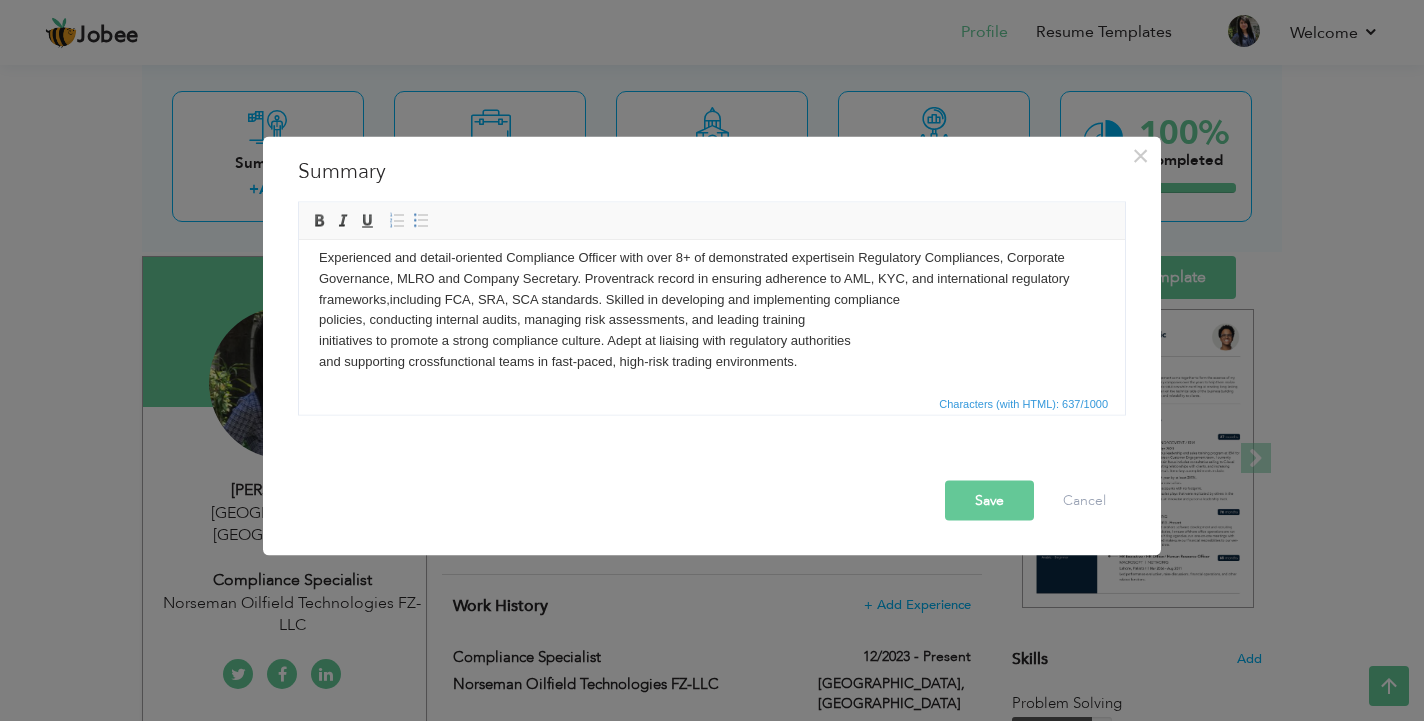 click on "Experienced and detail-oriented Compliance Officer with over 8+ of demonstrated expertise  in Regulatory Compliances, Corporate Governance, MLRO and Company Secretary. Proven  track record in ensuring adherence to AML, KYC, and international regulatory frameworks,  including FCA, SRA, SCA standards. Skilled in developing and implementing compliance policies, conducting internal audits, managing risk assessments, and leading training initiatives to promote a strong compliance culture. Adept at liaising with regulatory authorities and supporting crossfunctional teams in fast-paced, high-risk trading environments." at bounding box center (712, 309) 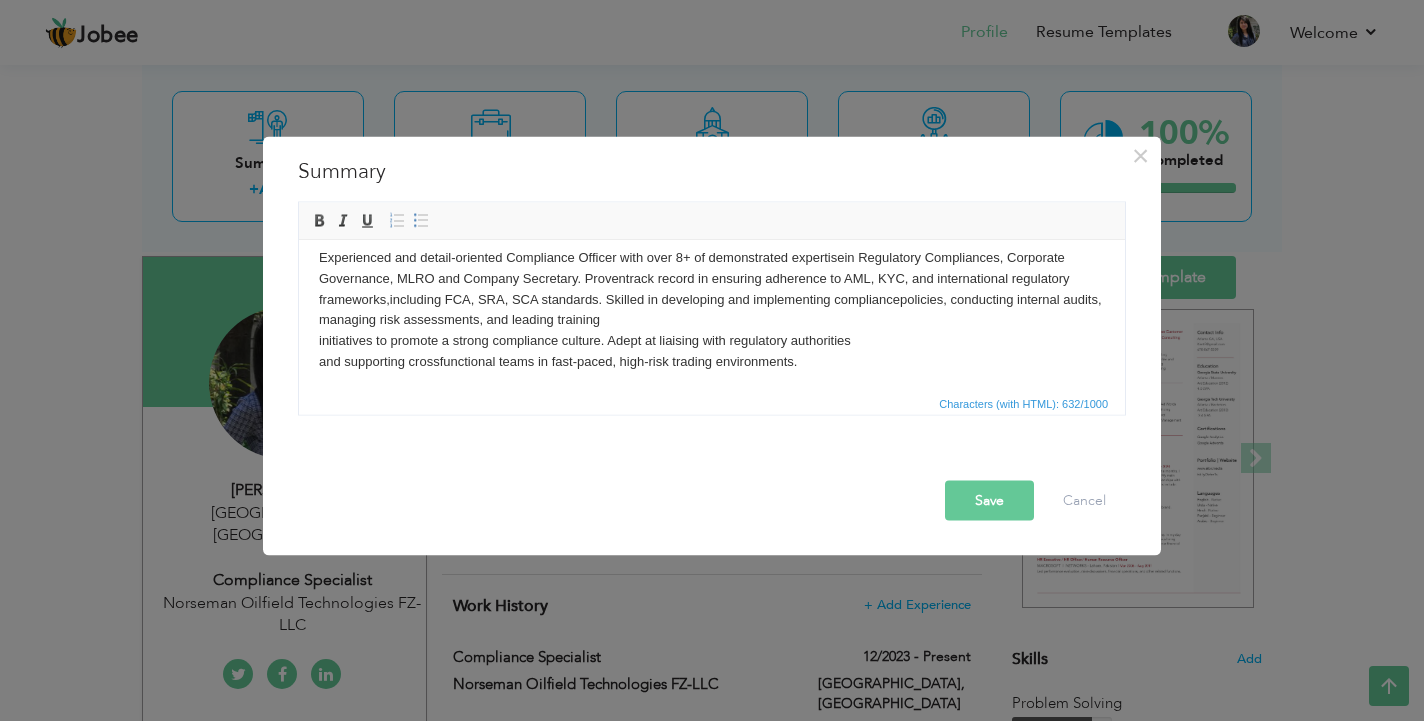 click on "Experienced and detail-oriented Compliance Officer with over 8+ of demonstrated expertise  in Regulatory Compliances, Corporate Governance, MLRO and Company Secretary. Proven  track record in ensuring adherence to AML, KYC, and international regulatory frameworks,  including FCA, SRA, SCA standards. Skilled in developing and implementing compliance  policies, conducting internal audits, managing risk assessments, and leading training initiatives to promote a strong compliance culture. Adept at liaising with regulatory authorities and supporting crossfunctional teams in fast-paced, high-risk trading environments." at bounding box center [712, 309] 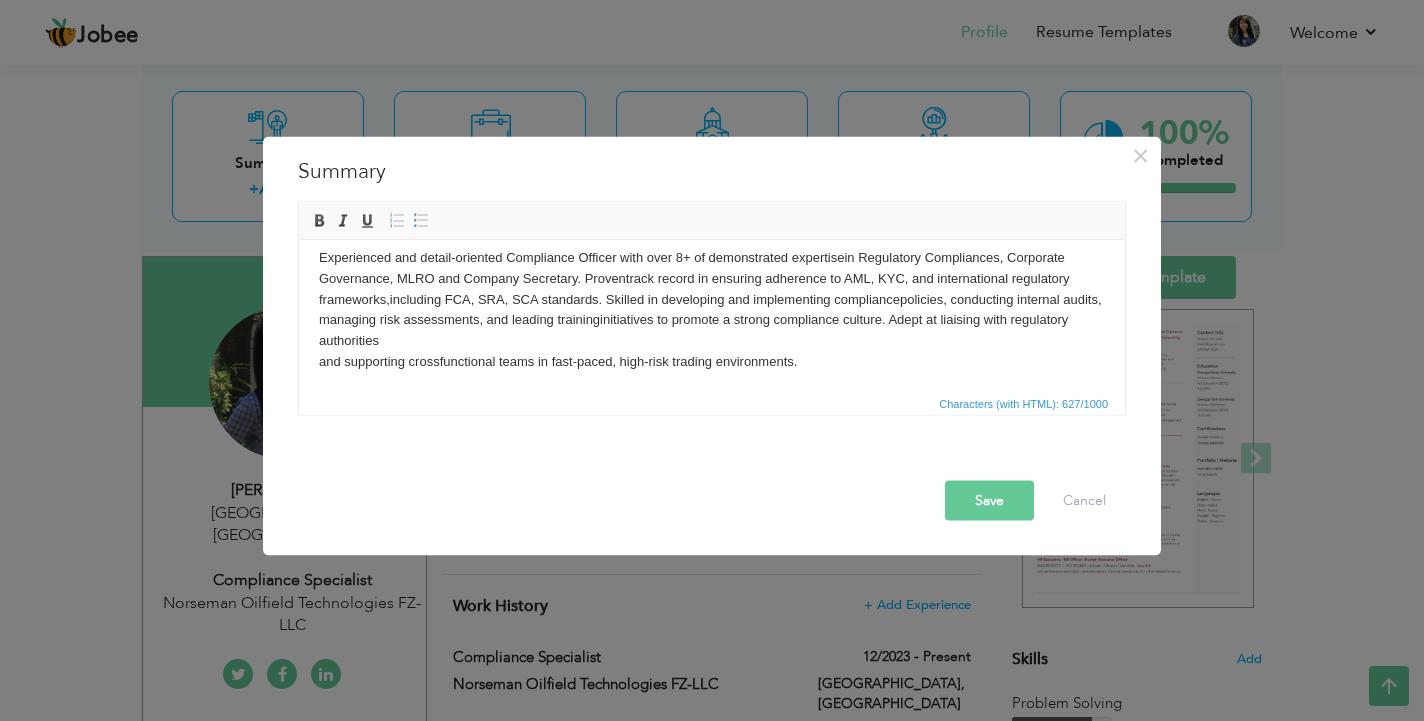 click on "Experienced and detail-oriented Compliance Officer with over 8+ of demonstrated expertise  in Regulatory Compliances, Corporate Governance, MLRO and Company Secretary. Proven  track record in ensuring adherence to AML, KYC, and international regulatory frameworks,  including FCA, SRA, SCA standards. Skilled in developing and implementing compliance  policies, conducting internal audits, managing risk assessments, and leading training  initiatives to promote a strong compliance culture. Adept at liaising with regulatory authorities and supporting crossfunctional teams in fast-paced, high-risk trading environments." at bounding box center [712, 309] 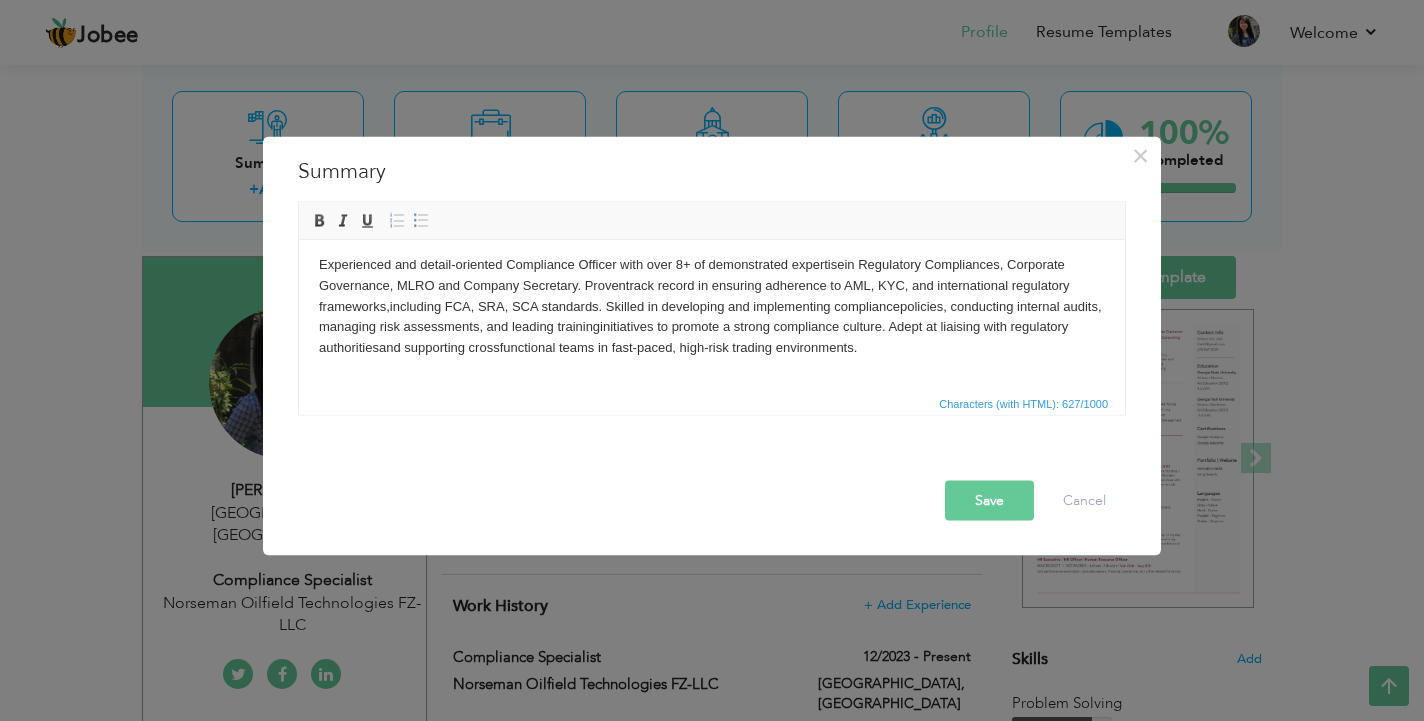 scroll, scrollTop: 0, scrollLeft: 0, axis: both 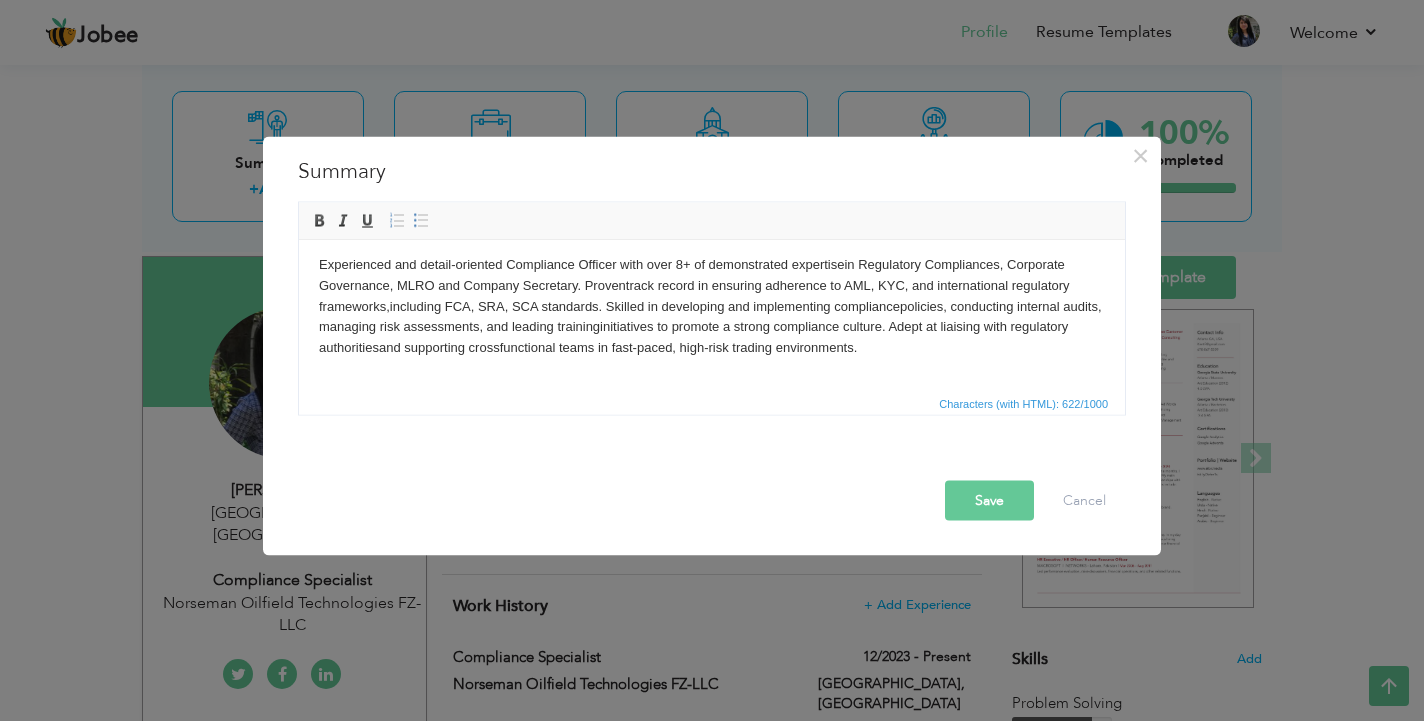 click on "Experienced and detail-oriented Compliance Officer with over 8+ of demonstrated expertise  in Regulatory Compliances, Corporate Governance, MLRO and Company Secretary. Proven  track record in ensuring adherence to AML, KYC, and international regulatory frameworks,  including FCA, SRA, SCA standards. Skilled in developing and implementing compliance  policies, conducting internal audits, managing risk assessments, and leading training  initiatives to promote a strong compliance culture. Adept at liaising with regulatory authorities  and supporting crossfunctional teams in fast-paced, high-risk trading environments." at bounding box center [712, 306] 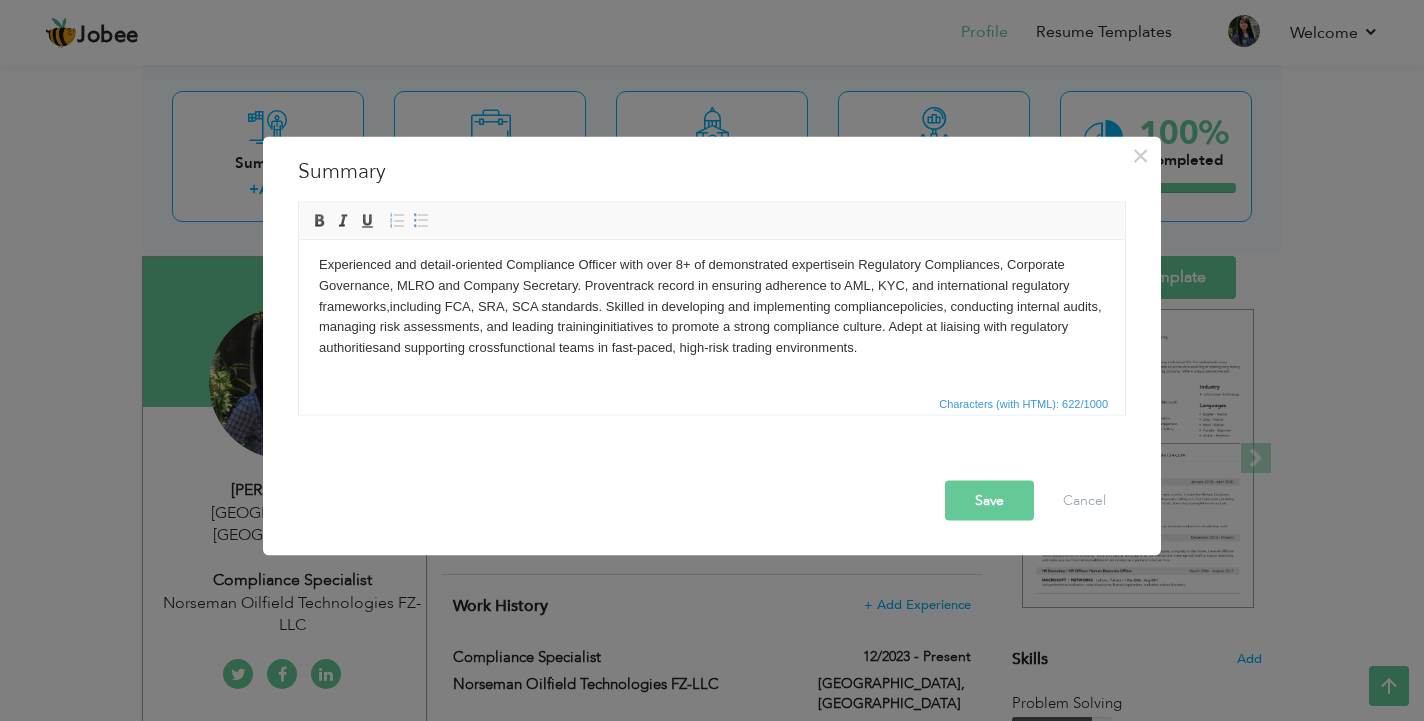 click on "Experienced and detail-oriented Compliance Officer with over 8+ of demonstrated expertise  in Regulatory Compliances, Corporate Governance, MLRO and Company Secretary. Proven  track record in ensuring adherence to AML, KYC, and international regulatory frameworks,  including FCA, SRA, SCA standards. Skilled in developing and implementing compliance  policies, conducting internal audits, managing risk assessments, and leading training  initiatives to promote a strong compliance culture. Adept at liaising with regulatory authorities  and supporting crossfunctional teams in fast-paced, high-risk trading environments." at bounding box center [712, 306] 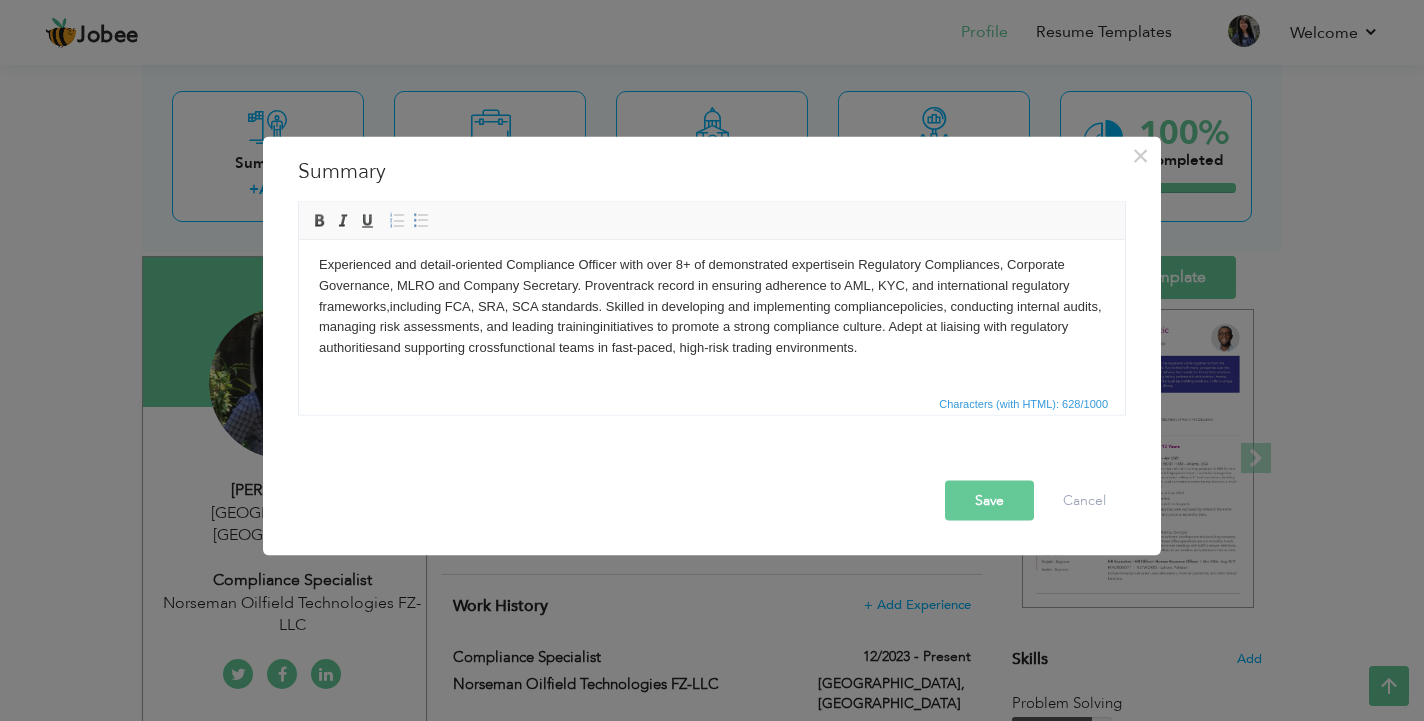 click on "Experienced and detail-oriented Compliance Officer with over 8+ of demonstrated expertise  in Regulatory Compliances, Corporate Governance, MLRO and Company Secretary. Proven  track record in ensuring adherence to AML, KYC, and international regulatory frameworks,  including FCA, SRA, SCA standards. Skilled in developing and implementing compliance  policies, conducting internal audits, managing risk assessments, and leading training  initiatives to promote a strong compliance culture. Adept at liaising with regulatory authorities  and supporting crossfunctional teams in fast-paced, high-risk trading environments." at bounding box center (712, 306) 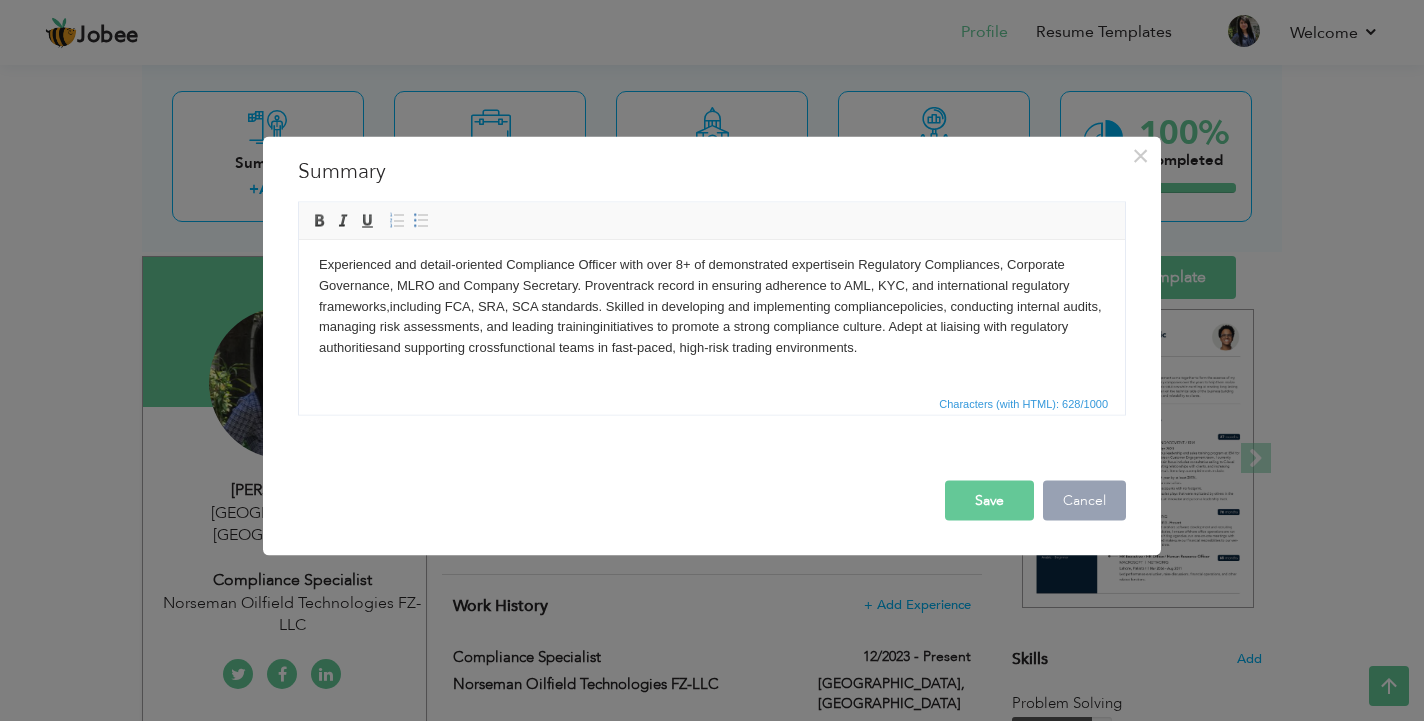 click on "Cancel" at bounding box center [1084, 500] 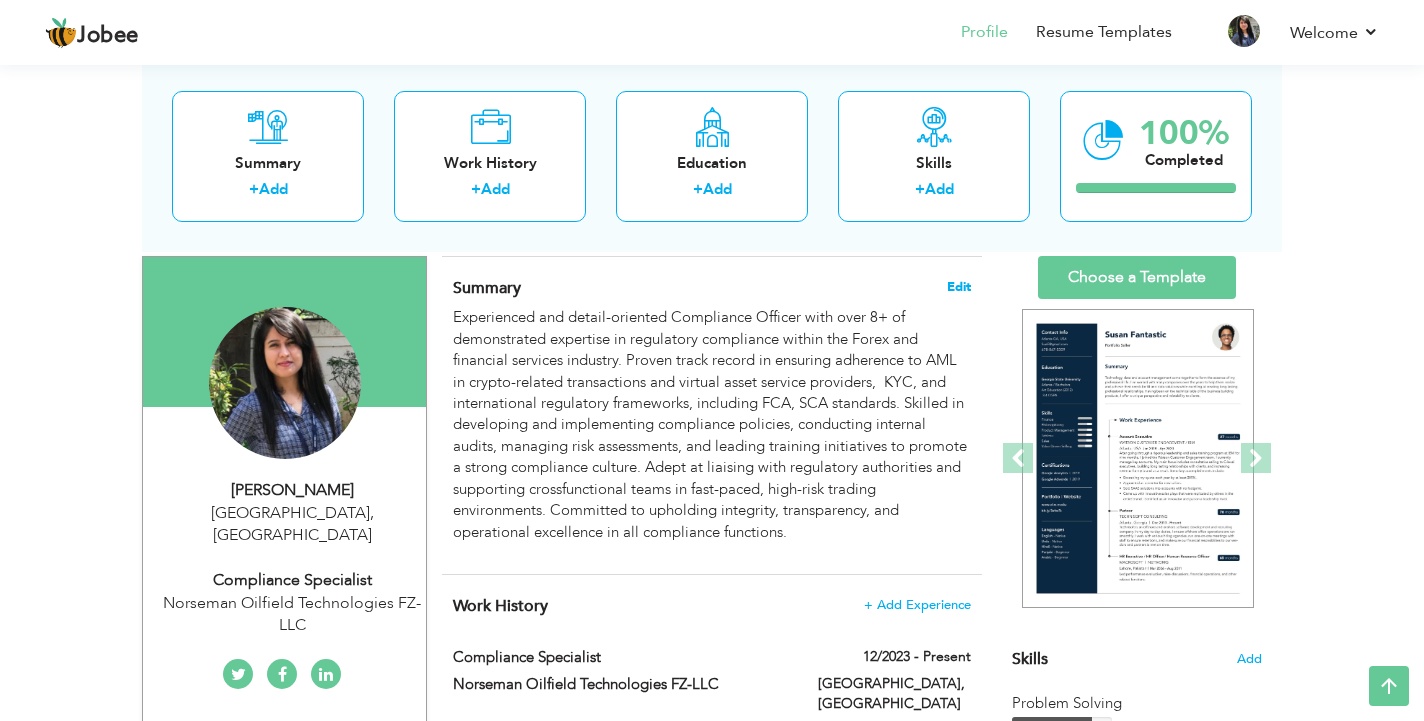 click on "Edit" at bounding box center [959, 287] 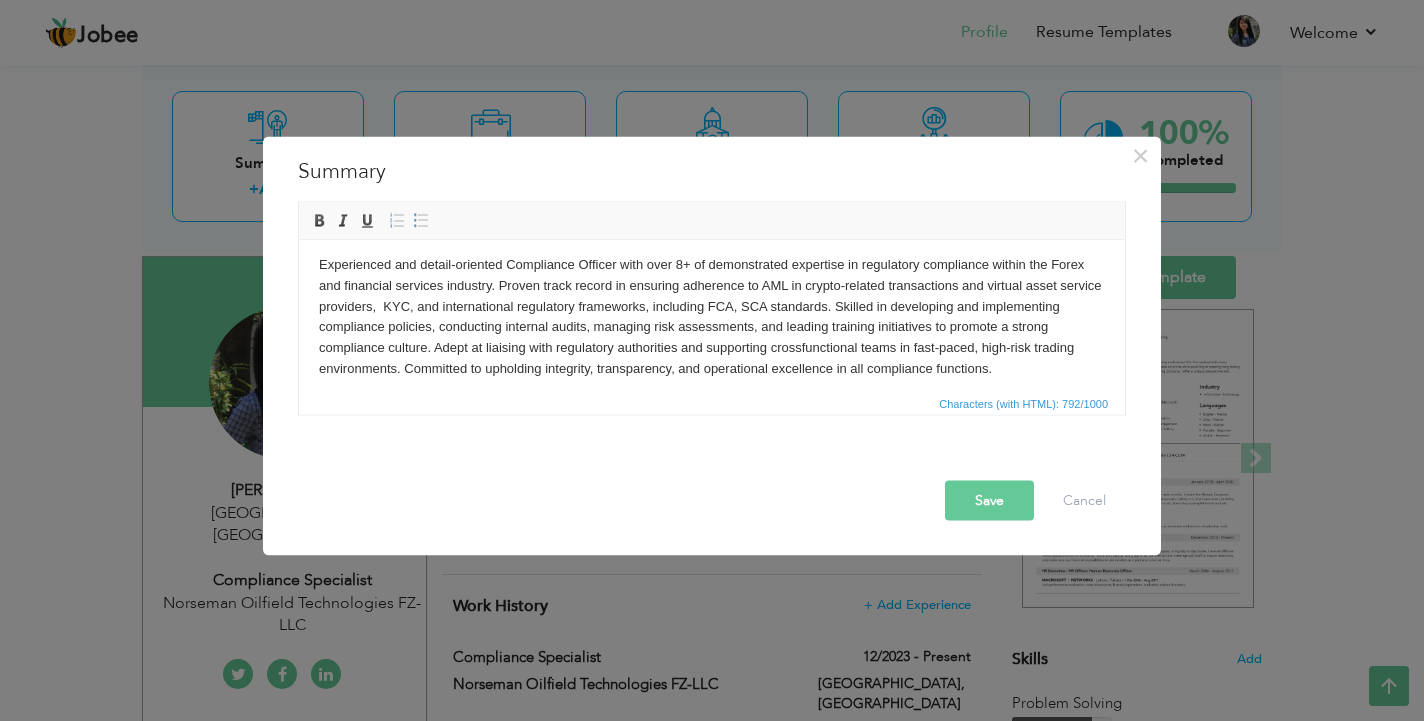 click on "Editor toolbars Basic Styles   Bold   Italic   Underline Paragraph   Insert/Remove Numbered List   Insert/Remove Bulleted List" at bounding box center [712, 221] 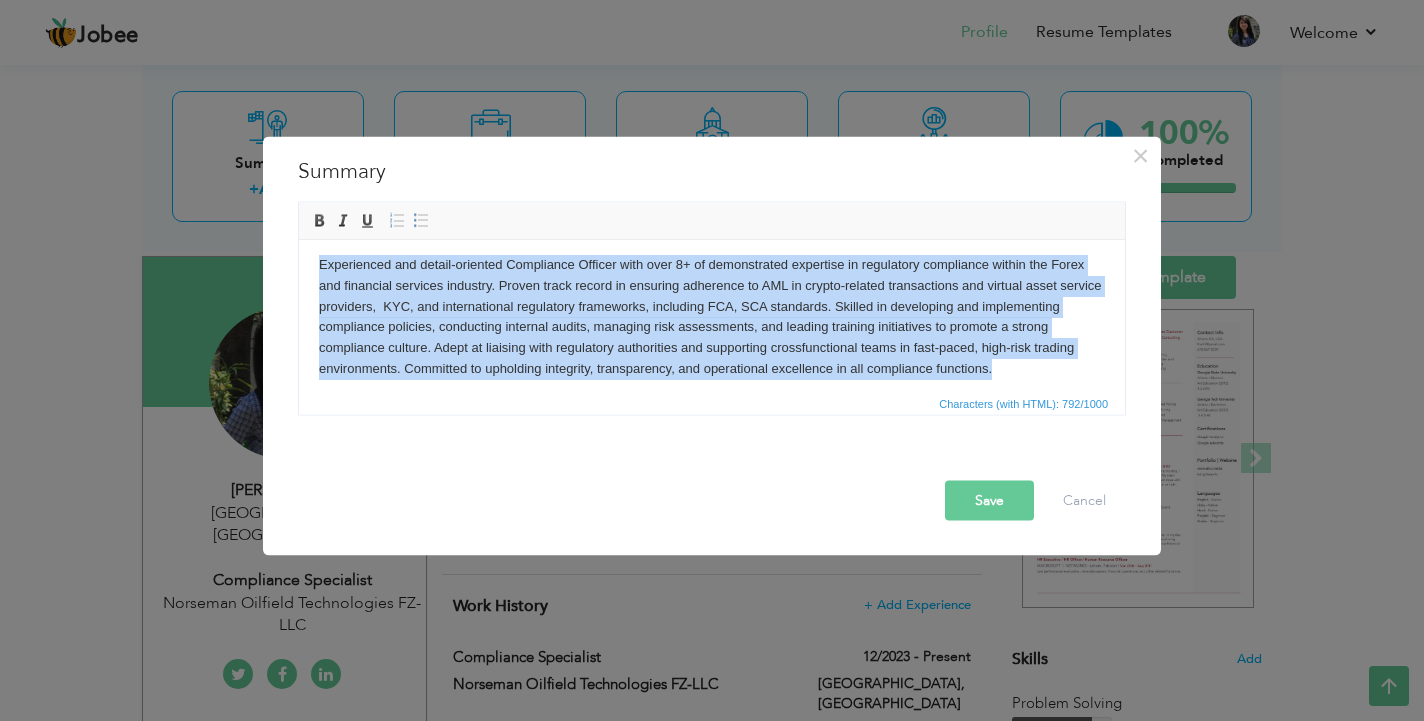 drag, startPoint x: 1000, startPoint y: 363, endPoint x: 589, endPoint y: 484, distance: 428.44138 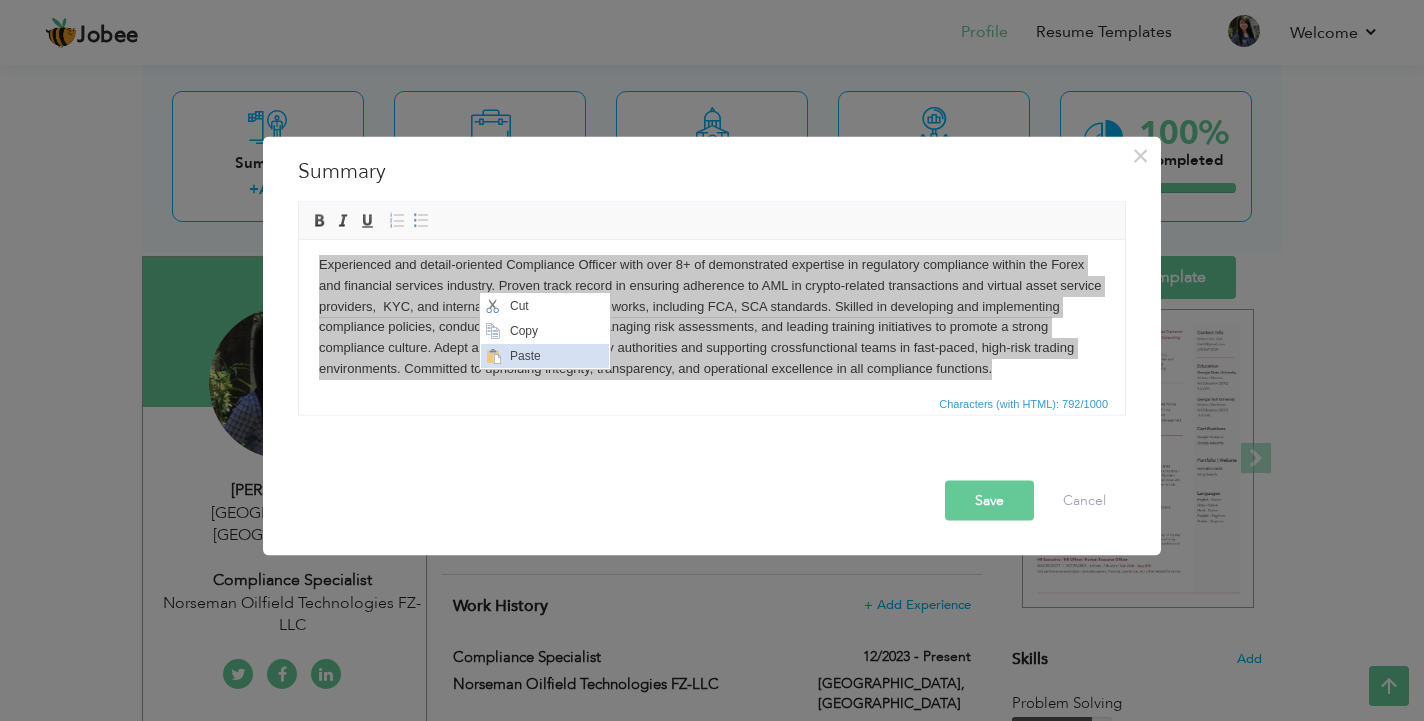click on "Paste" at bounding box center [557, 356] 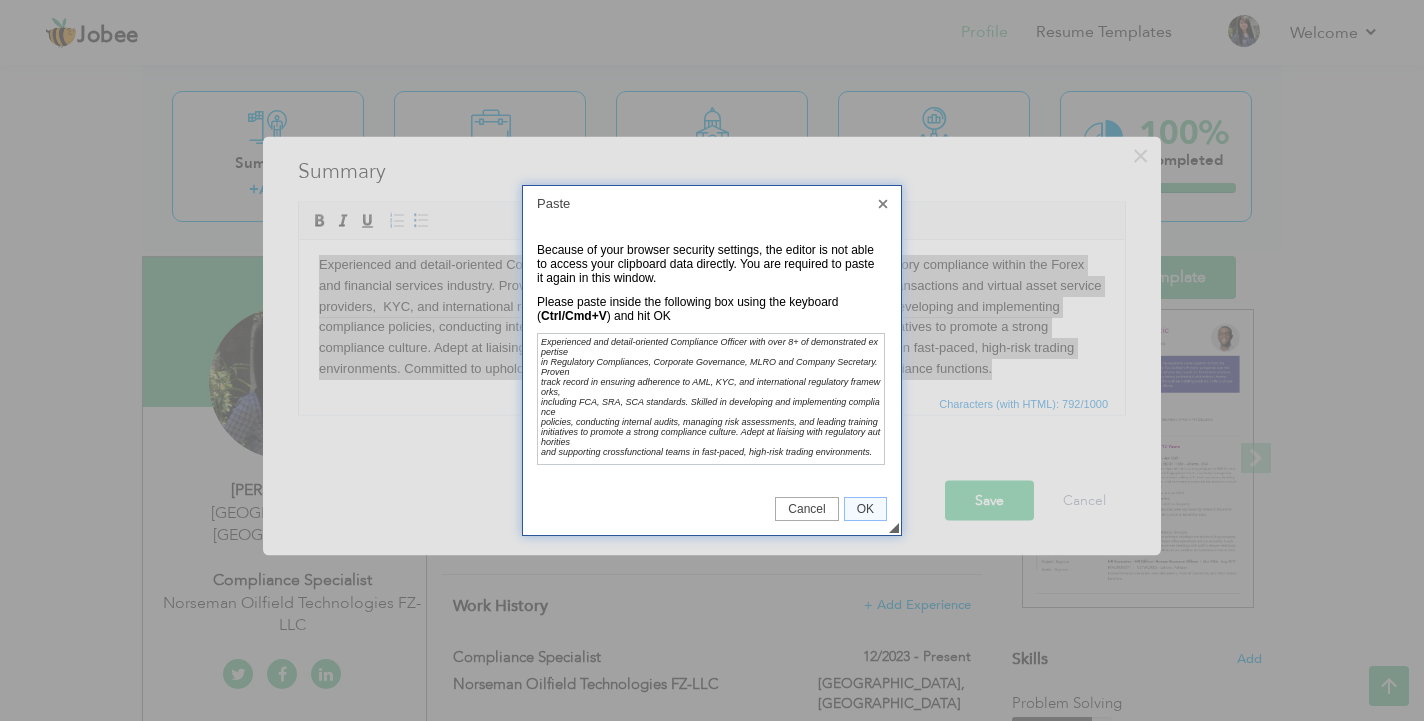 scroll, scrollTop: 0, scrollLeft: 0, axis: both 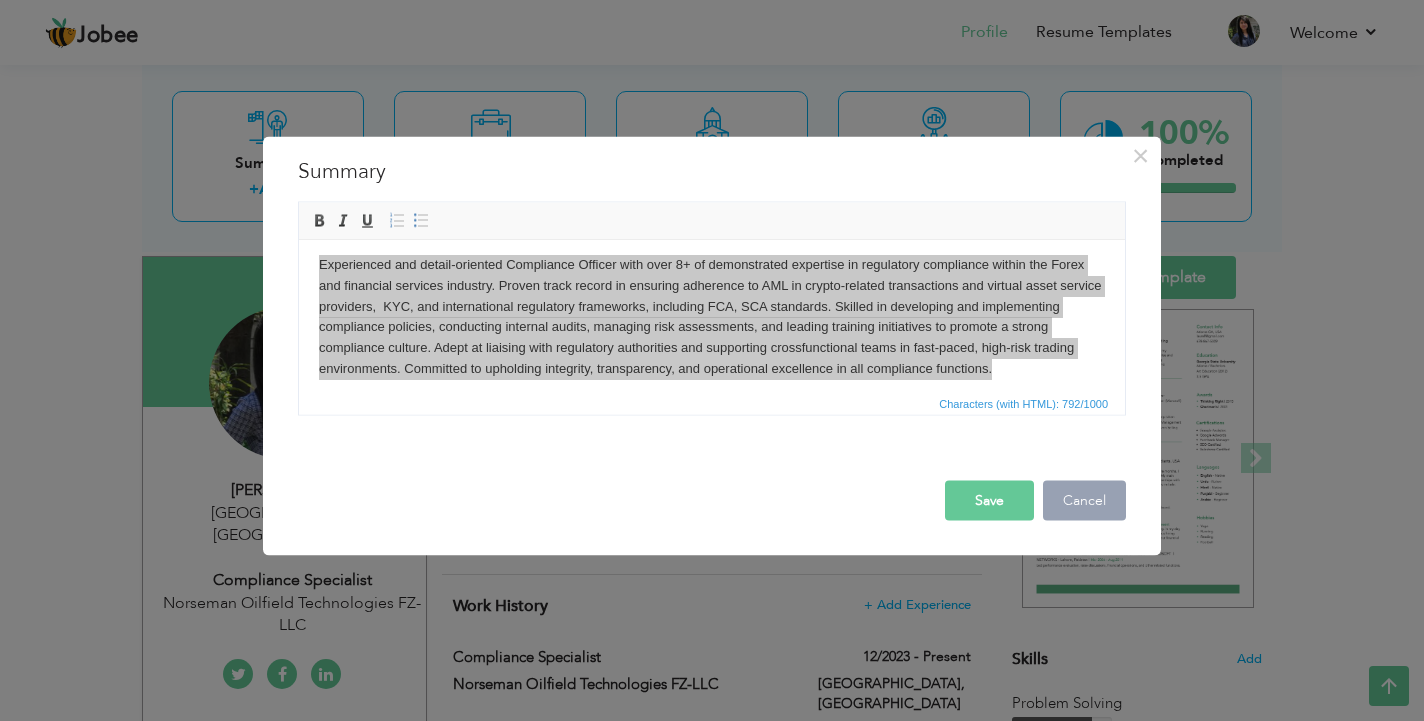 click on "Cancel" at bounding box center [1084, 500] 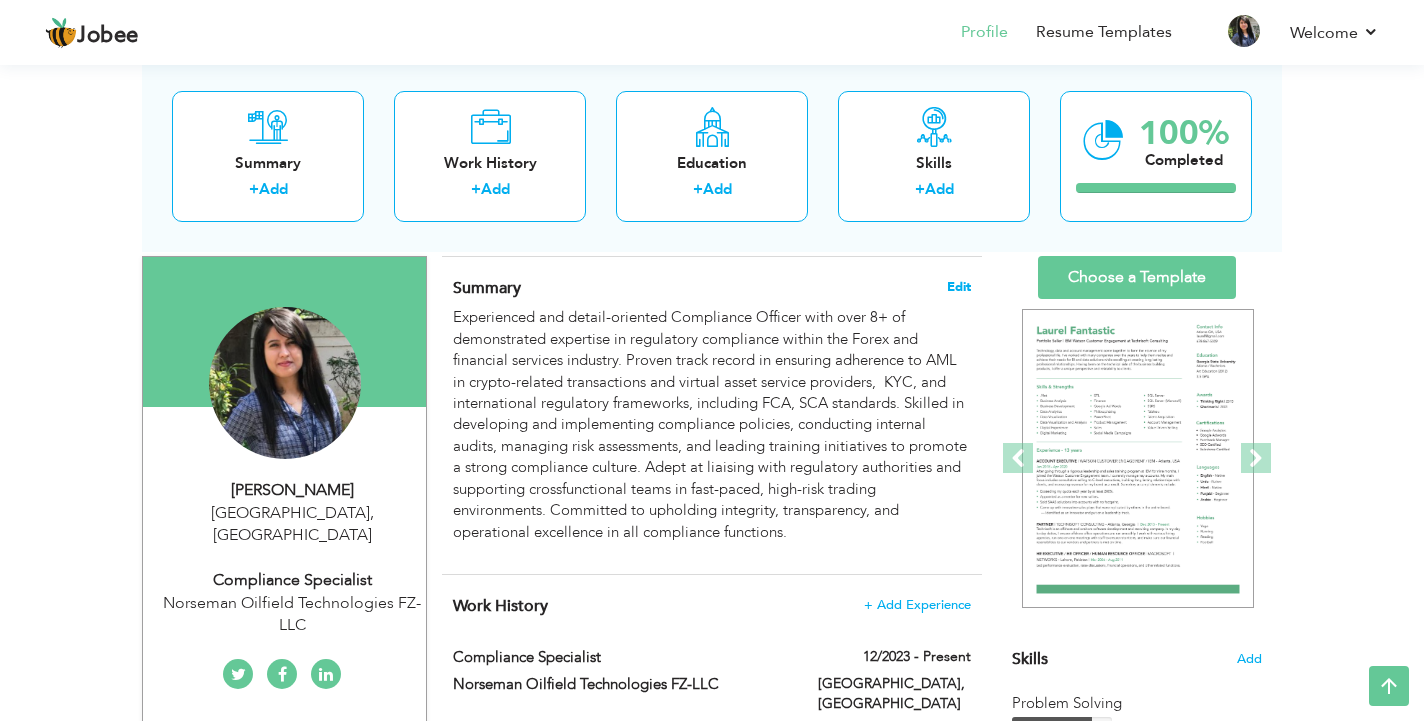 click on "Edit" at bounding box center (959, 287) 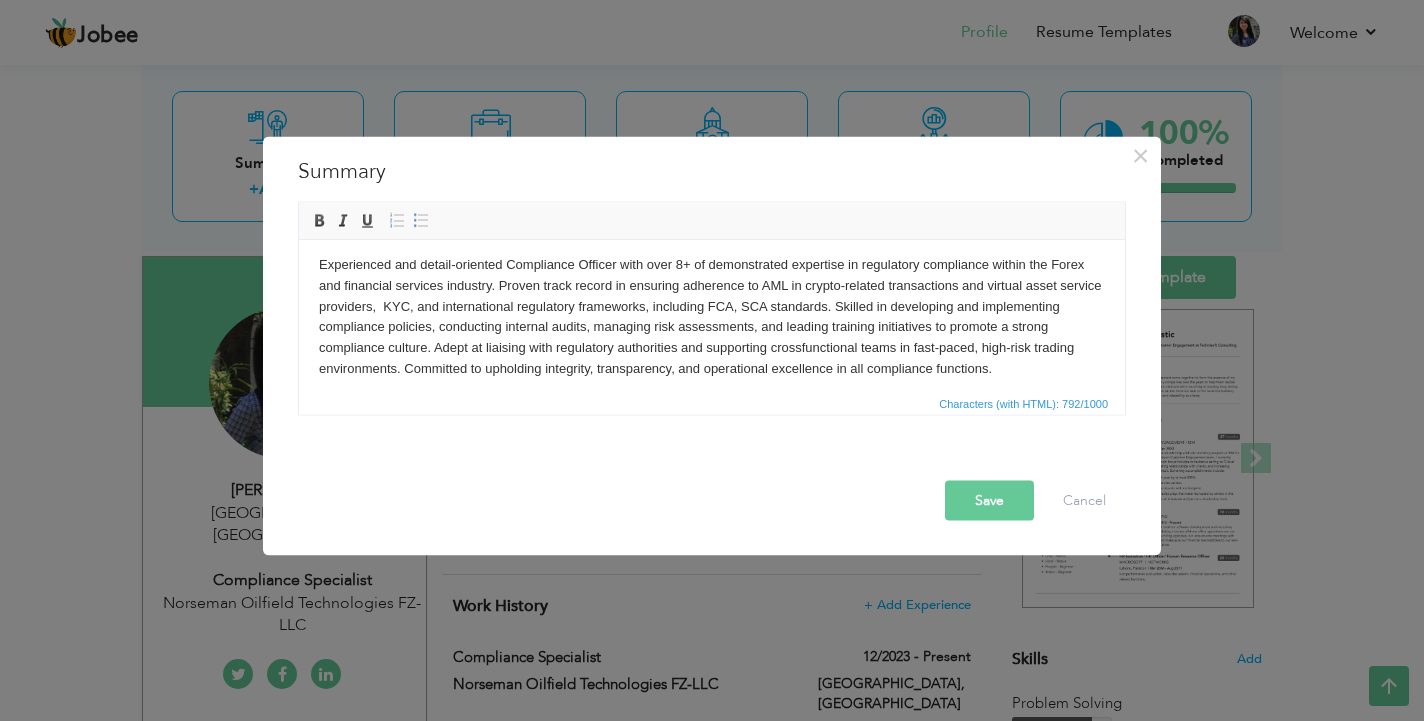 click on "Experienced and detail-oriented Compliance Officer with over 8+ of demonstrated expertise in regulatory compliance within the Forex and financial services industry. Proven track record in ensuring adherence to AML in crypto-related transactions and virtual asset service providers,  KYC, and international regulatory frameworks, including FCA, SCA standards. Skilled in developing and implementing compliance policies, conducting internal audits, managing risk assessments, and leading training initiatives to promote a strong compliance culture. Adept at liaising with regulatory authorities and supporting crossfunctional teams in fast-paced, high-risk trading environments. Committed to upholding integrity, transparency, and operational excellence in all compliance functions." at bounding box center [712, 316] 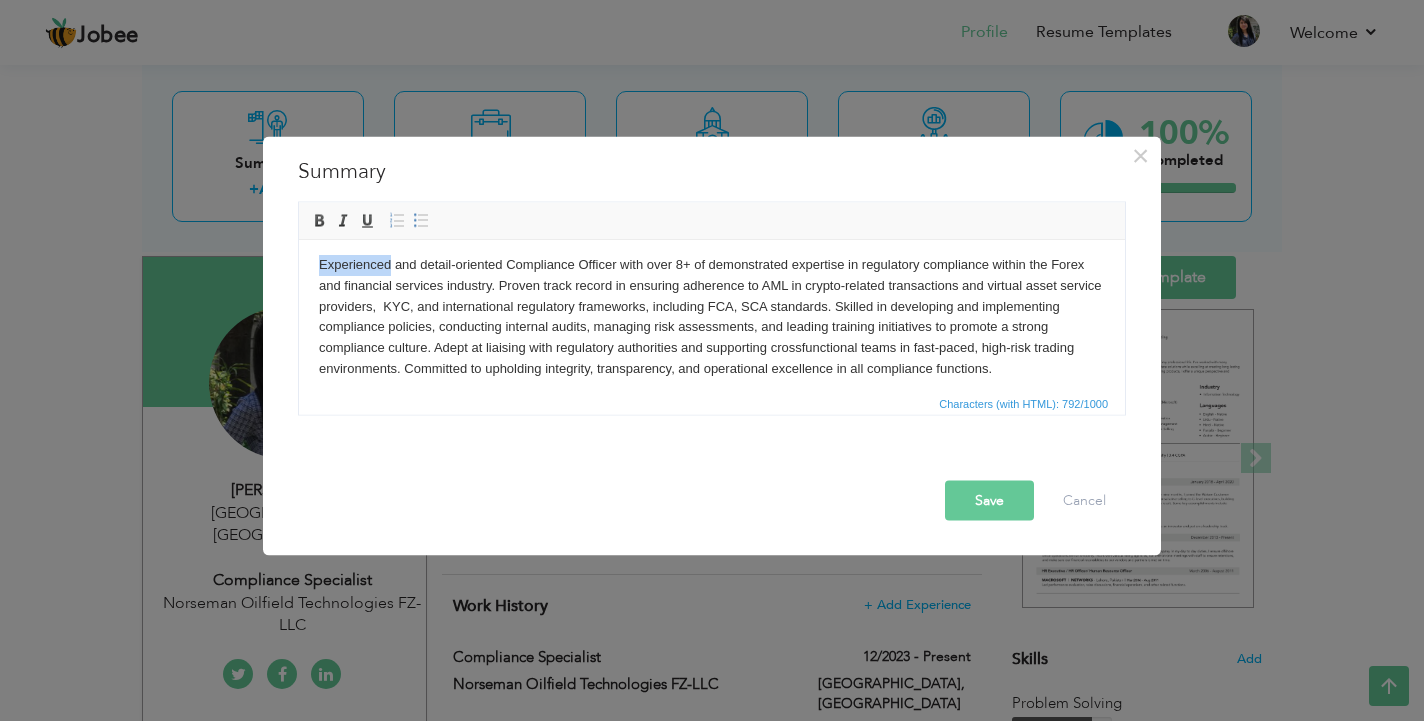 click on "Experienced and detail-oriented Compliance Officer with over 8+ of demonstrated expertise in regulatory compliance within the Forex and financial services industry. Proven track record in ensuring adherence to AML in crypto-related transactions and virtual asset service providers,  KYC, and international regulatory frameworks, including FCA, SCA standards. Skilled in developing and implementing compliance policies, conducting internal audits, managing risk assessments, and leading training initiatives to promote a strong compliance culture. Adept at liaising with regulatory authorities and supporting crossfunctional teams in fast-paced, high-risk trading environments. Committed to upholding integrity, transparency, and operational excellence in all compliance functions." at bounding box center (712, 316) 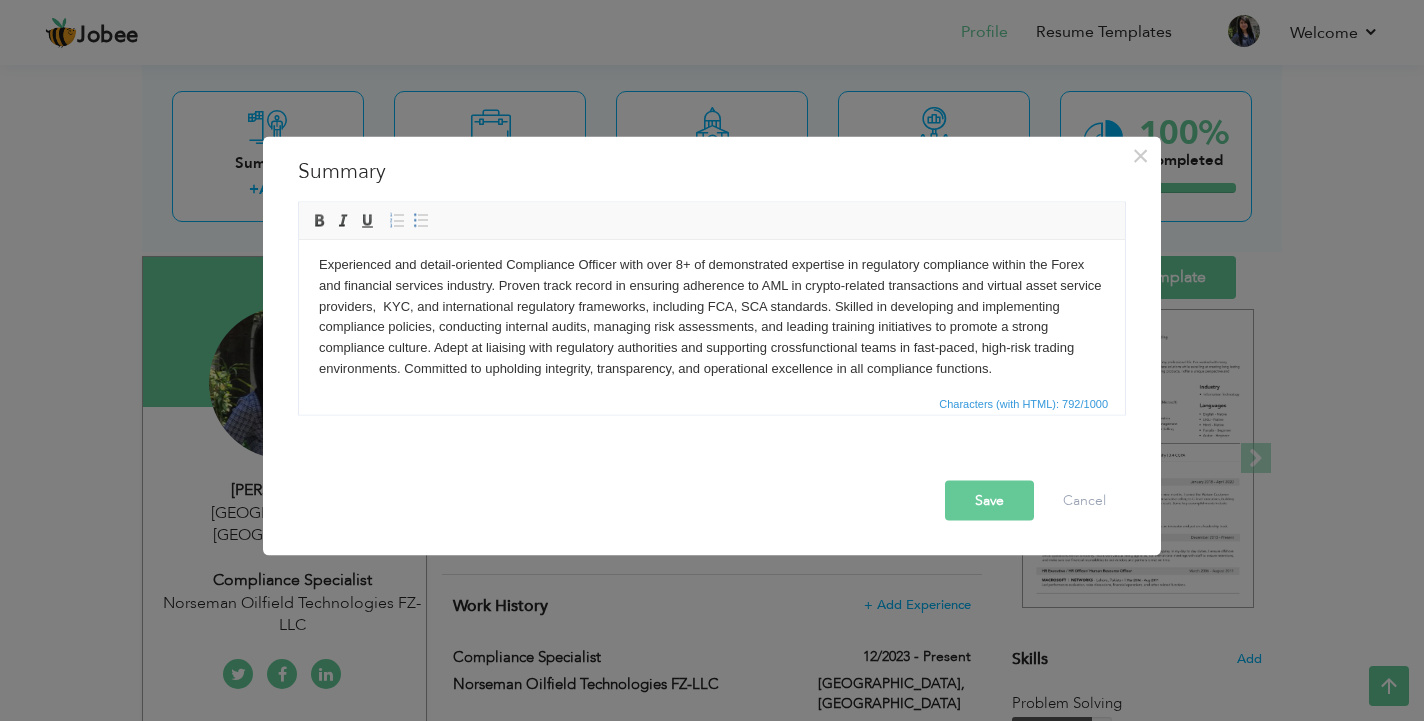 click on "Experienced and detail-oriented Compliance Officer with over 8+ of demonstrated expertise in regulatory compliance within the Forex and financial services industry. Proven track record in ensuring adherence to AML in crypto-related transactions and virtual asset service providers,  KYC, and international regulatory frameworks, including FCA, SCA standards. Skilled in developing and implementing compliance policies, conducting internal audits, managing risk assessments, and leading training initiatives to promote a strong compliance culture. Adept at liaising with regulatory authorities and supporting crossfunctional teams in fast-paced, high-risk trading environments. Committed to upholding integrity, transparency, and operational excellence in all compliance functions." at bounding box center [712, 316] 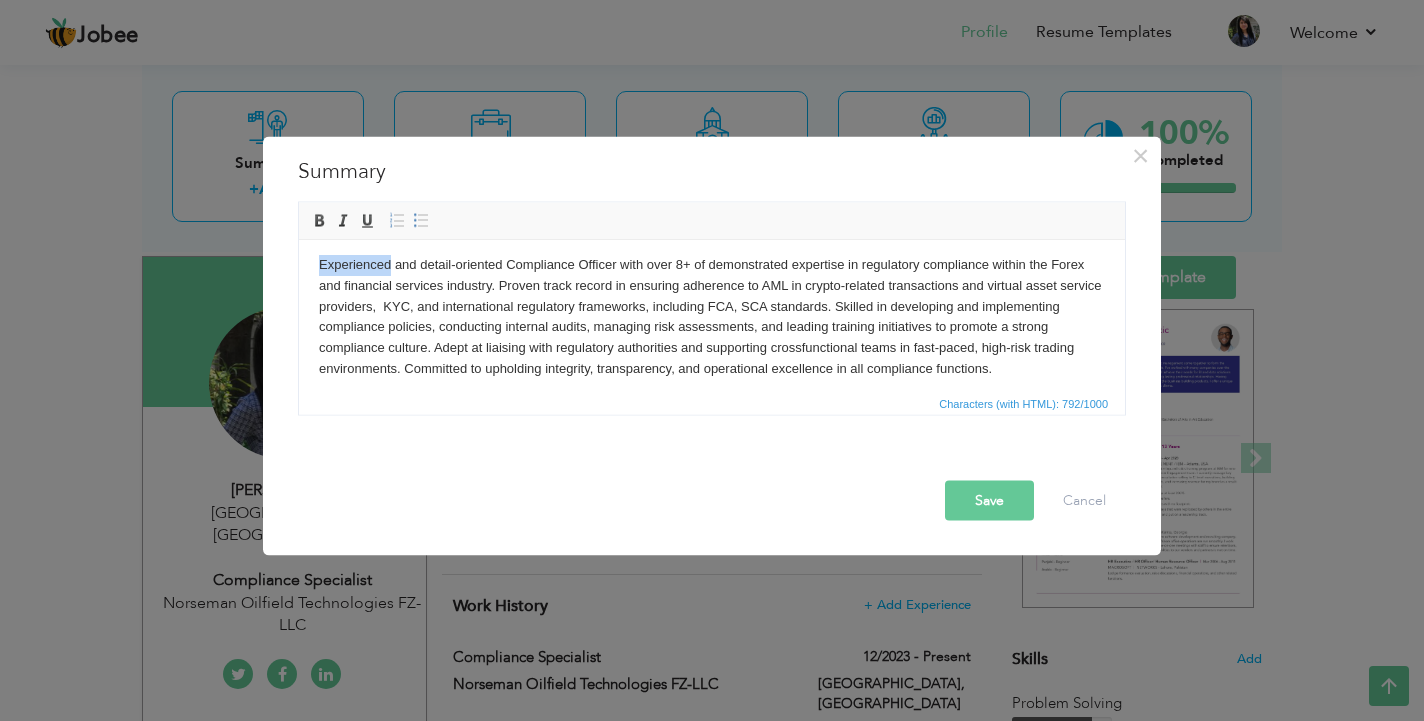 click on "Experienced and detail-oriented Compliance Officer with over 8+ of demonstrated expertise in regulatory compliance within the Forex and financial services industry. Proven track record in ensuring adherence to AML in crypto-related transactions and virtual asset service providers,  KYC, and international regulatory frameworks, including FCA, SCA standards. Skilled in developing and implementing compliance policies, conducting internal audits, managing risk assessments, and leading training initiatives to promote a strong compliance culture. Adept at liaising with regulatory authorities and supporting crossfunctional teams in fast-paced, high-risk trading environments. Committed to upholding integrity, transparency, and operational excellence in all compliance functions." at bounding box center (712, 316) 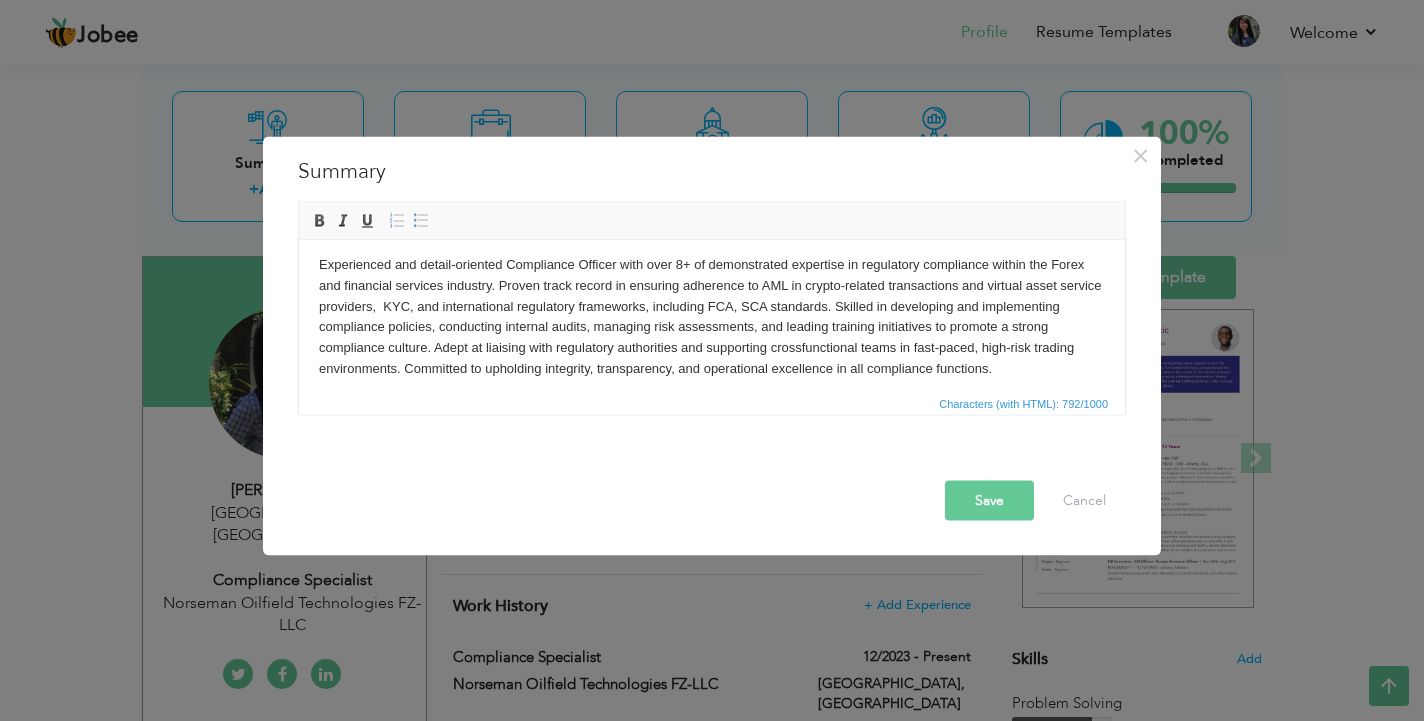 click on "Experienced and detail-oriented Compliance Officer with over 8+ of demonstrated expertise in regulatory compliance within the Forex and financial services industry. Proven track record in ensuring adherence to AML in crypto-related transactions and virtual asset service providers,  KYC, and international regulatory frameworks, including FCA, SCA standards. Skilled in developing and implementing compliance policies, conducting internal audits, managing risk assessments, and leading training initiatives to promote a strong compliance culture. Adept at liaising with regulatory authorities and supporting crossfunctional teams in fast-paced, high-risk trading environments. Committed to upholding integrity, transparency, and operational excellence in all compliance functions." at bounding box center [712, 316] 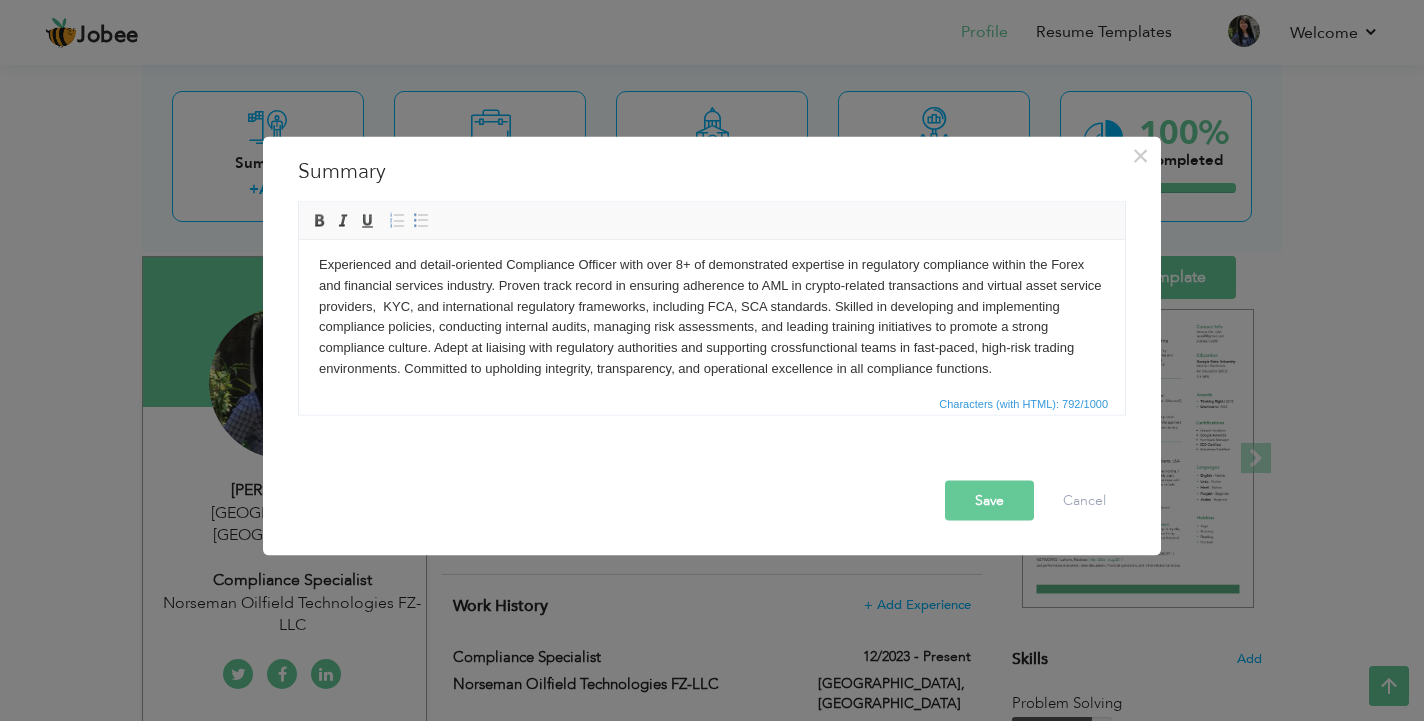 click on "Experienced and detail-oriented Compliance Officer with over 8+ of demonstrated expertise in regulatory compliance within the Forex and financial services industry. Proven track record in ensuring adherence to AML in crypto-related transactions and virtual asset service providers,  KYC, and international regulatory frameworks, including FCA, SCA standards. Skilled in developing and implementing compliance policies, conducting internal audits, managing risk assessments, and leading training initiatives to promote a strong compliance culture. Adept at liaising with regulatory authorities and supporting crossfunctional teams in fast-paced, high-risk trading environments. Committed to upholding integrity, transparency, and operational excellence in all compliance functions." at bounding box center [712, 316] 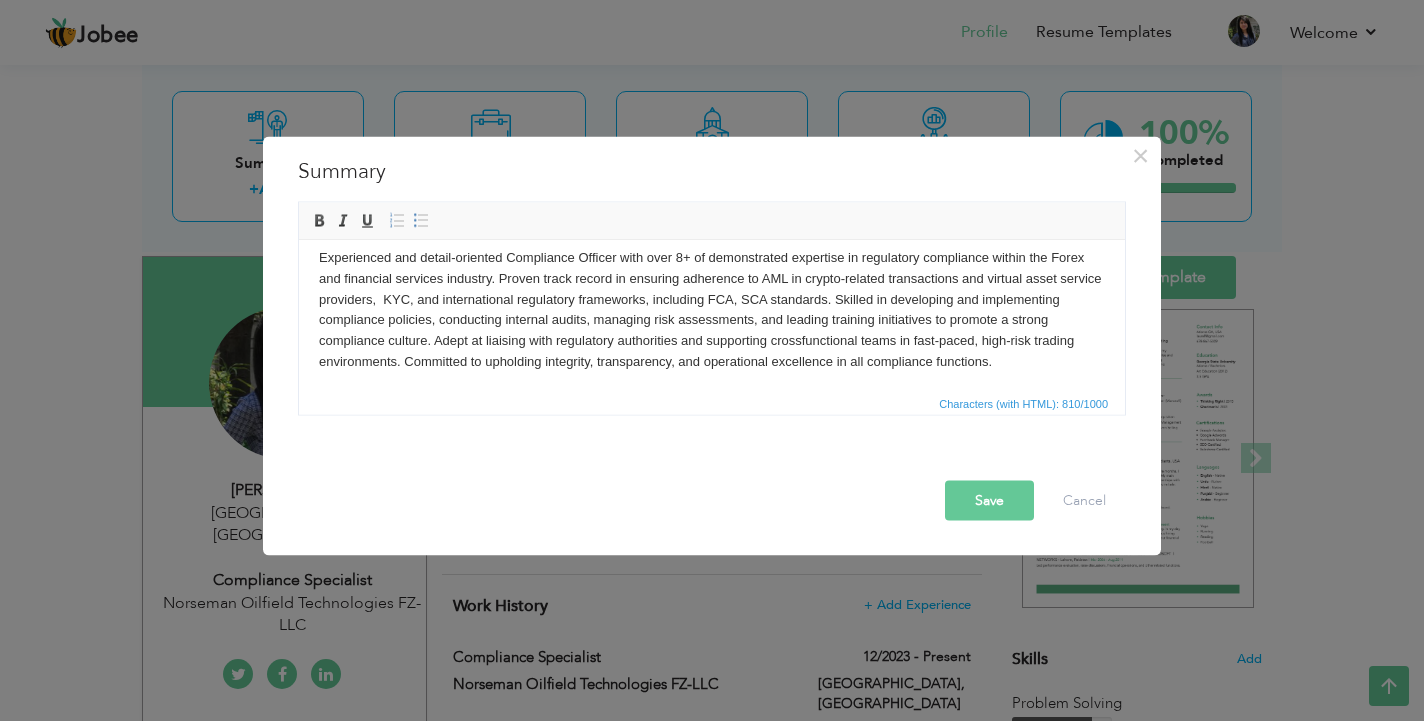 scroll, scrollTop: 27, scrollLeft: 0, axis: vertical 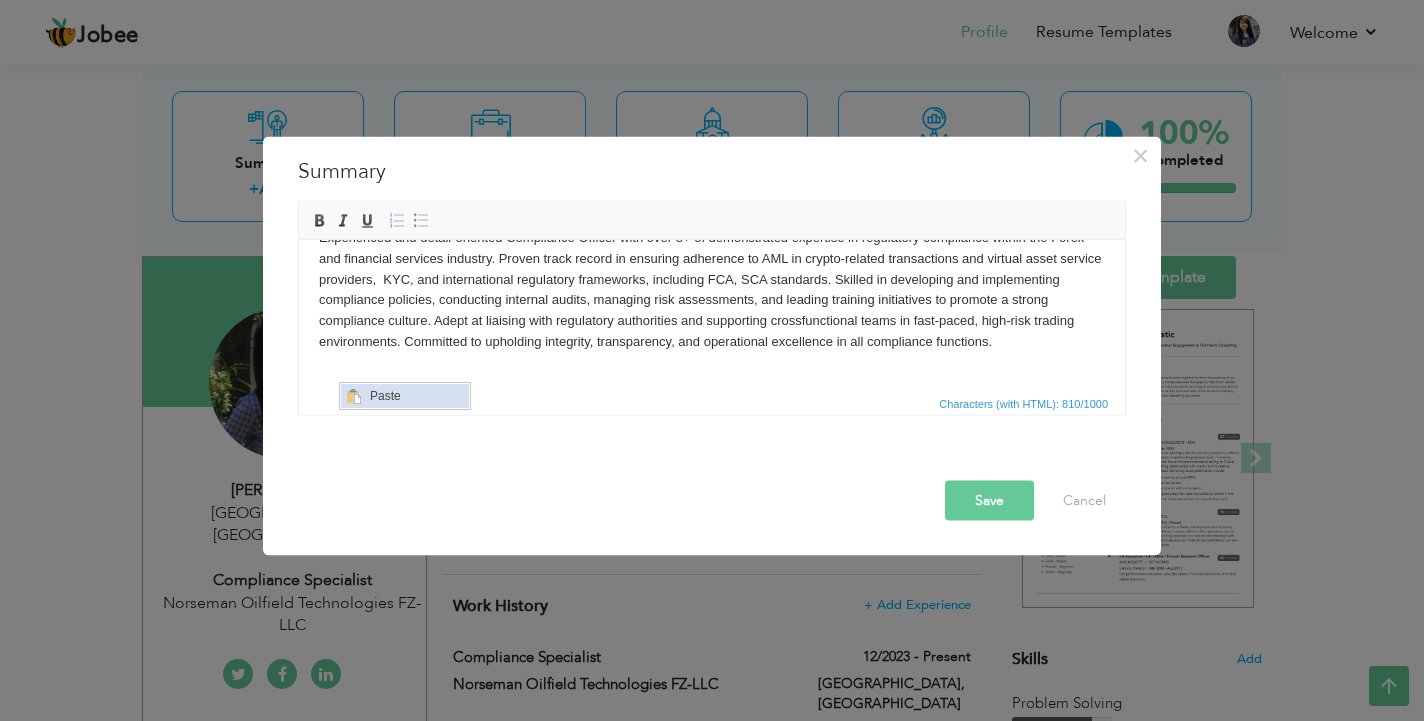click on "Paste" at bounding box center [417, 396] 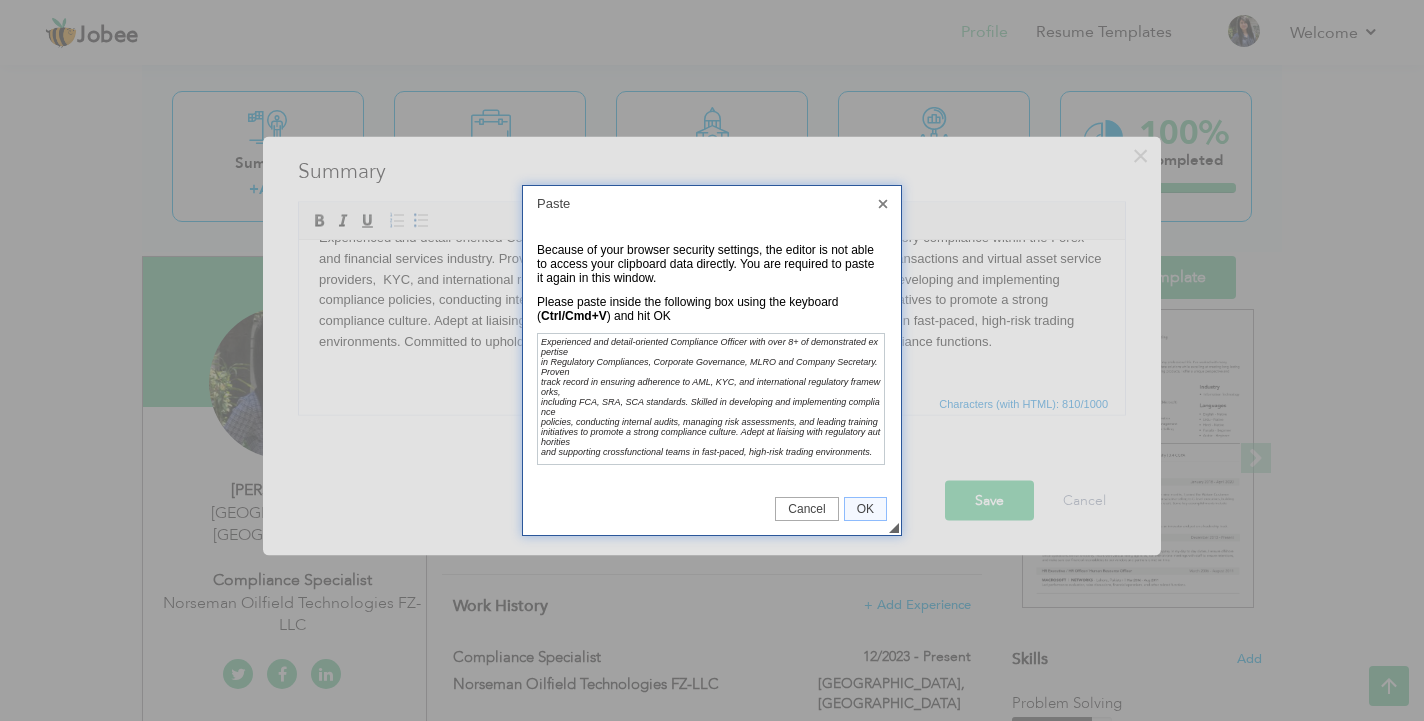 scroll, scrollTop: 0, scrollLeft: 0, axis: both 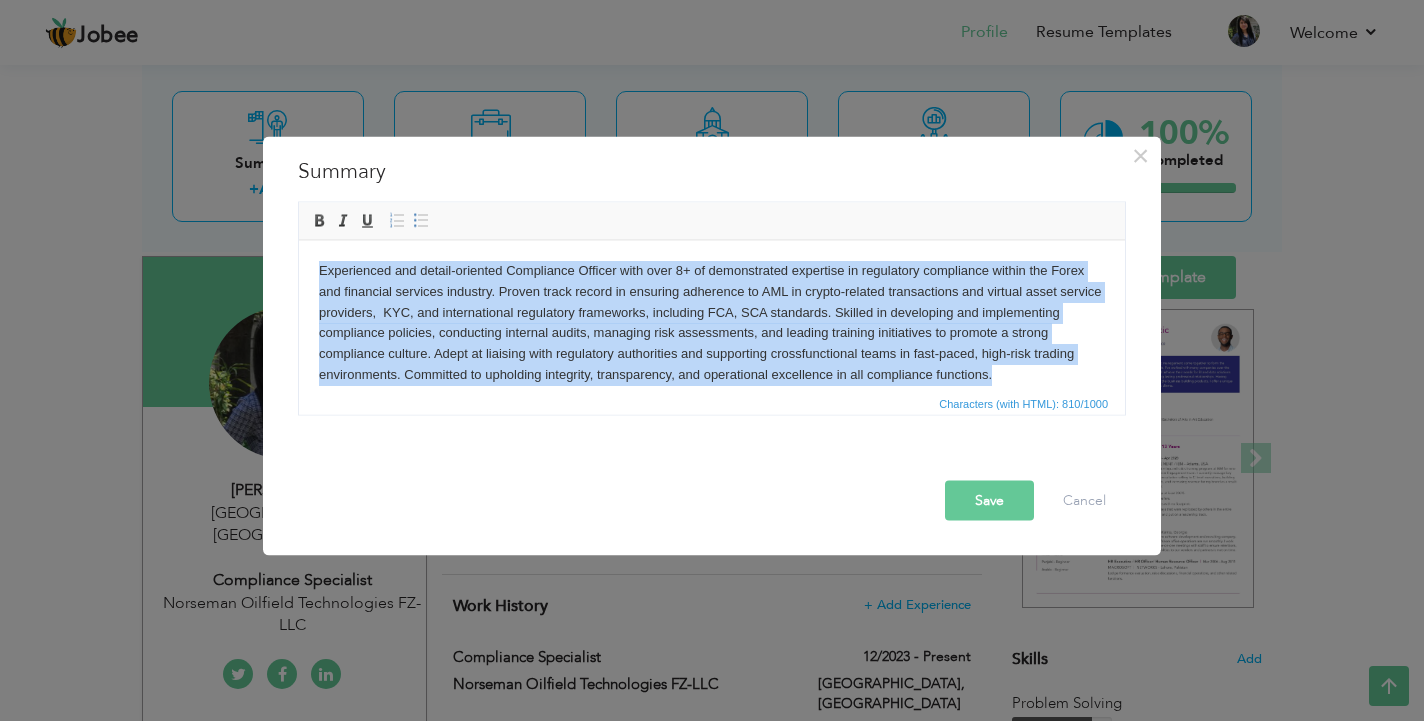 drag, startPoint x: 1004, startPoint y: 371, endPoint x: 320, endPoint y: 238, distance: 696.8106 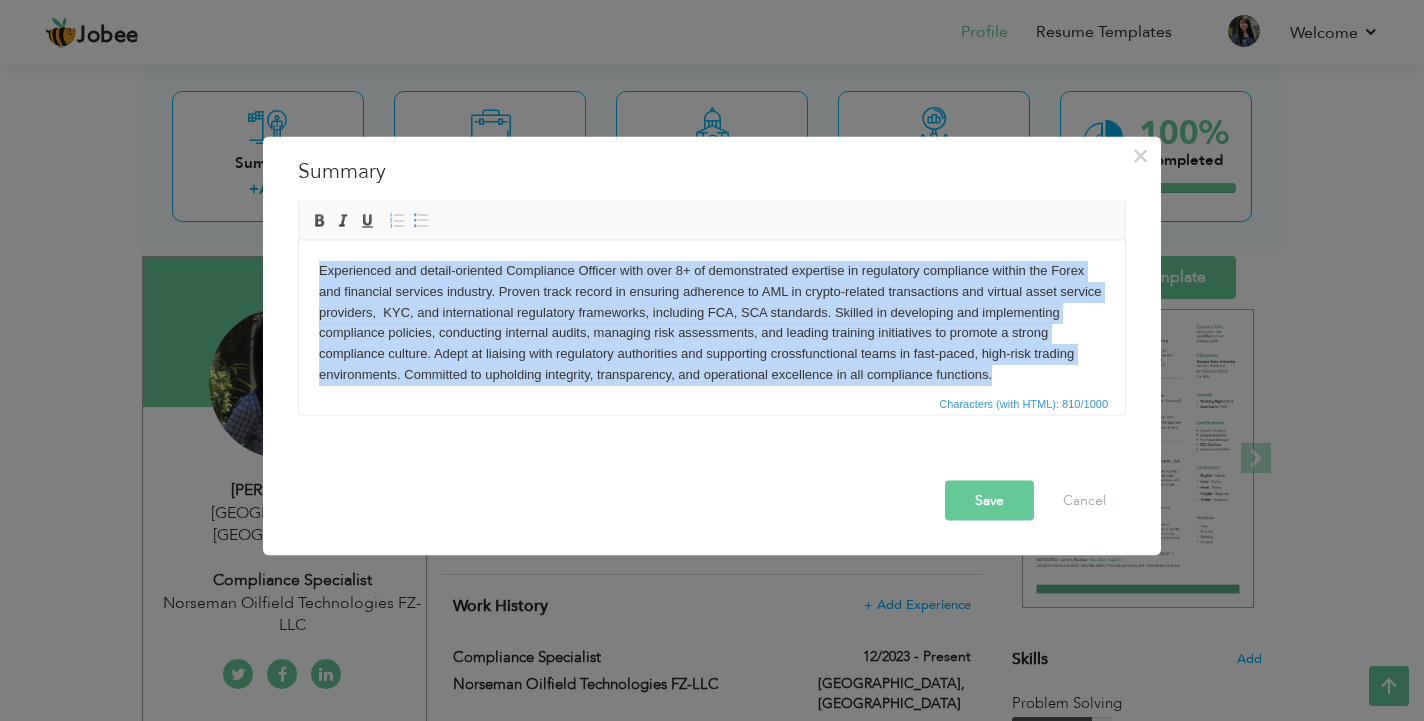 click on "Experienced and detail-oriented Compliance Officer with over 8+ of demonstrated expertise in regulatory compliance within the Forex and financial services industry. Proven track record in ensuring adherence to AML in crypto-related transactions and virtual asset service providers,  KYC, and international regulatory frameworks, including FCA, SCA standards. Skilled in developing and implementing compliance policies, conducting internal audits, managing risk assessments, and leading training initiatives to promote a strong compliance culture. Adept at liaising with regulatory authorities and supporting crossfunctional teams in fast-paced, high-risk trading environments. Committed to upholding integrity, transparency, and operational excellence in all compliance functions. ​​​​​​​" at bounding box center (712, 343) 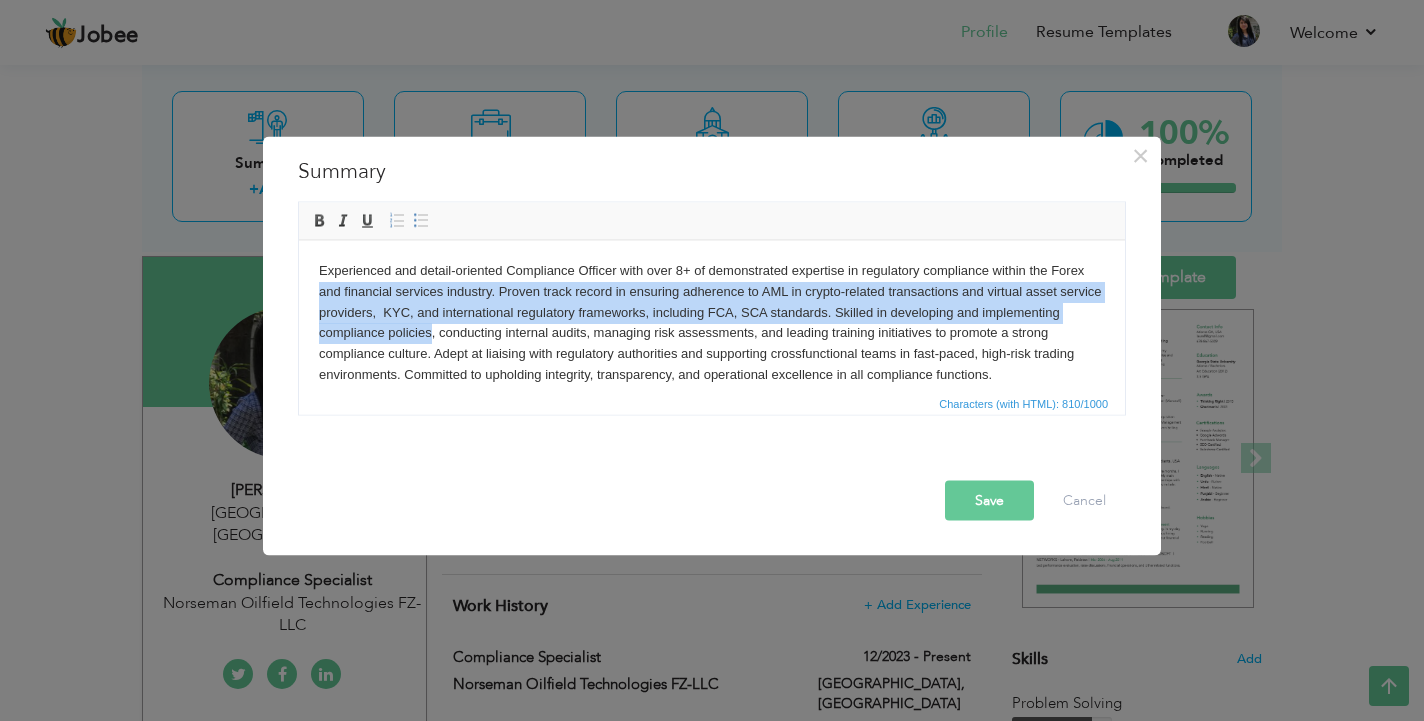drag, startPoint x: 432, startPoint y: 325, endPoint x: 317, endPoint y: 281, distance: 123.13001 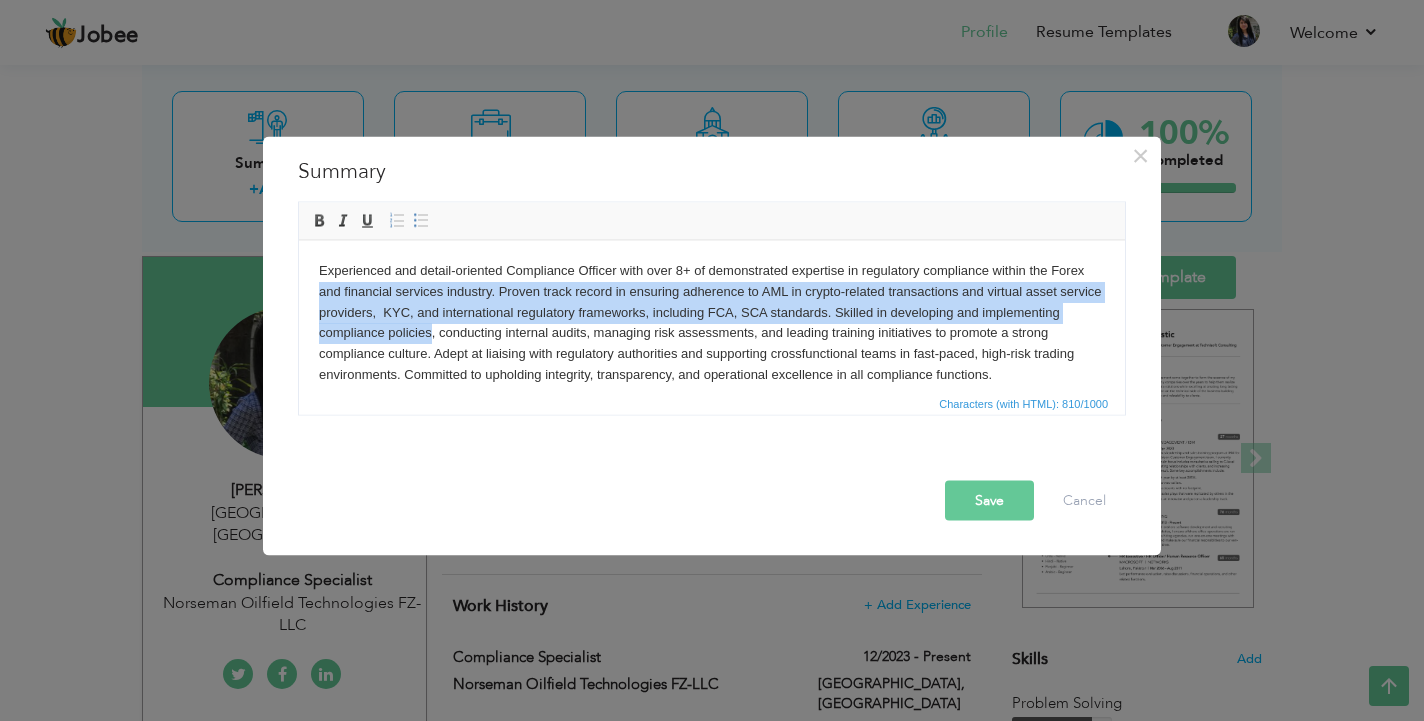 click on "Experienced and detail-oriented Compliance Officer with over 8+ of demonstrated expertise in regulatory compliance within the Forex and financial services industry. Proven track record in ensuring adherence to AML in crypto-related transactions and virtual asset service providers,  KYC, and international regulatory frameworks, including FCA, SCA standards. Skilled in developing and implementing compliance policies, conducting internal audits, managing risk assessments, and leading training initiatives to promote a strong compliance culture. Adept at liaising with regulatory authorities and supporting crossfunctional teams in fast-paced, high-risk trading environments. Committed to upholding integrity, transparency, and operational excellence in all compliance functions. ​​​​​​​" at bounding box center [712, 343] 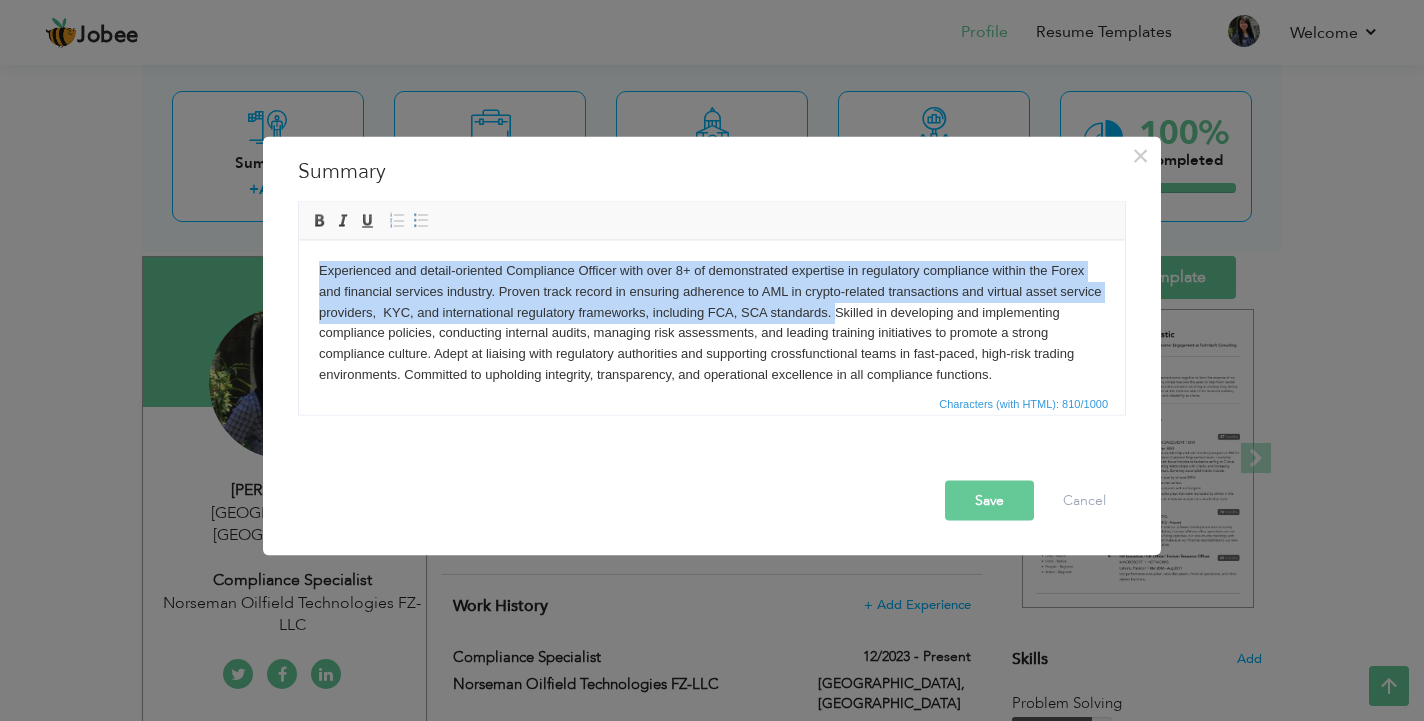 drag, startPoint x: 837, startPoint y: 303, endPoint x: 303, endPoint y: 256, distance: 536.0644 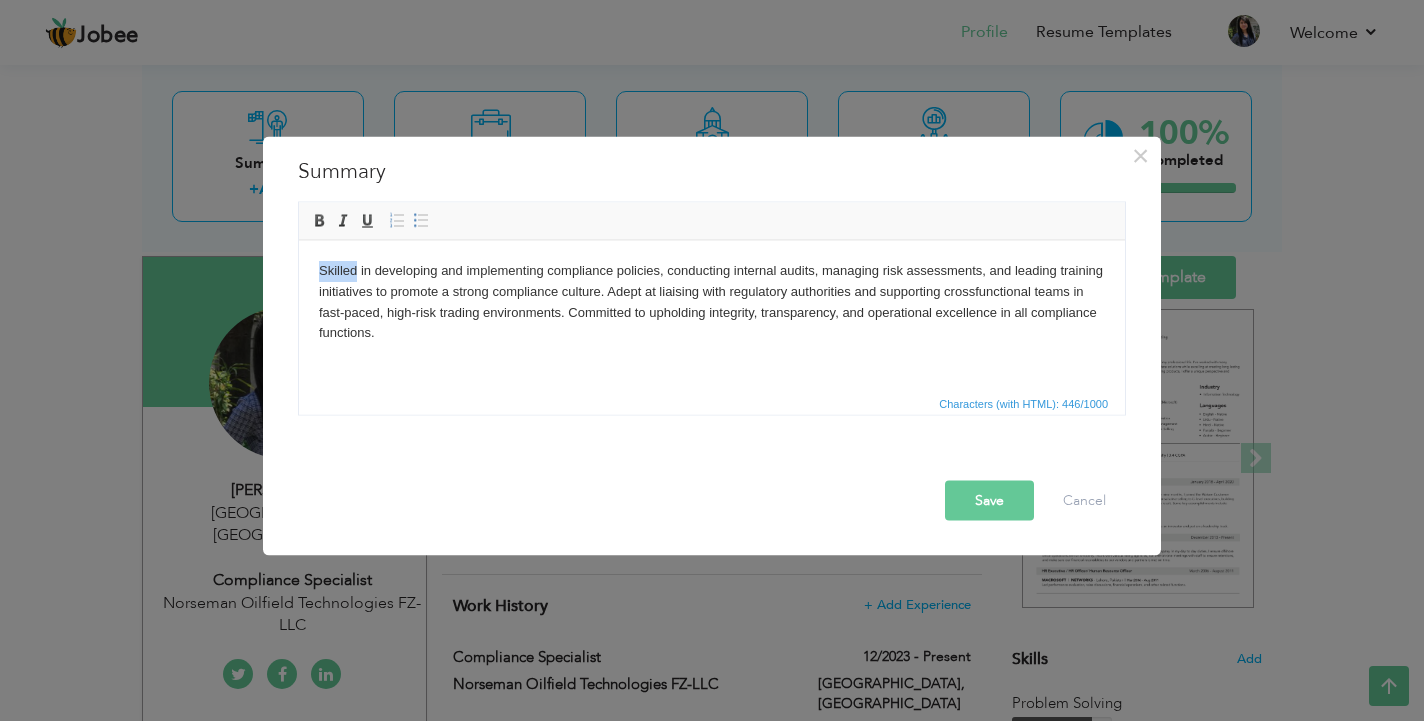 click on "Skilled in developing and implementing compliance policies, conducting internal audits, managing risk assessments, and leading training initiatives to promote a strong compliance culture. Adept at liaising with regulatory authorities and supporting crossfunctional teams in fast-paced, high-risk trading environments. Committed to upholding integrity, transparency, and operational excellence in all compliance functions." at bounding box center [712, 322] 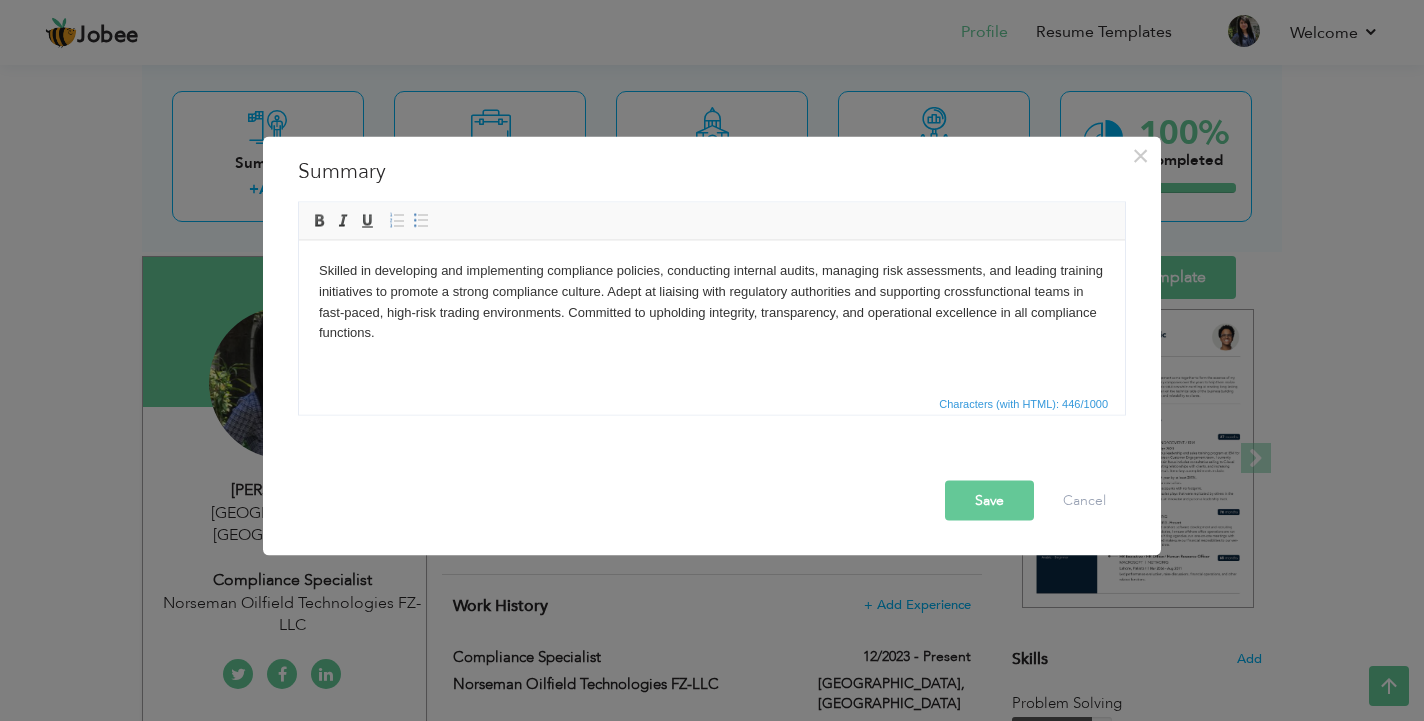click on "Skilled in developing and implementing compliance policies, conducting internal audits, managing risk assessments, and leading training initiatives to promote a strong compliance culture. Adept at liaising with regulatory authorities and supporting crossfunctional teams in fast-paced, high-risk trading environments. Committed to upholding integrity, transparency, and operational excellence in all compliance functions." at bounding box center [712, 322] 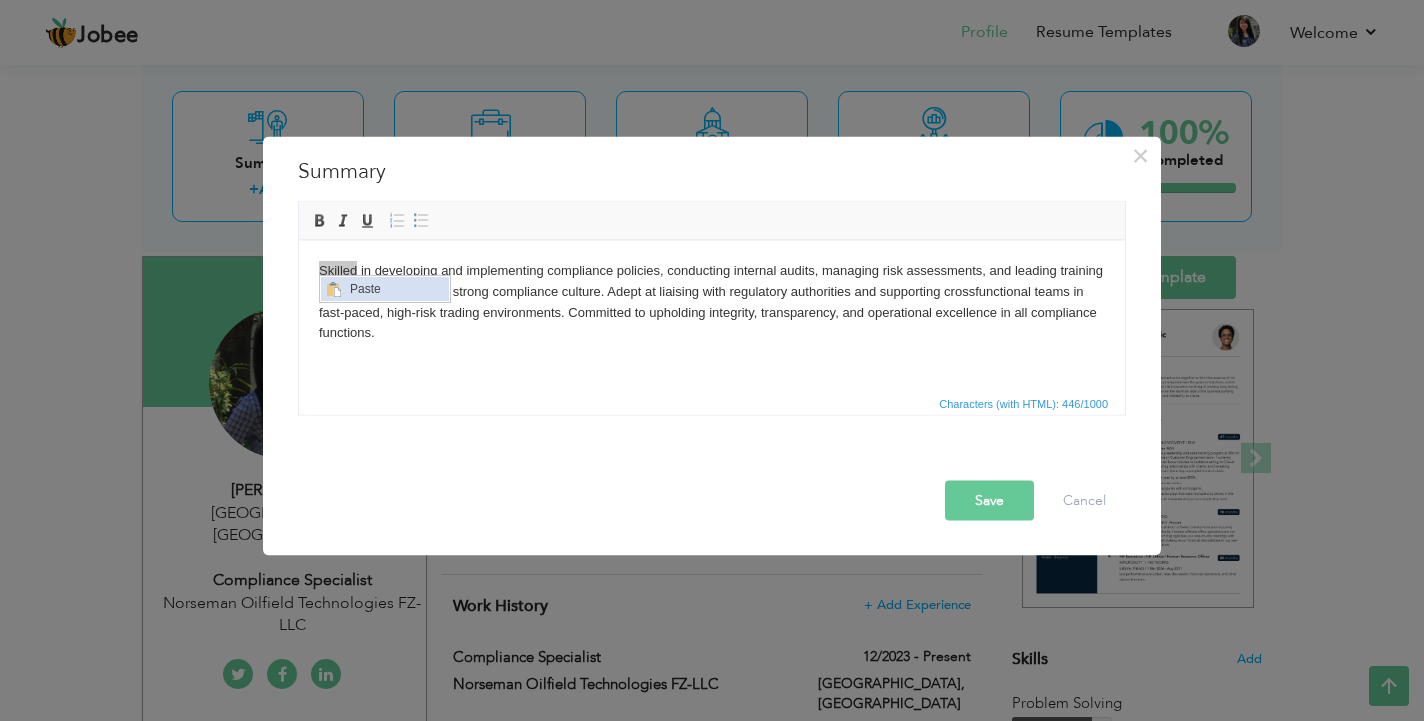 click on "Paste" at bounding box center [397, 289] 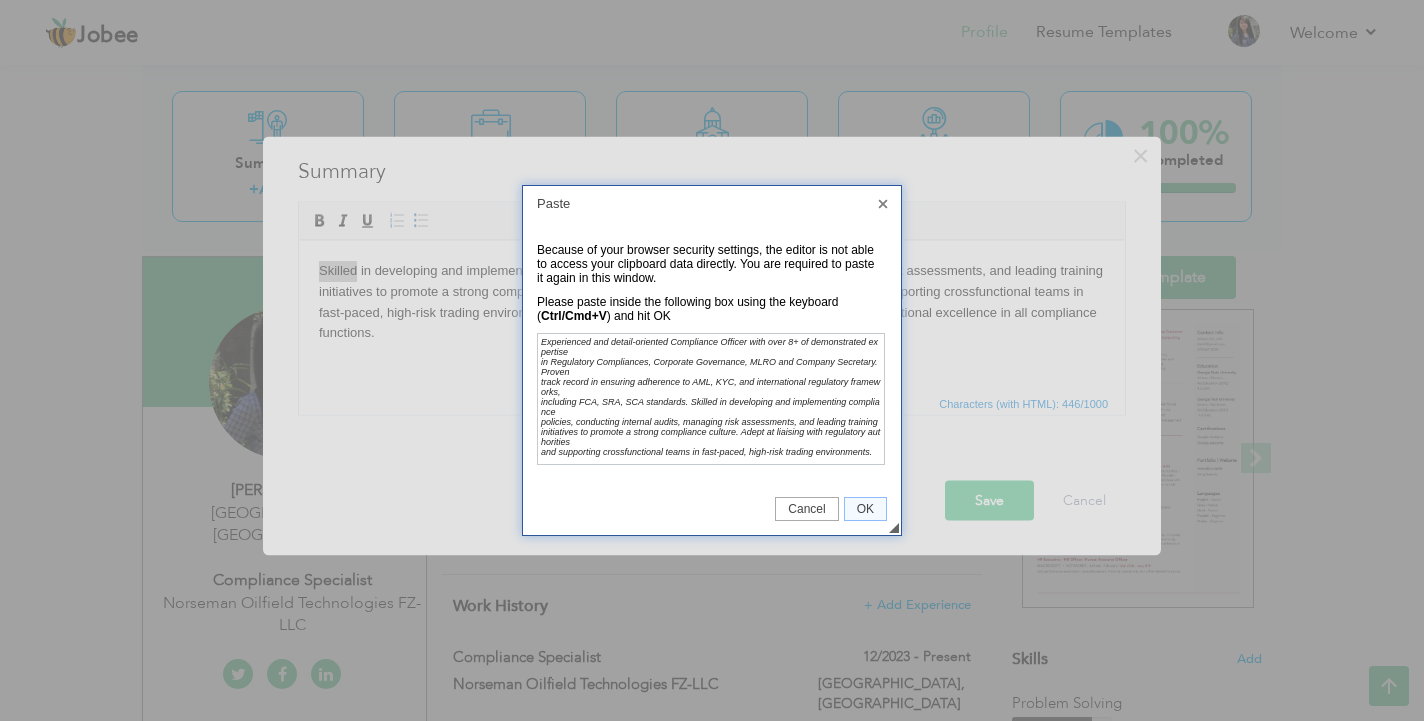 scroll, scrollTop: 0, scrollLeft: 0, axis: both 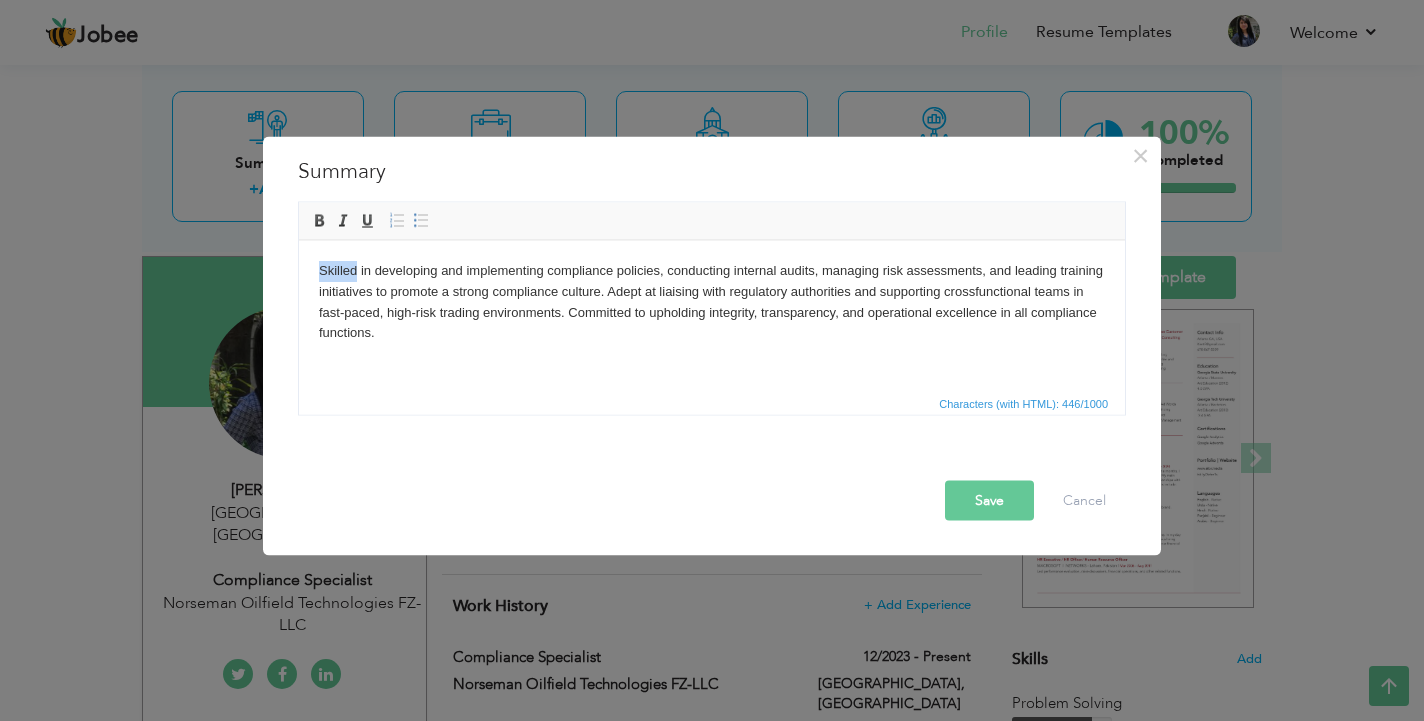 click on "Skilled in developing and implementing compliance policies, conducting internal audits, managing risk assessments, and leading training initiatives to promote a strong compliance culture. Adept at liaising with regulatory authorities and supporting crossfunctional teams in fast-paced, high-risk trading environments. Committed to upholding integrity, transparency, and operational excellence in all compliance functions." at bounding box center (712, 322) 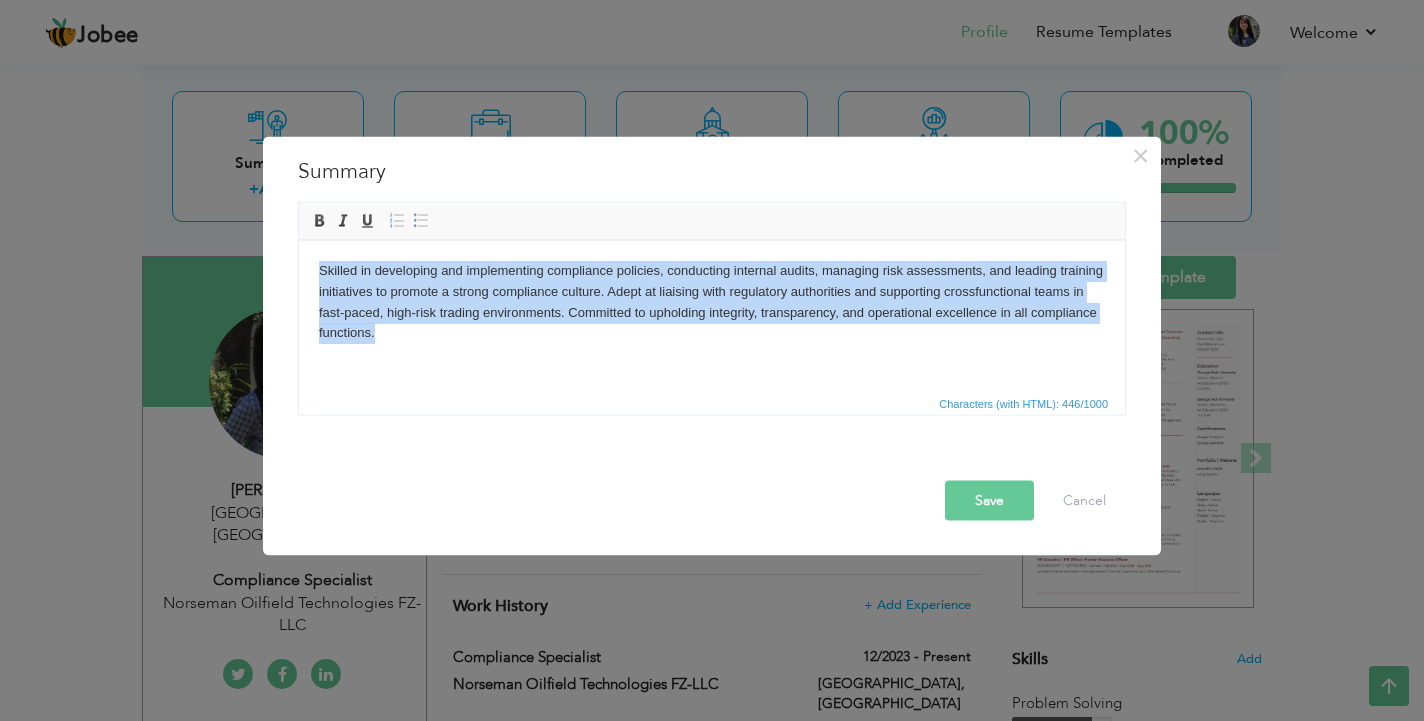 drag, startPoint x: 408, startPoint y: 329, endPoint x: 289, endPoint y: 250, distance: 142.83557 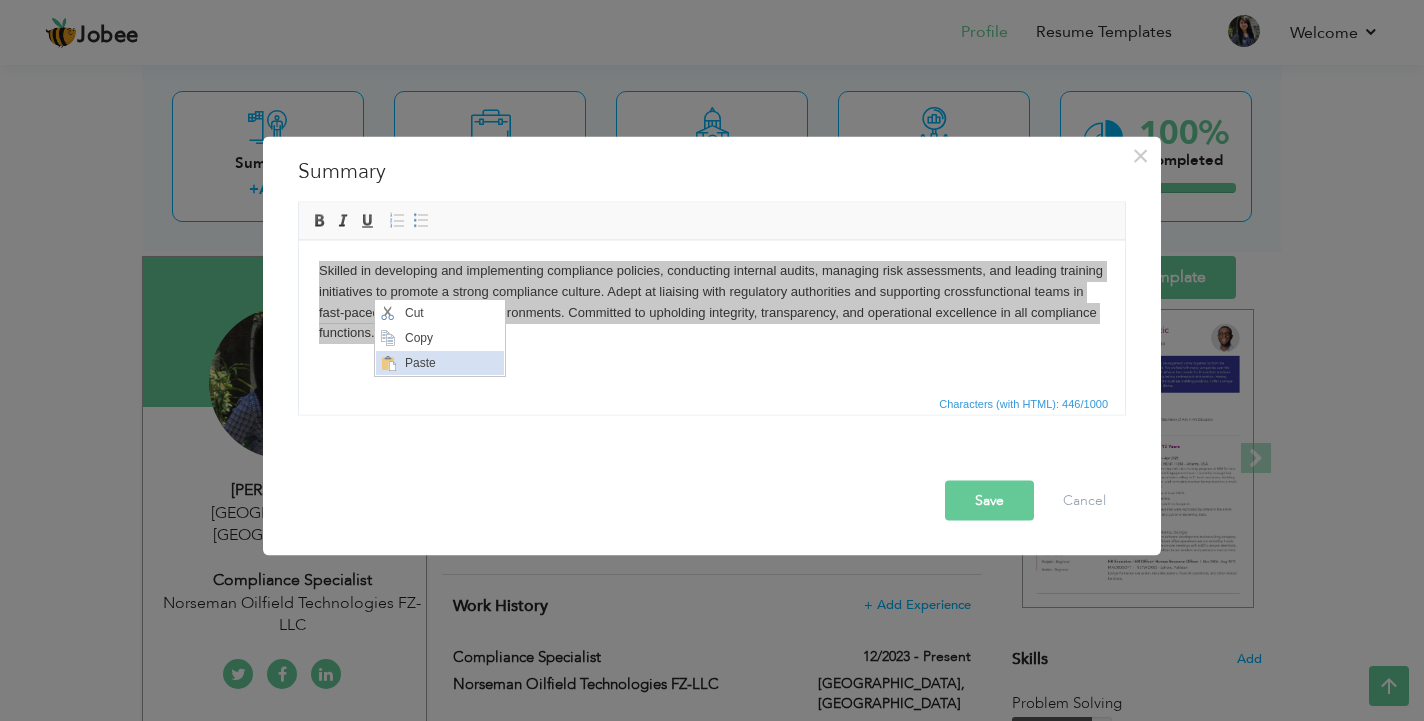 click on "Paste" at bounding box center [452, 363] 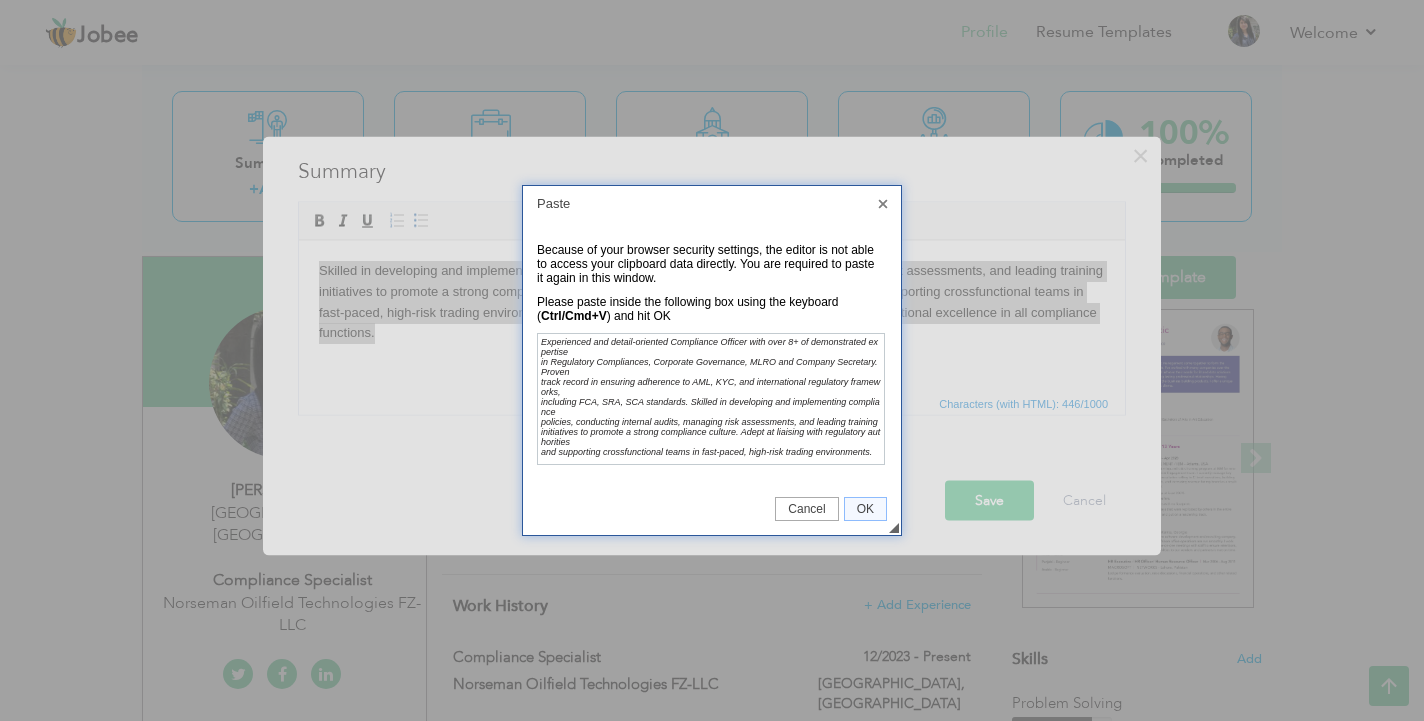 scroll, scrollTop: 0, scrollLeft: 0, axis: both 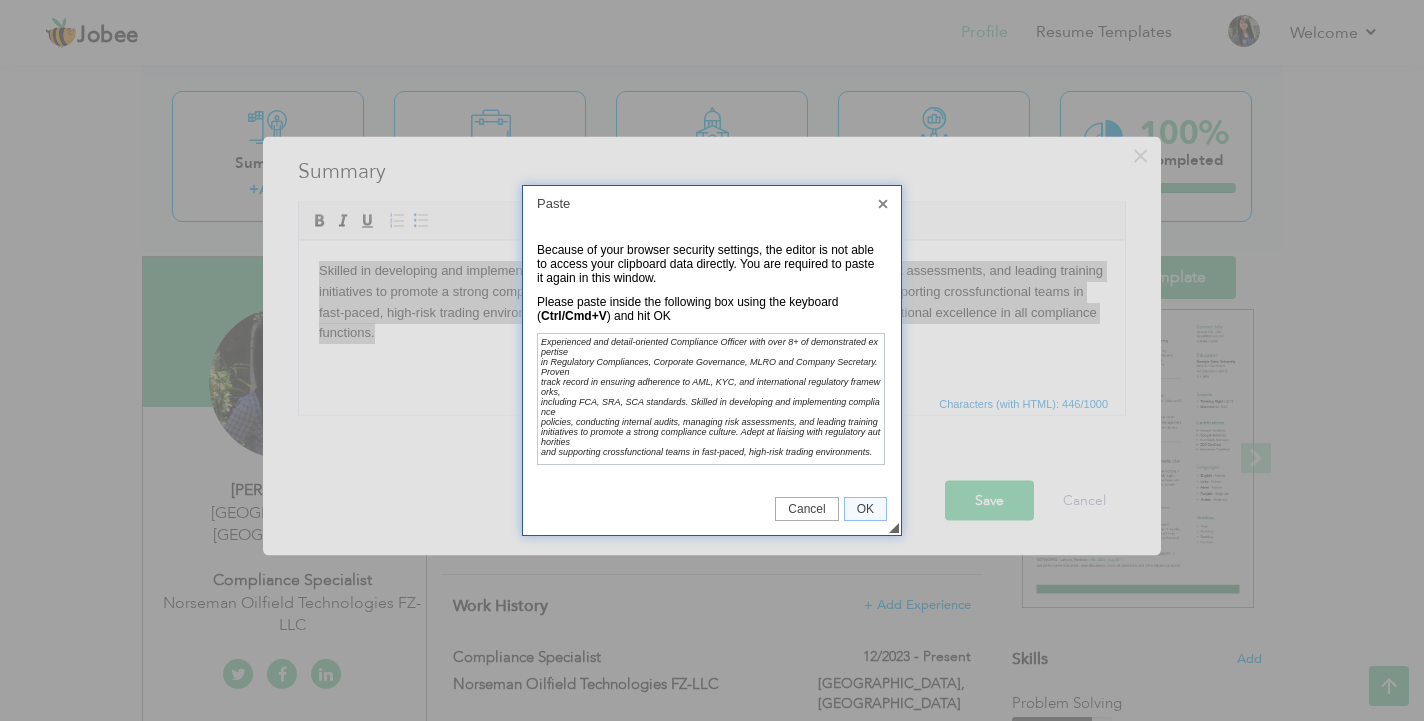 click on "OK" at bounding box center [865, 509] 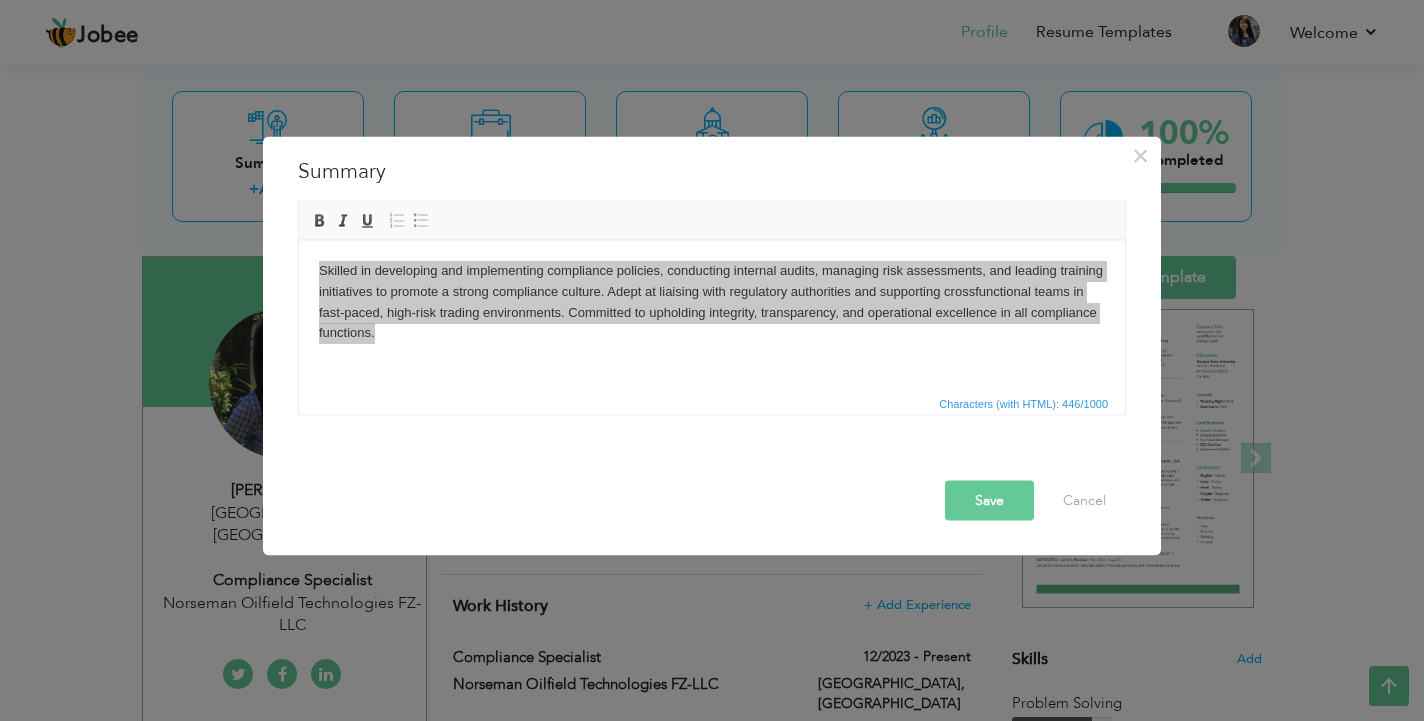 click on "Characters (with HTML): 446/1000" at bounding box center (712, 402) 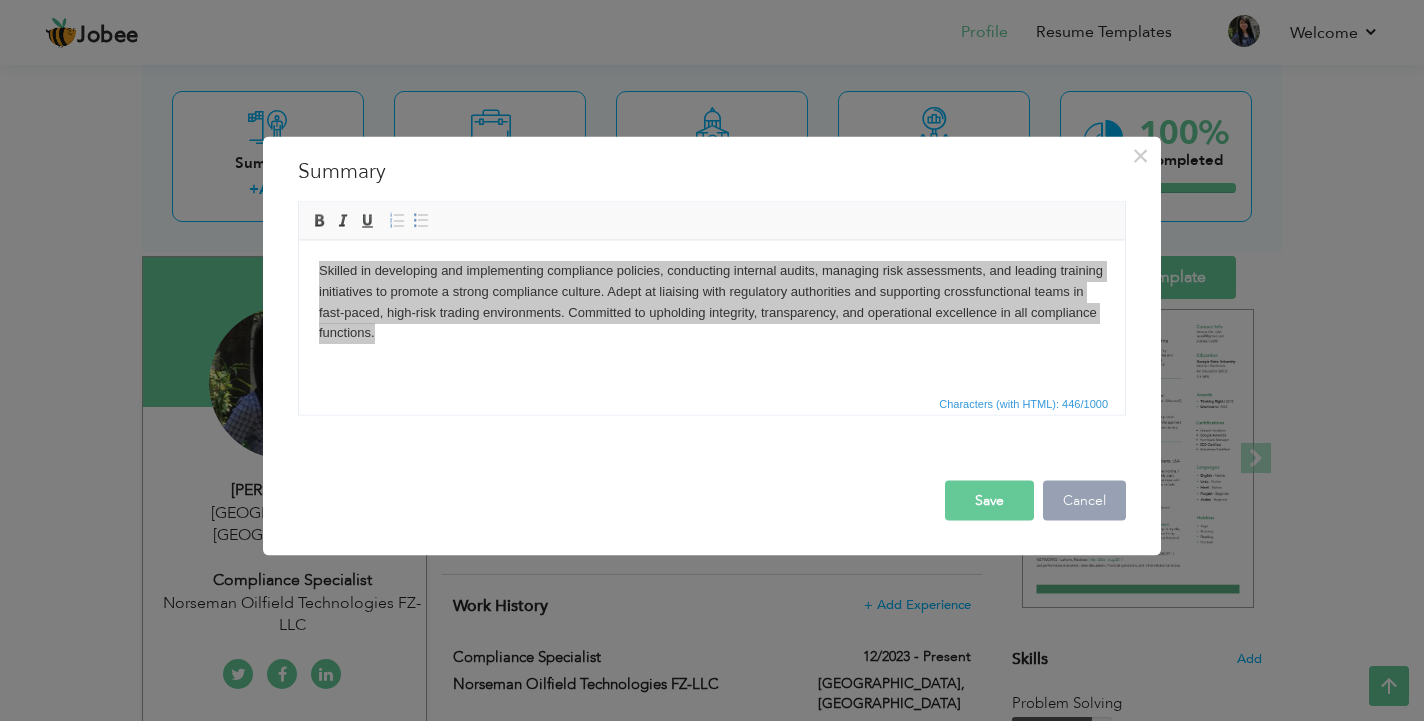click on "Cancel" at bounding box center [1084, 500] 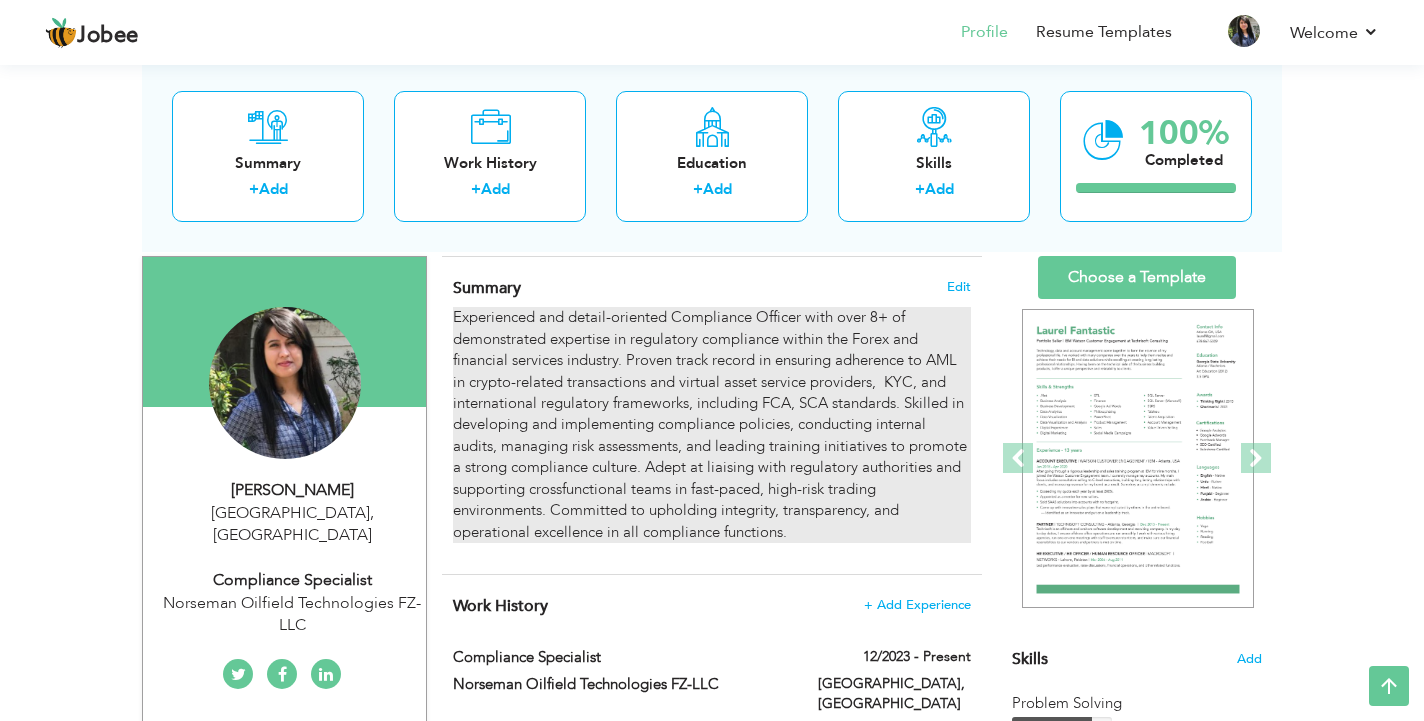 click on "Experienced and detail-oriented Compliance Officer with over 8+ of demonstrated expertise in regulatory compliance within the Forex and financial services industry. Proven track record in ensuring adherence to AML in crypto-related transactions and virtual asset service providers,  KYC, and international regulatory frameworks, including FCA, SCA standards. Skilled in developing and implementing compliance policies, conducting internal audits, managing risk assessments, and leading training initiatives to promote a strong compliance culture. Adept at liaising with regulatory authorities and supporting crossfunctional teams in fast-paced, high-risk trading environments. Committed to upholding integrity, transparency, and operational excellence in all compliance functions." at bounding box center (712, 425) 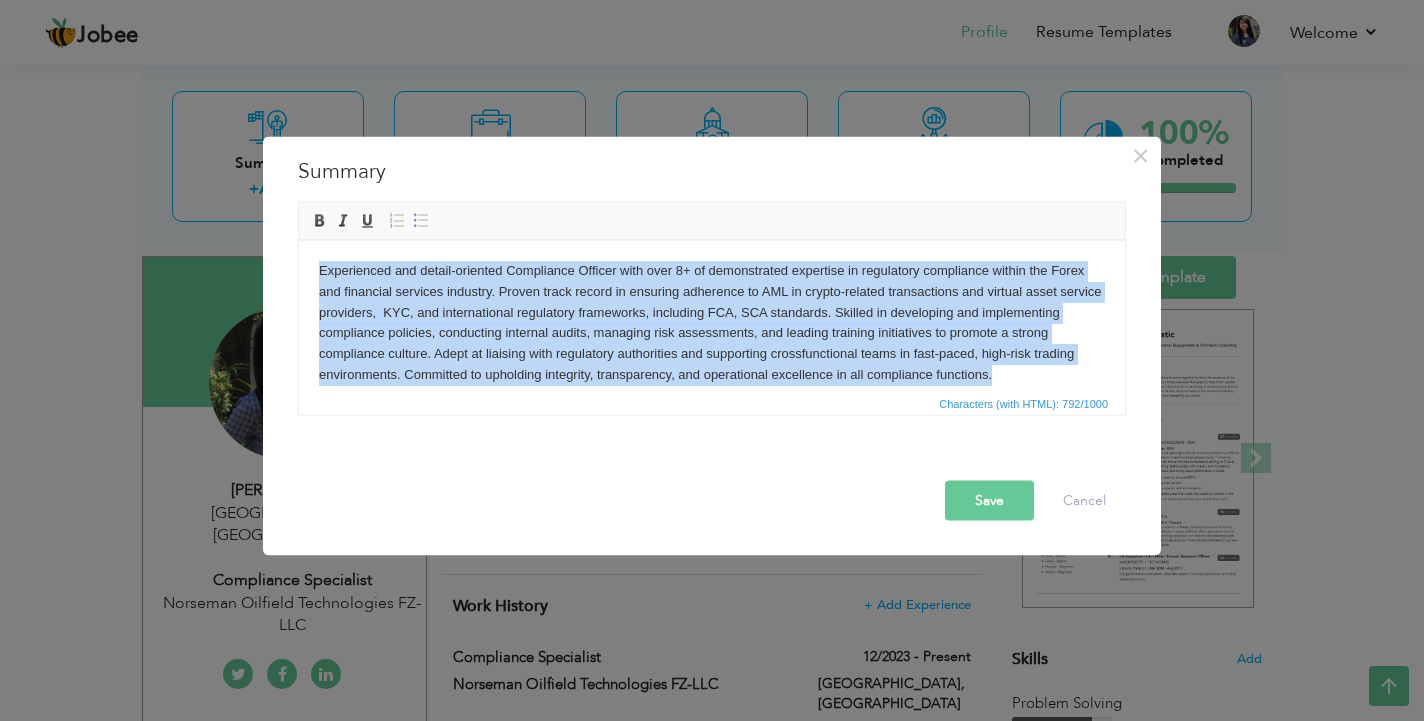 drag, startPoint x: 1011, startPoint y: 373, endPoint x: 123, endPoint y: 244, distance: 897.321 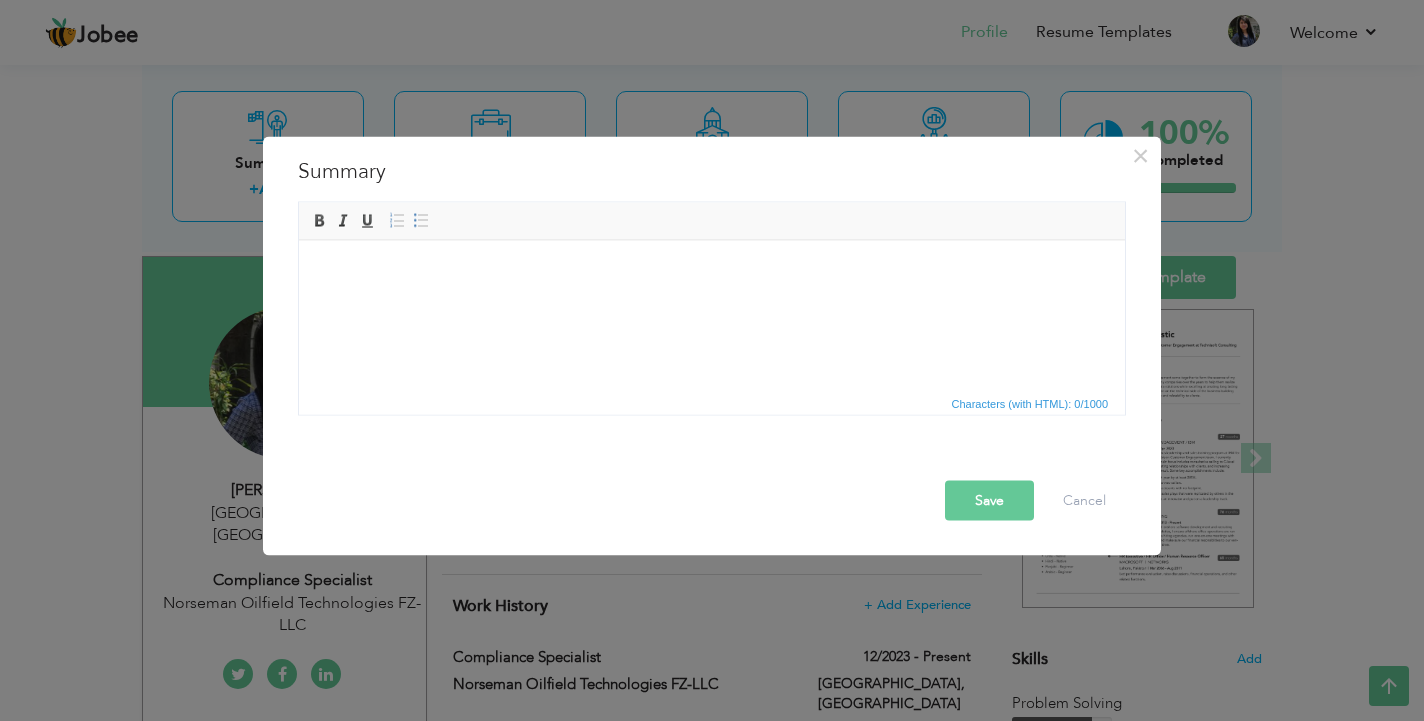 click at bounding box center (712, 270) 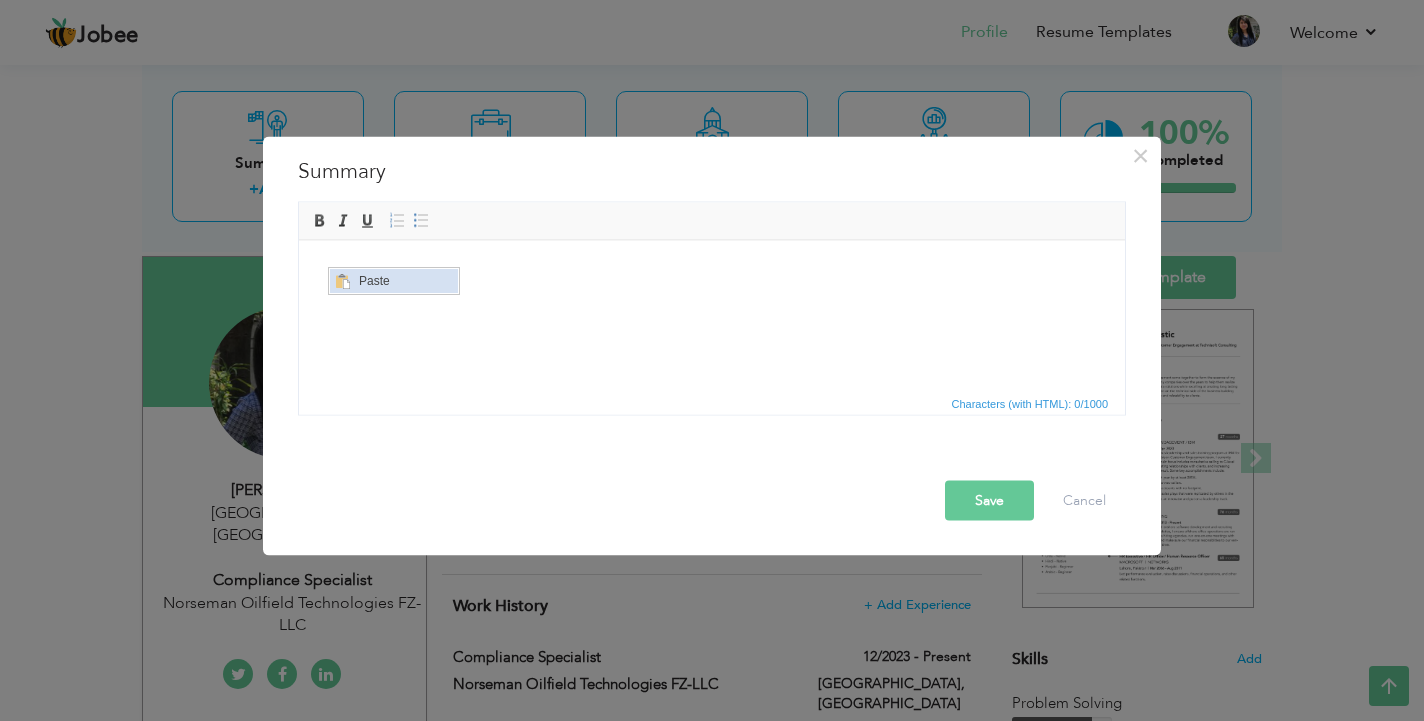 click on "Paste" at bounding box center (406, 281) 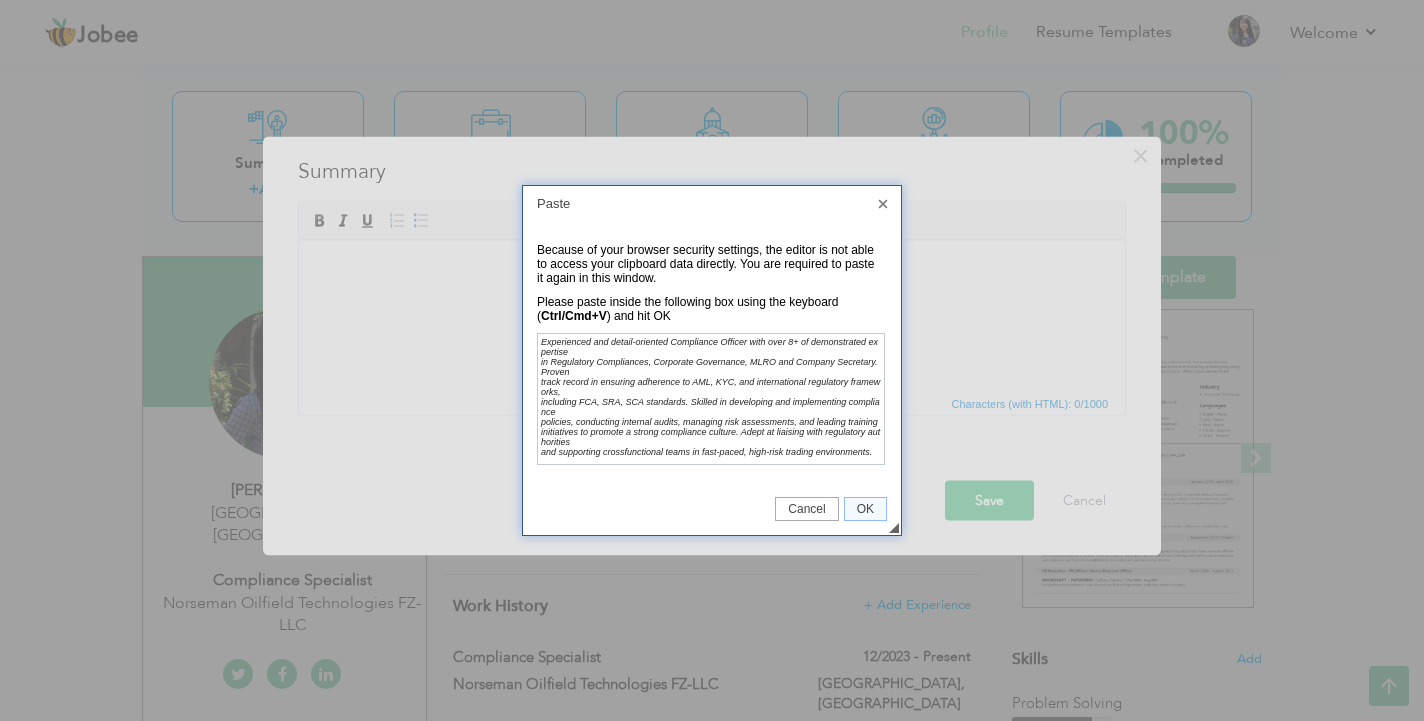 scroll, scrollTop: 0, scrollLeft: 0, axis: both 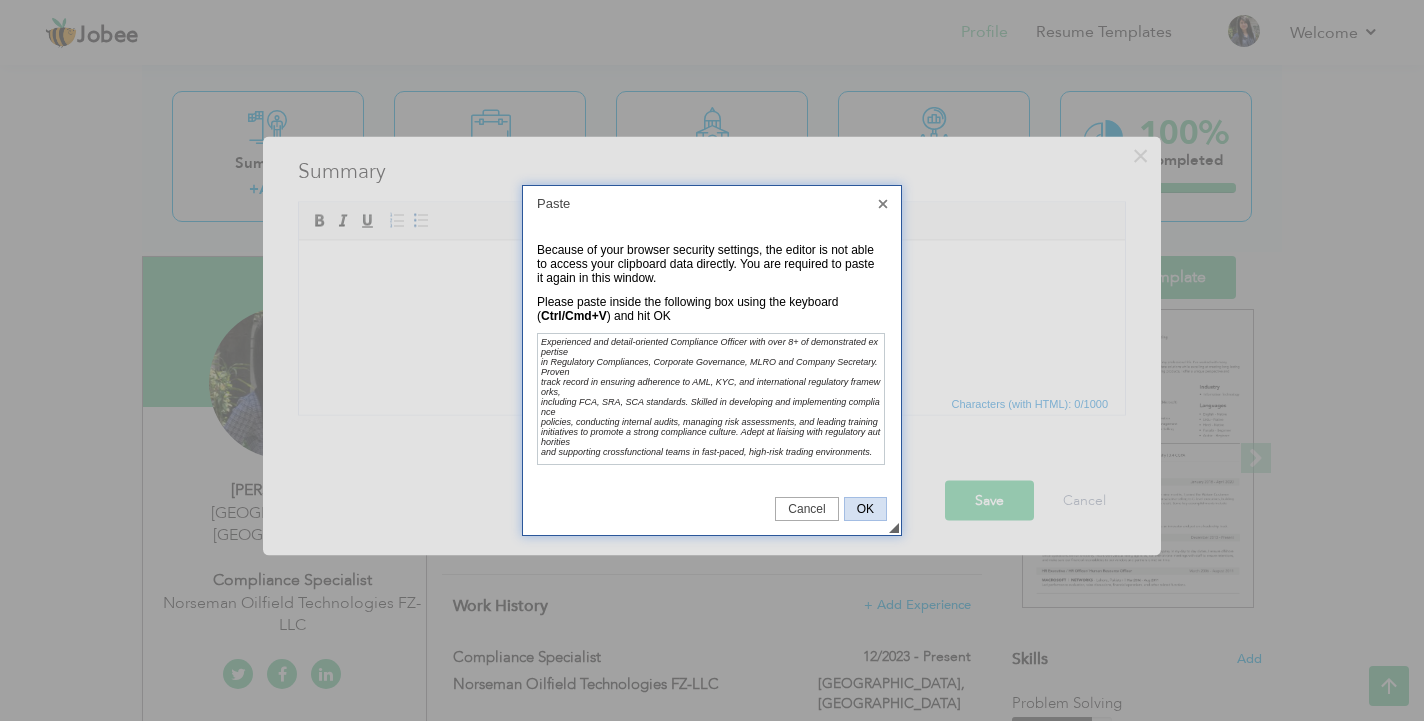 click on "OK" at bounding box center [865, 509] 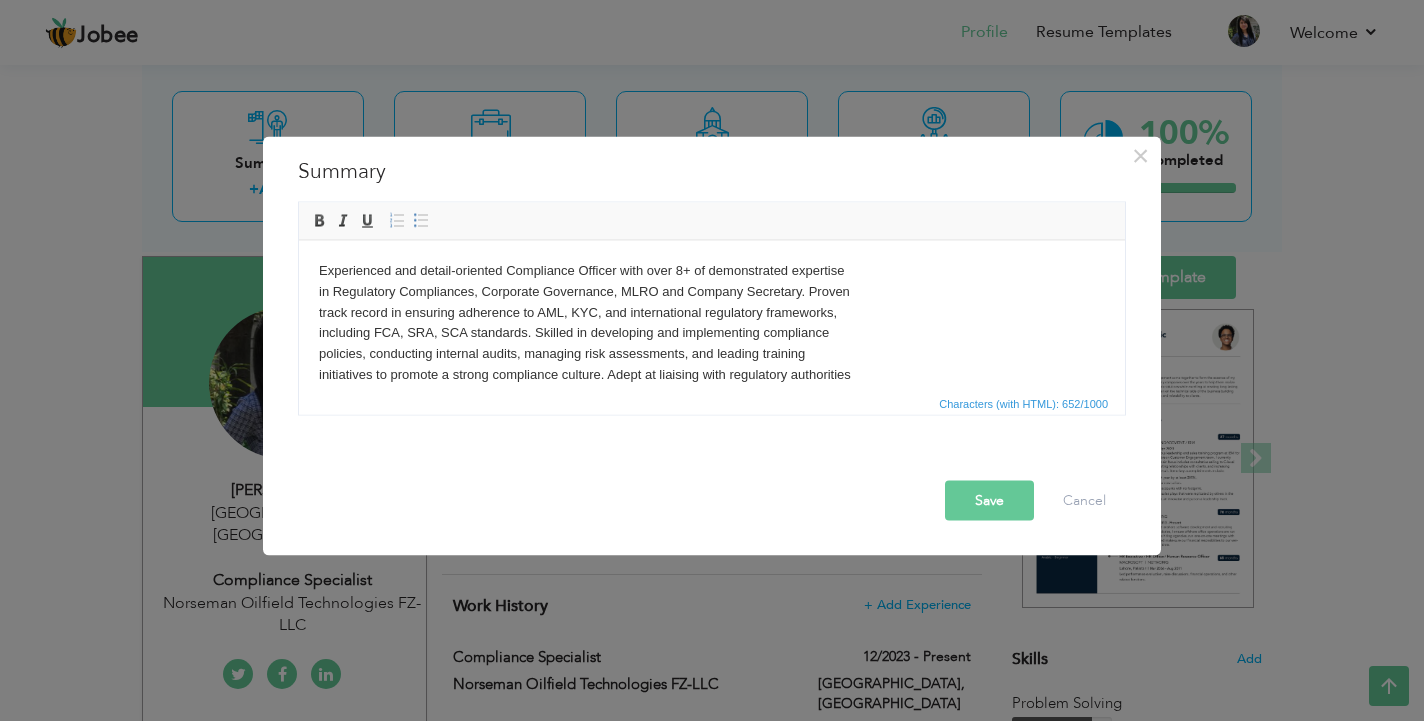 scroll, scrollTop: 0, scrollLeft: 0, axis: both 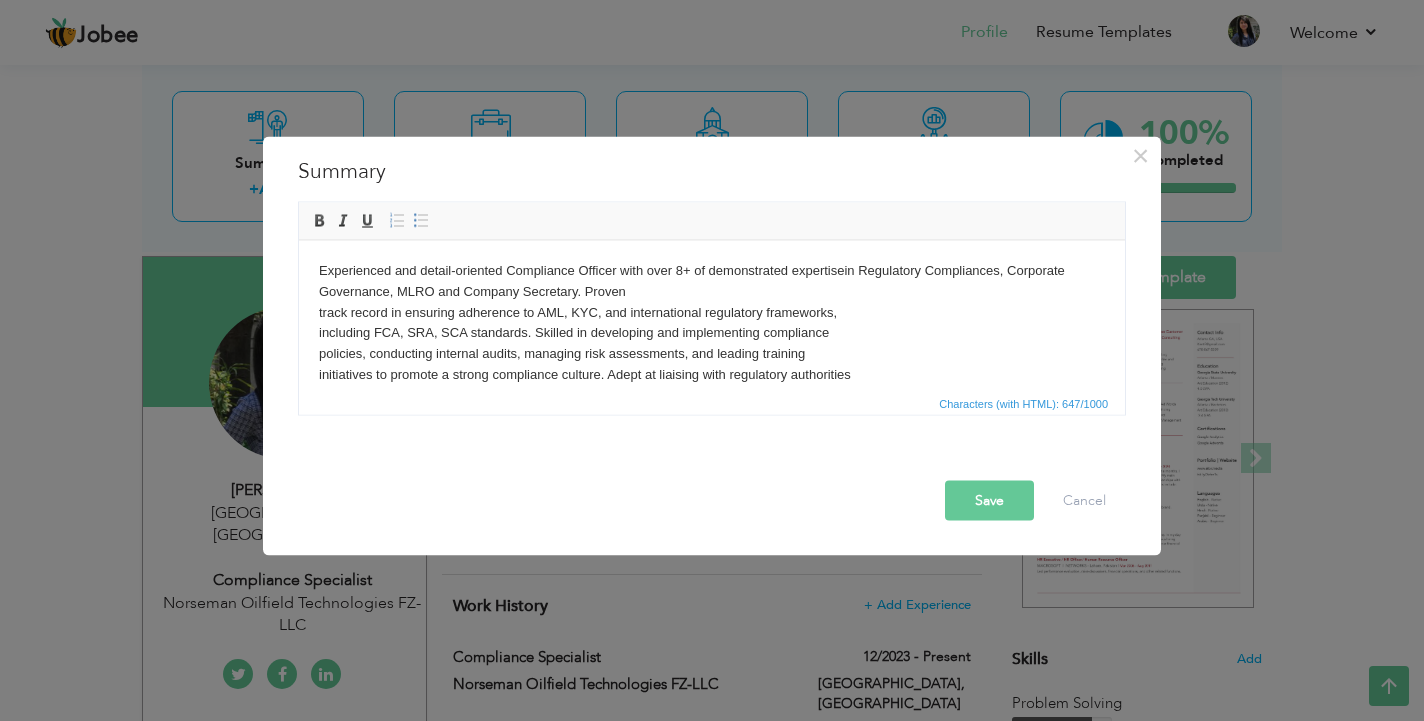 click on "Experienced and detail-oriented Compliance Officer with over 8+ of demonstrated expertise  in Regulatory Compliances, Corporate Governance, MLRO and Company Secretary. Proven track record in ensuring adherence to AML, KYC, and international regulatory frameworks, including FCA, SRA, SCA standards. Skilled in developing and implementing compliance policies, conducting internal audits, managing risk assessments, and leading training initiatives to promote a strong compliance culture. Adept at liaising with regulatory authorities and supporting crossfunctional teams in fast-paced, high-risk trading environments." at bounding box center (712, 333) 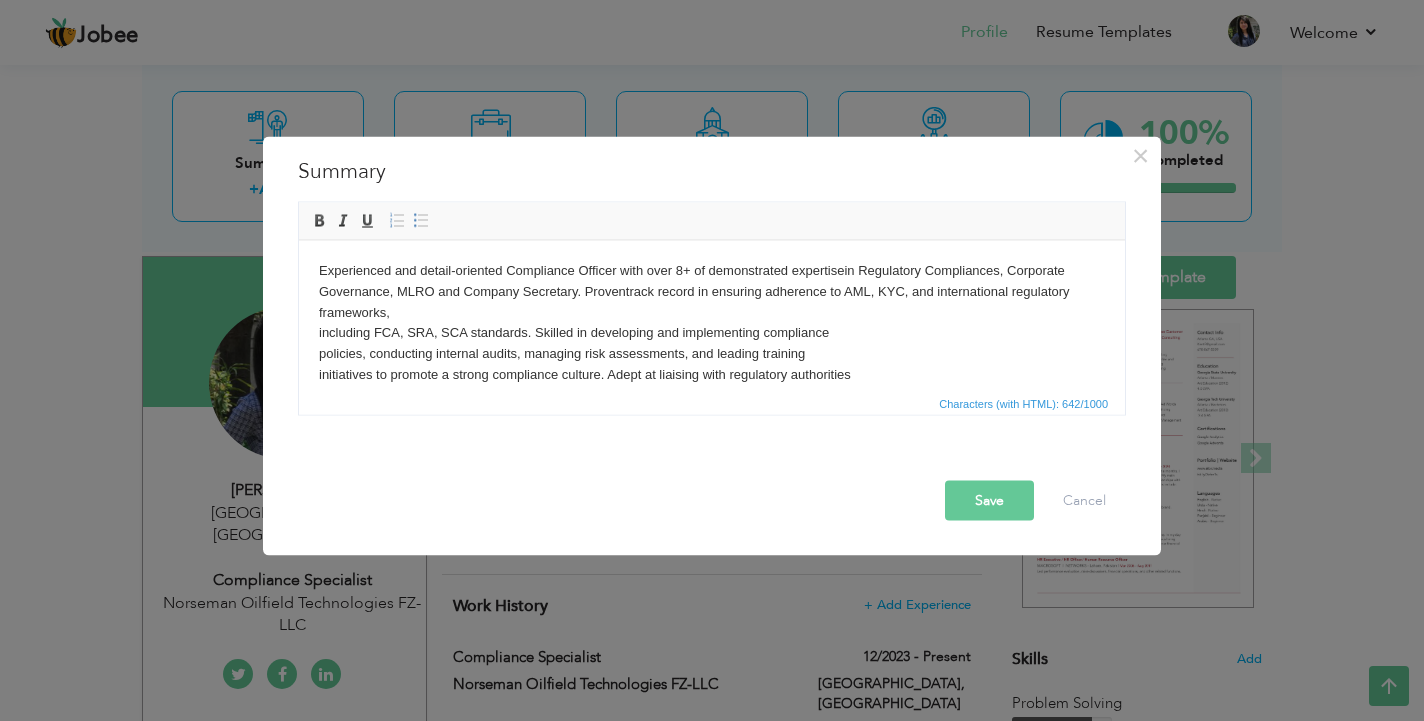 click on "Experienced and detail-oriented Compliance Officer with over 8+ of demonstrated expertise  in Regulatory Compliances, Corporate Governance, MLRO and Company Secretary. Proven  track record in ensuring adherence to AML, KYC, and international regulatory frameworks, including FCA, SRA, SCA standards. Skilled in developing and implementing compliance policies, conducting internal audits, managing risk assessments, and leading training initiatives to promote a strong compliance culture. Adept at liaising with regulatory authorities and supporting crossfunctional teams in fast-paced, high-risk trading environments." at bounding box center (712, 333) 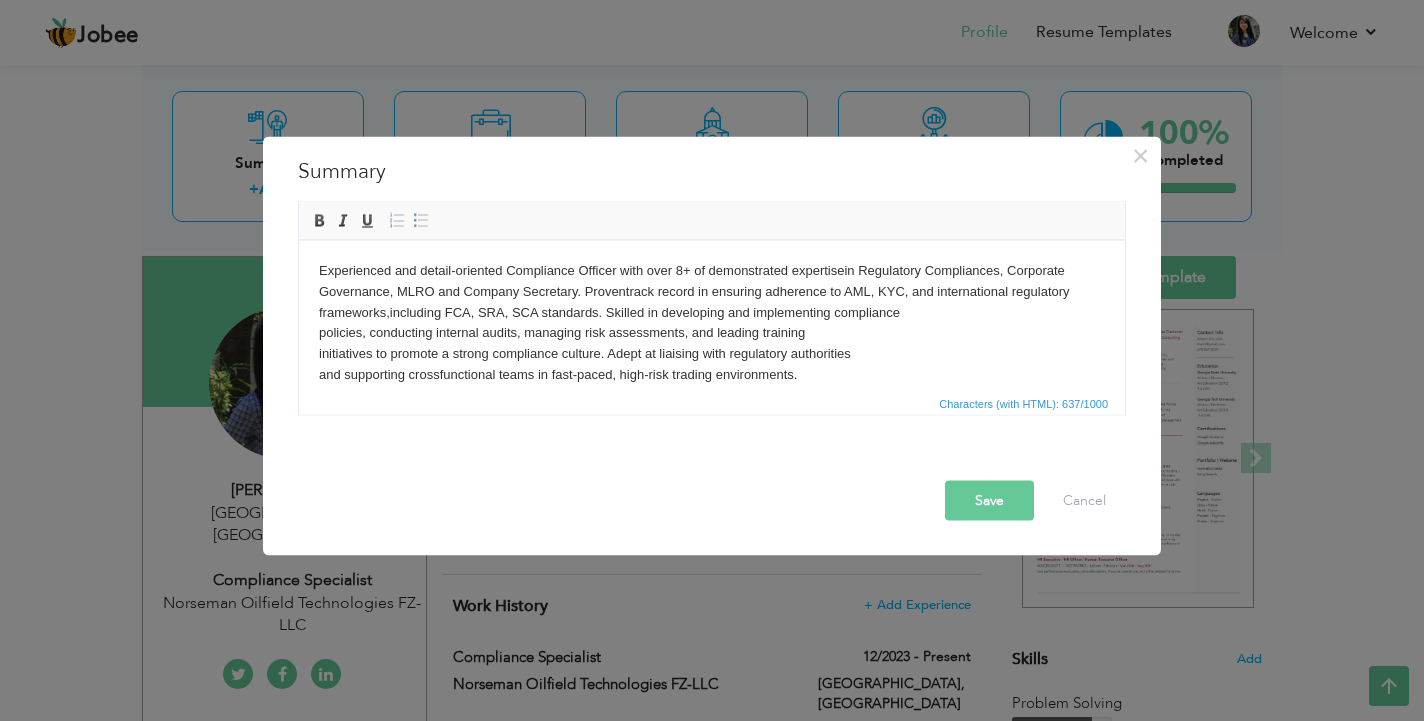click on "Experienced and detail-oriented Compliance Officer with over 8+ of demonstrated expertise  in Regulatory Compliances, Corporate Governance, MLRO and Company Secretary. Proven  track record in ensuring adherence to AML, KYC, and international regulatory frameworks,  including FCA, SRA, SCA standards. Skilled in developing and implementing compliance policies, conducting internal audits, managing risk assessments, and leading training initiatives to promote a strong compliance culture. Adept at liaising with regulatory authorities and supporting crossfunctional teams in fast-paced, high-risk trading environments." at bounding box center (712, 322) 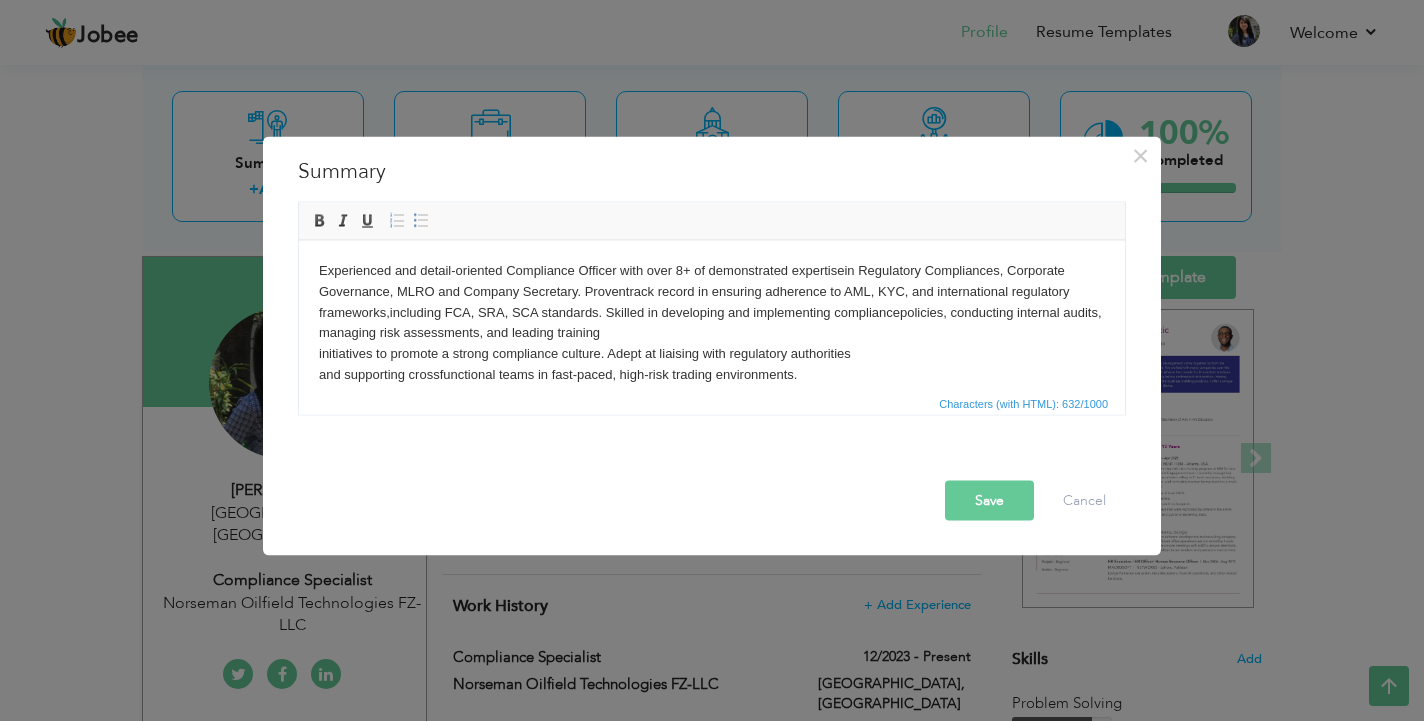 click on "Experienced and detail-oriented Compliance Officer with over 8+ of demonstrated expertise  in Regulatory Compliances, Corporate Governance, MLRO and Company Secretary. Proven  track record in ensuring adherence to AML, KYC, and international regulatory frameworks,  including FCA, SRA, SCA standards. Skilled in developing and implementing compliance  policies, conducting internal audits, managing risk assessments, and leading training initiatives to promote a strong compliance culture. Adept at liaising with regulatory authorities and supporting crossfunctional teams in fast-paced, high-risk trading environments." at bounding box center (712, 322) 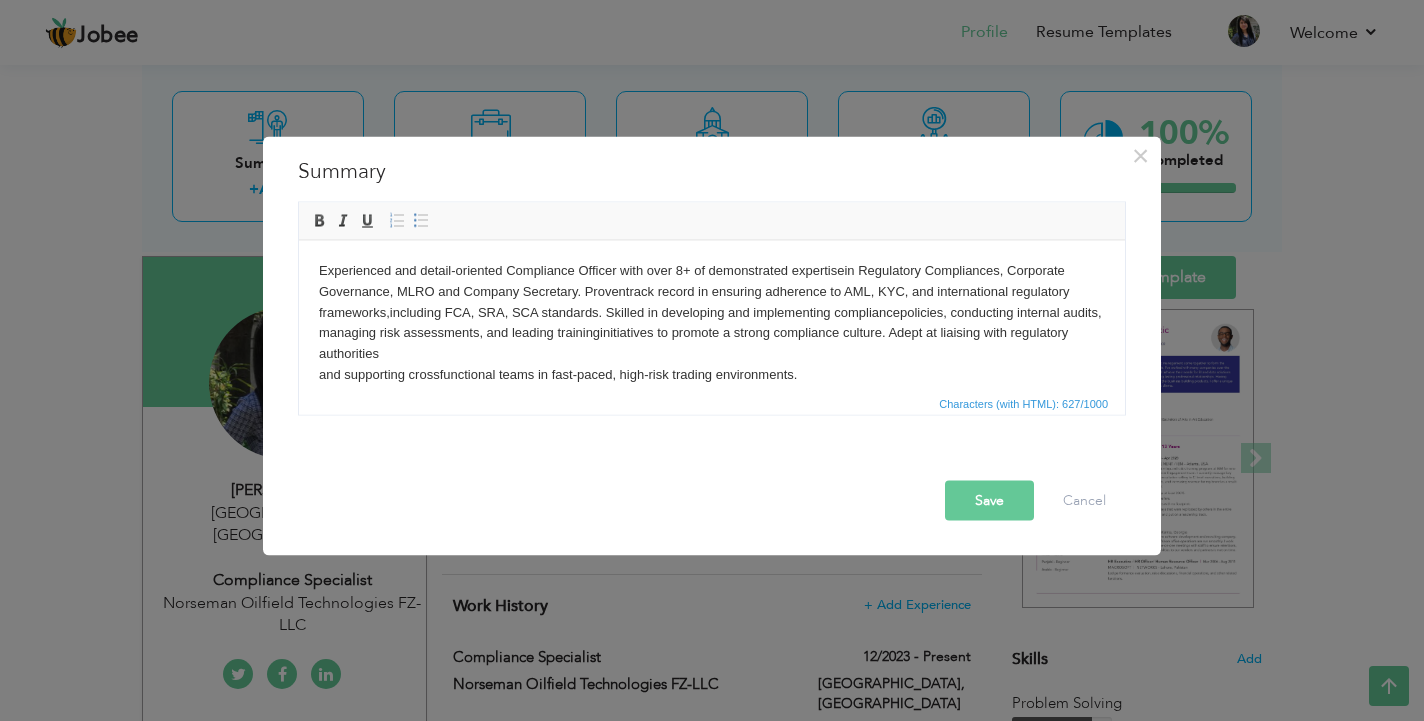 click on "Experienced and detail-oriented Compliance Officer with over 8+ of demonstrated expertise  in Regulatory Compliances, Corporate Governance, MLRO and Company Secretary. Proven  track record in ensuring adherence to AML, KYC, and international regulatory frameworks,  including FCA, SRA, SCA standards. Skilled in developing and implementing compliance  policies, conducting internal audits, managing risk assessments, and leading training  initiatives to promote a strong compliance culture. Adept at liaising with regulatory authorities and supporting crossfunctional teams in fast-paced, high-risk trading environments." at bounding box center [712, 322] 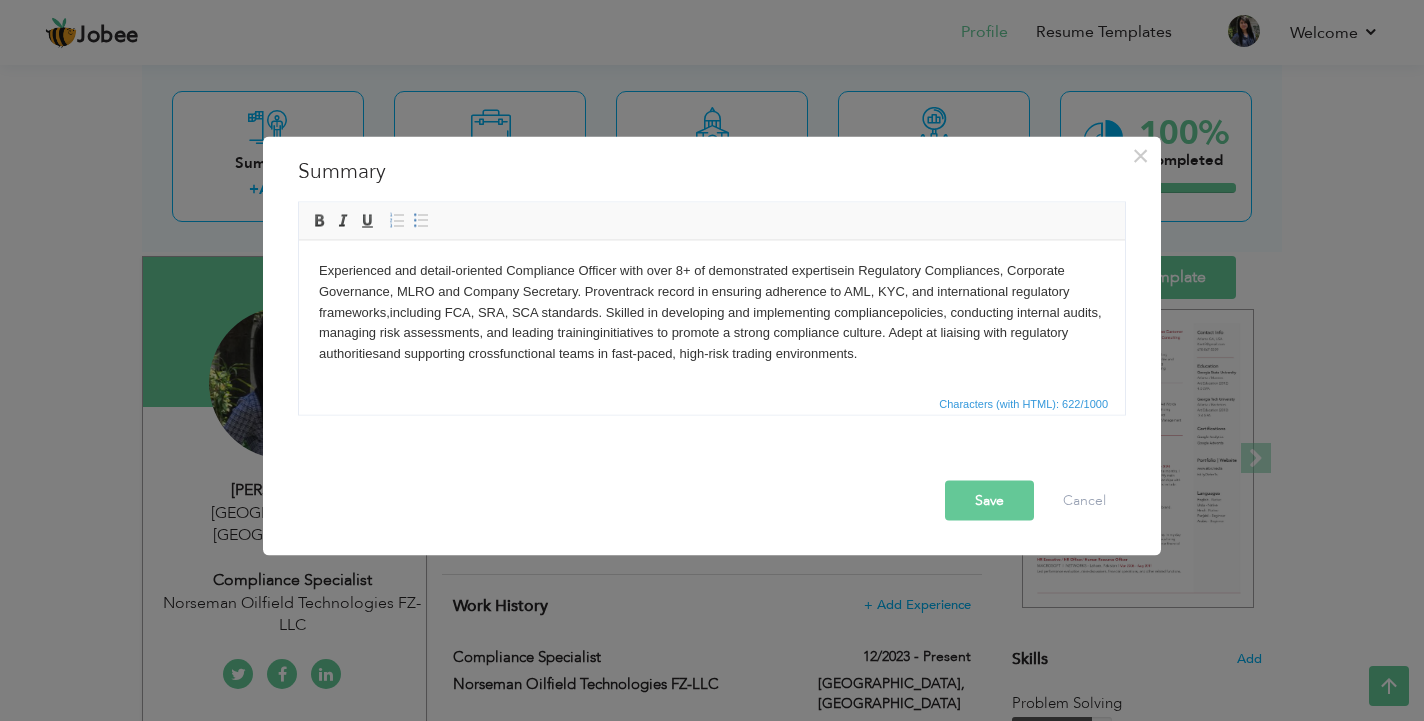 click on "Experienced and detail-oriented Compliance Officer with over 8+ of demonstrated expertise  in Regulatory Compliances, Corporate Governance, MLRO and Company Secretary. Proven  track record in ensuring adherence to AML, KYC, and international regulatory frameworks,  including FCA, SRA, SCA standards. Skilled in developing and implementing compliance  policies, conducting internal audits, managing risk assessments, and leading training  initiatives to promote a strong compliance culture. Adept at liaising with regulatory authorities  and supporting crossfunctional teams in fast-paced, high-risk trading environments." at bounding box center [712, 312] 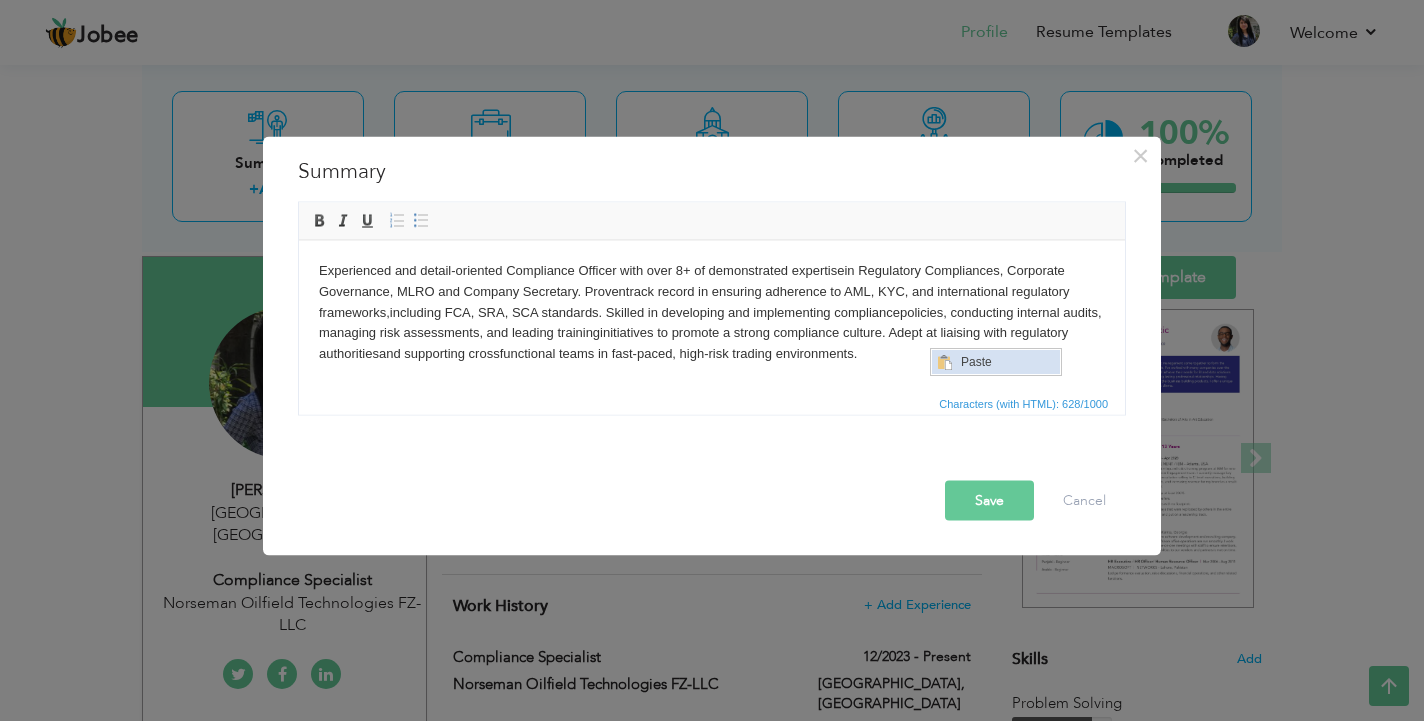 click on "Paste" at bounding box center (1008, 362) 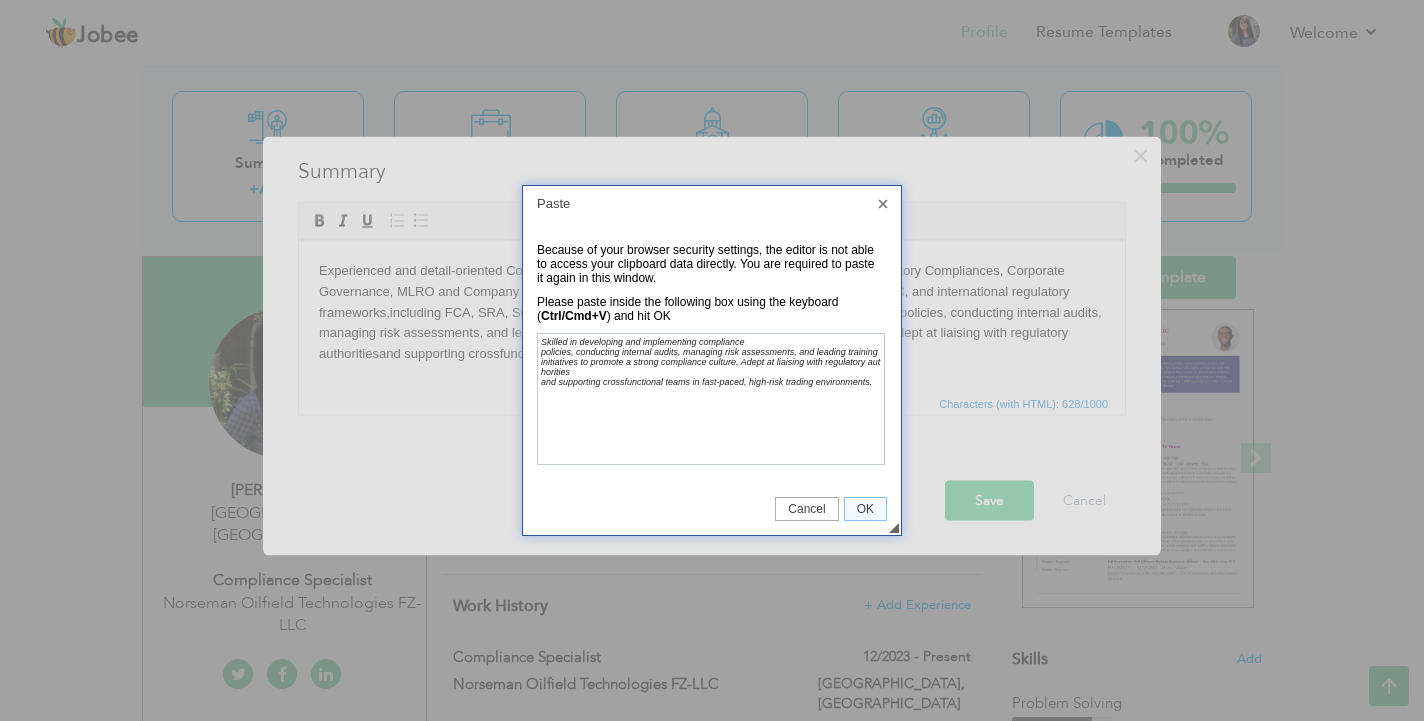 scroll, scrollTop: 0, scrollLeft: 0, axis: both 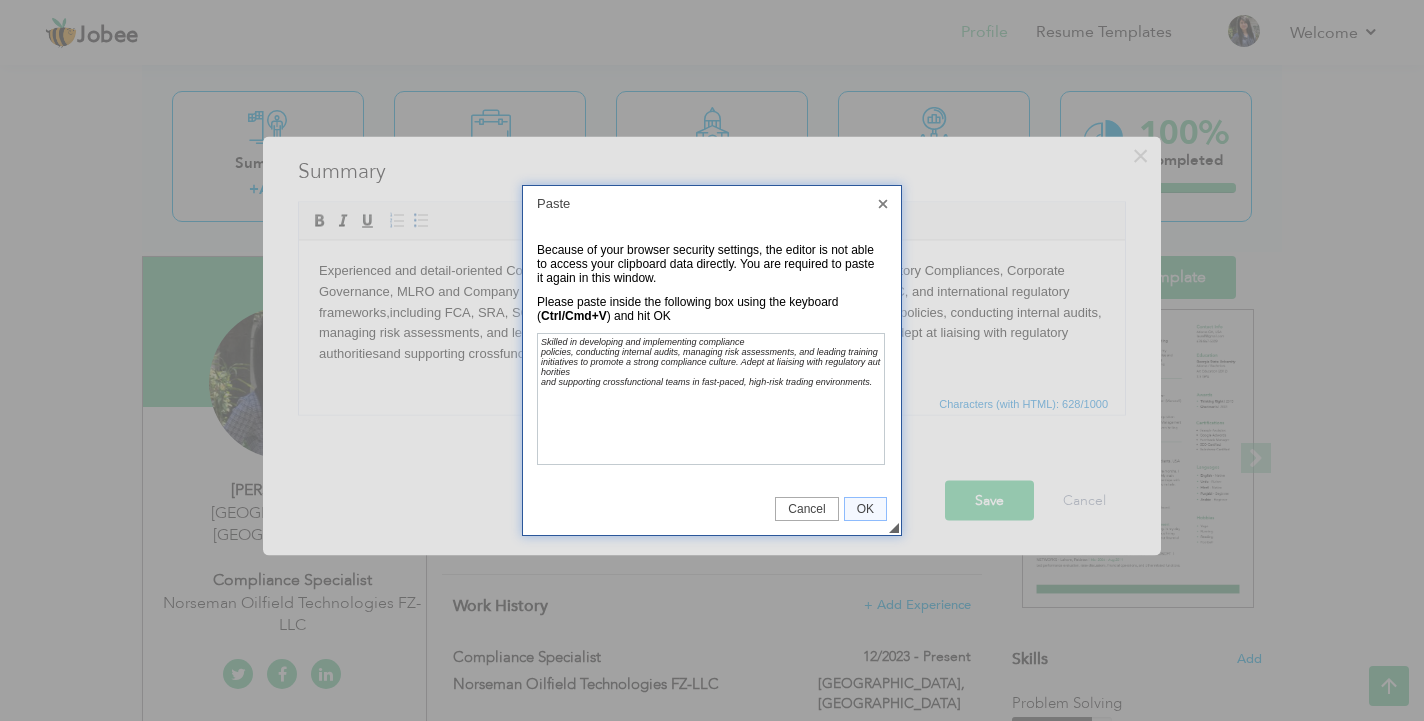 click on "OK" at bounding box center [865, 509] 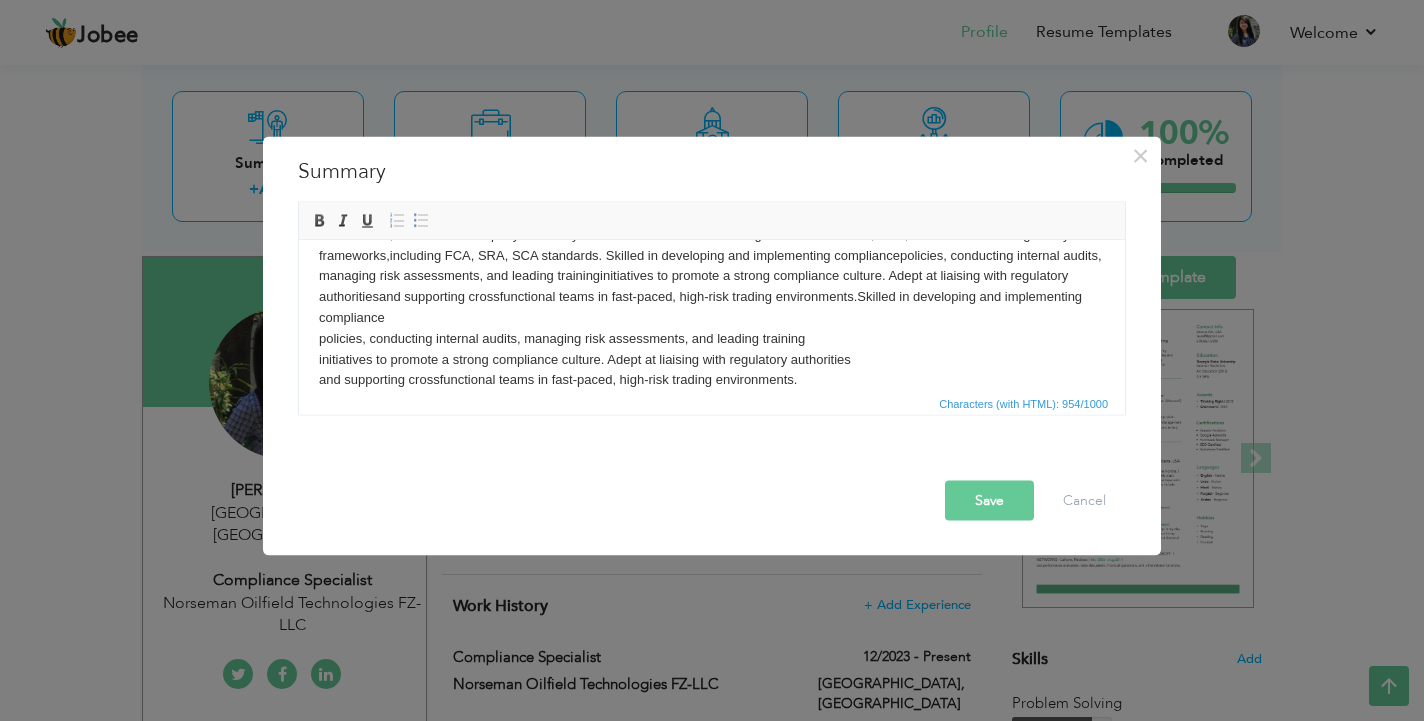 scroll, scrollTop: 63, scrollLeft: 0, axis: vertical 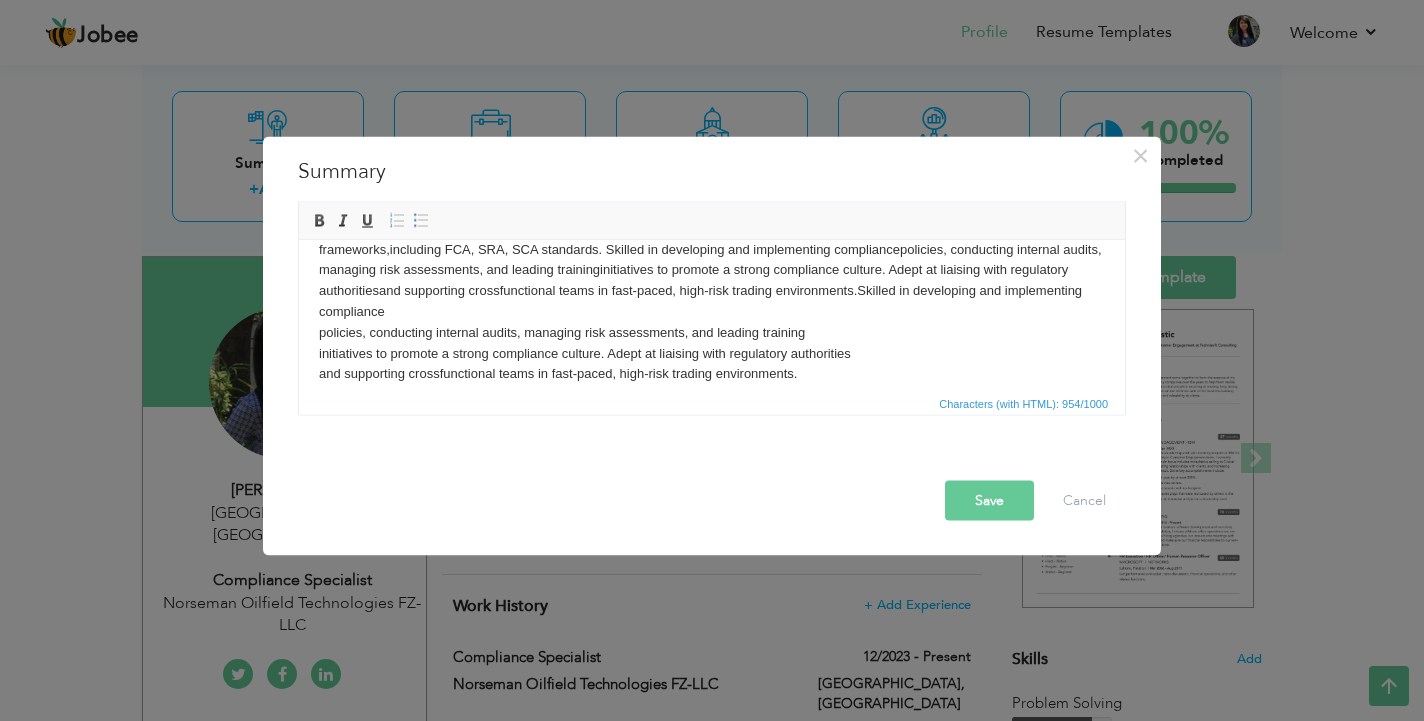 click on "Experienced and detail-oriented Compliance Officer with over 8+ of demonstrated expertise  in Regulatory Compliances, Corporate Governance, MLRO and Company Secretary. Proven  track record in ensuring adherence to AML, KYC, and international regulatory frameworks,  including FCA, SRA, SCA standards. Skilled in developing and implementing compliance  policies, conducting internal audits, managing risk assessments, and leading training  initiatives to promote a strong compliance culture. Adept at liaising with regulatory authorities  and supporting crossfunctional teams in fast-paced, high-risk trading environments. Skilled in developing and implementing compliance policies, conducting internal audits, managing risk assessments, and leading training initiatives to promote a strong compliance culture. Adept at liaising with regulatory authorities and supporting crossfunctional teams in fast-paced, high-risk trading environments." at bounding box center [712, 290] 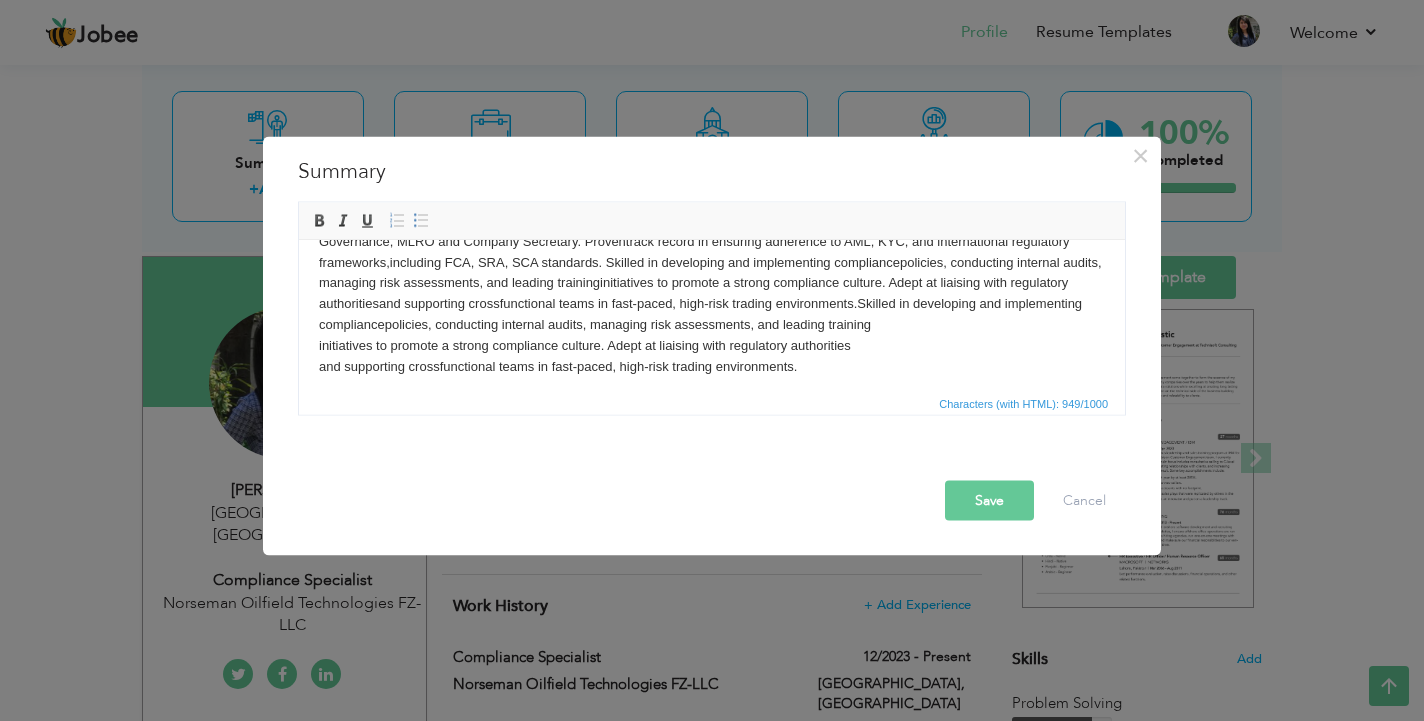 click on "Experienced and detail-oriented Compliance Officer with over 8+ of demonstrated expertise  in Regulatory Compliances, Corporate Governance, MLRO and Company Secretary. Proven  track record in ensuring adherence to AML, KYC, and international regulatory frameworks,  including FCA, SRA, SCA standards. Skilled in developing and implementing compliance  policies, conducting internal audits, managing risk assessments, and leading training  initiatives to promote a strong compliance culture. Adept at liaising with regulatory authorities  and supporting crossfunctional teams in fast-paced, high-risk trading environments. Skilled in developing and implementing compliance  policies, conducting internal audits, managing risk assessments, and leading training initiatives to promote a strong compliance culture. Adept at liaising with regulatory authorities and supporting crossfunctional teams in fast-paced, high-risk trading environments." at bounding box center (712, 293) 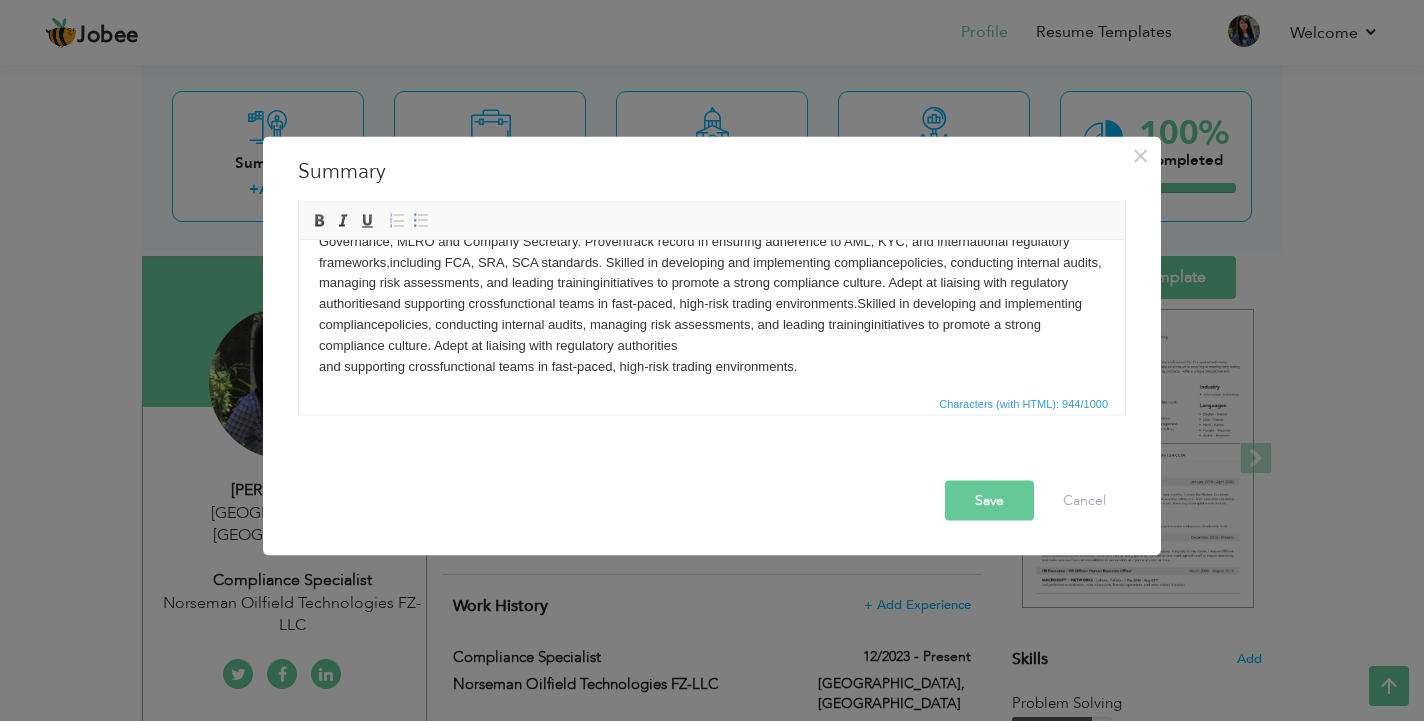 click on "Experienced and detail-oriented Compliance Officer with over 8+ of demonstrated expertise  in Regulatory Compliances, Corporate Governance, MLRO and Company Secretary. Proven  track record in ensuring adherence to AML, KYC, and international regulatory frameworks,  including FCA, SRA, SCA standards. Skilled in developing and implementing compliance  policies, conducting internal audits, managing risk assessments, and leading training  initiatives to promote a strong compliance culture. Adept at liaising with regulatory authorities  and supporting crossfunctional teams in fast-paced, high-risk trading environments. Skilled in developing and implementing compliance  policies, conducting internal audits, managing risk assessments, and leading training  initiatives to promote a strong compliance culture. Adept at liaising with regulatory authorities and supporting crossfunctional teams in fast-paced, high-risk trading environments." at bounding box center (712, 293) 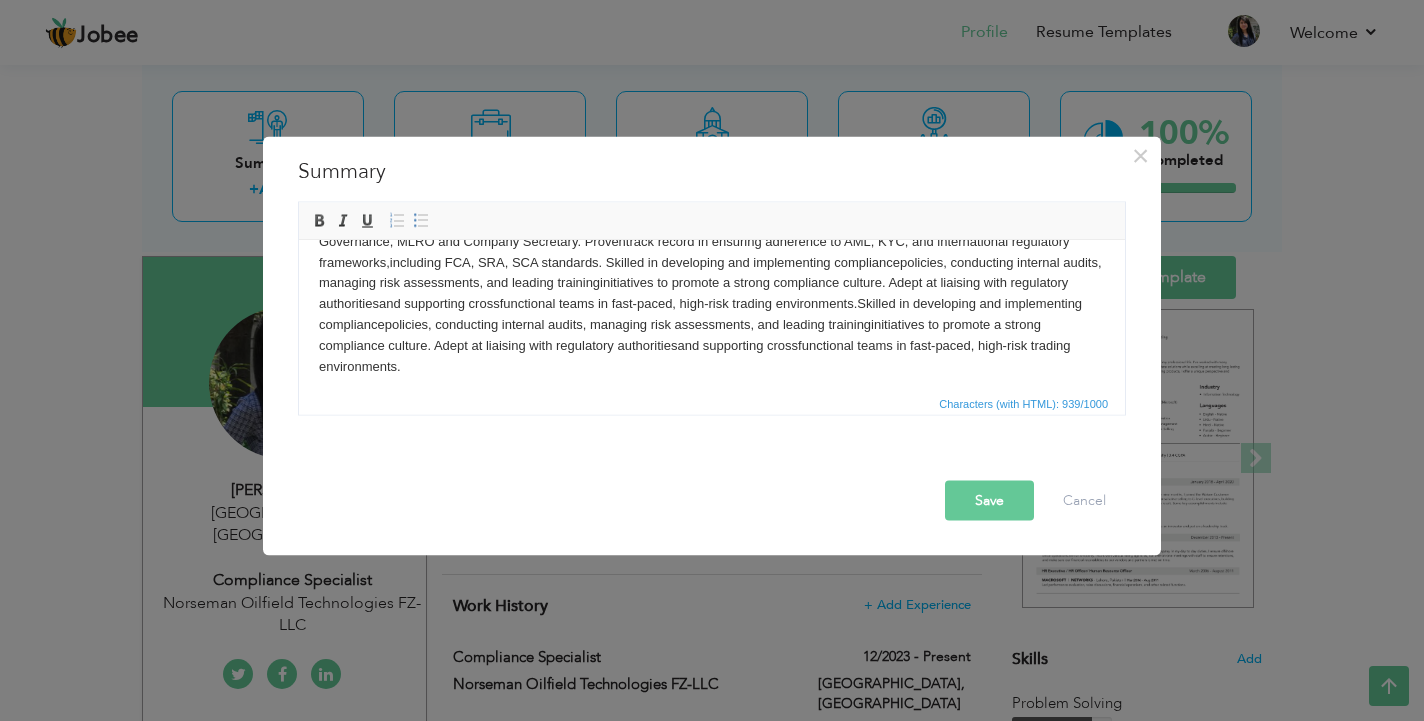click on "Experienced and detail-oriented Compliance Officer with over 8+ of demonstrated expertise  in Regulatory Compliances, Corporate Governance, MLRO and Company Secretary. Proven  track record in ensuring adherence to AML, KYC, and international regulatory frameworks,  including FCA, SRA, SCA standards. Skilled in developing and implementing compliance  policies, conducting internal audits, managing risk assessments, and leading training  initiatives to promote a strong compliance culture. Adept at liaising with regulatory authorities  and supporting crossfunctional teams in fast-paced, high-risk trading environments. Skilled in developing and implementing compliance  policies, conducting internal audits, managing risk assessments, and leading training  initiatives to promote a strong compliance culture. Adept at liaising with regulatory authorities  and supporting crossfunctional teams in fast-paced, high-risk trading environments." at bounding box center [712, 293] 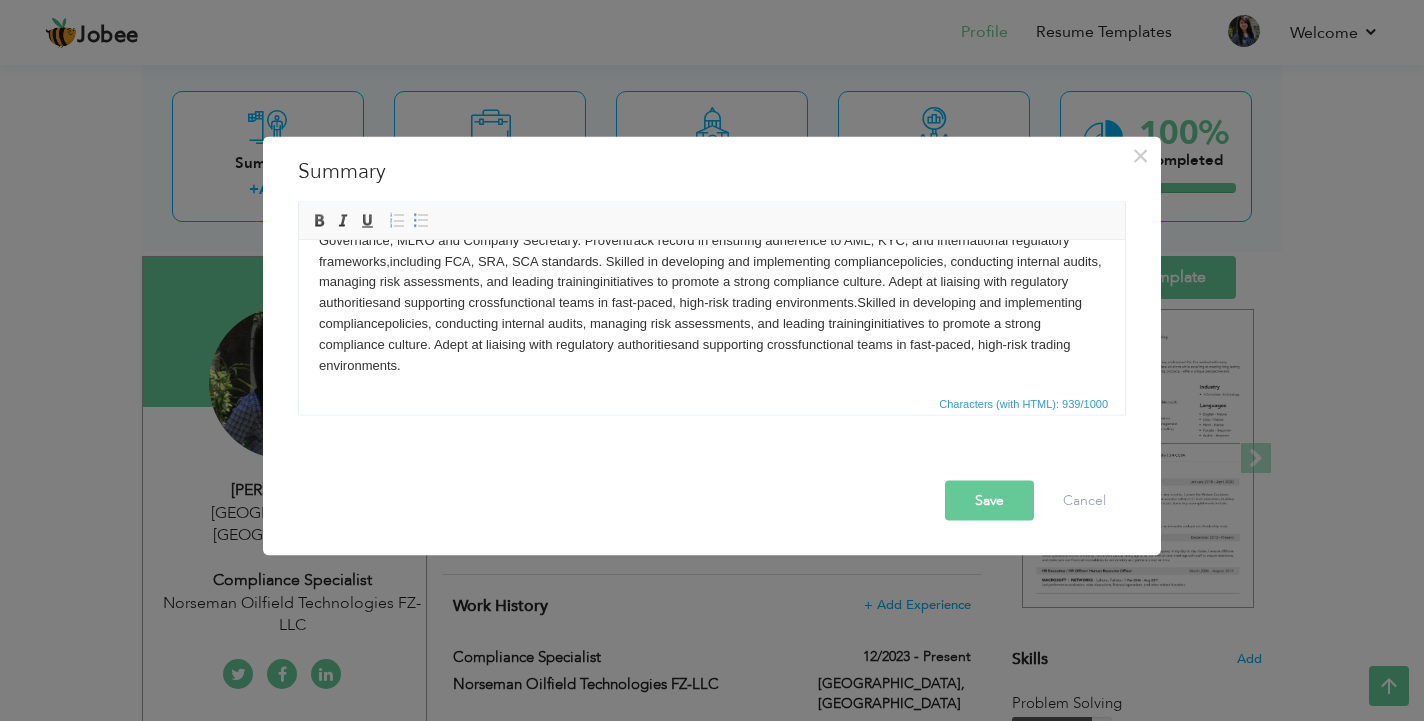 scroll, scrollTop: 50, scrollLeft: 0, axis: vertical 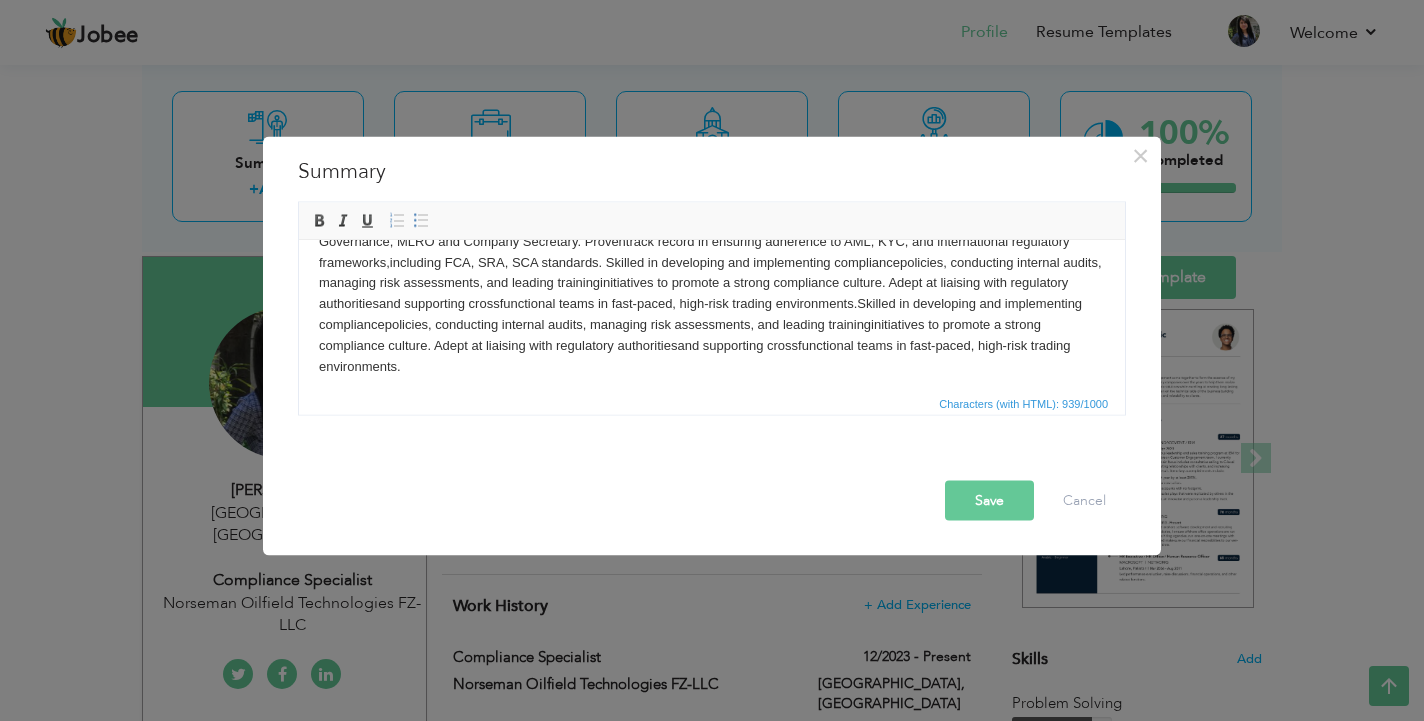 click on "Experienced and detail-oriented Compliance Officer with over 8+ of demonstrated expertise  in Regulatory Compliances, Corporate Governance, MLRO and Company Secretary. Proven  track record in ensuring adherence to AML, KYC, and international regulatory frameworks,  including FCA, SRA, SCA standards. Skilled in developing and implementing compliance  policies, conducting internal audits, managing risk assessments, and leading training  initiatives to promote a strong compliance culture. Adept at liaising with regulatory authorities  and supporting crossfunctional teams in fast-paced, high-risk trading environments. Skilled in developing and implementing compliance  policies, conducting internal audits, managing risk assessments, and leading training  initiatives to promote a strong compliance culture. Adept at liaising with regulatory authorities  and supporting crossfunctional teams in fast-paced, high-risk trading environments." at bounding box center [712, 293] 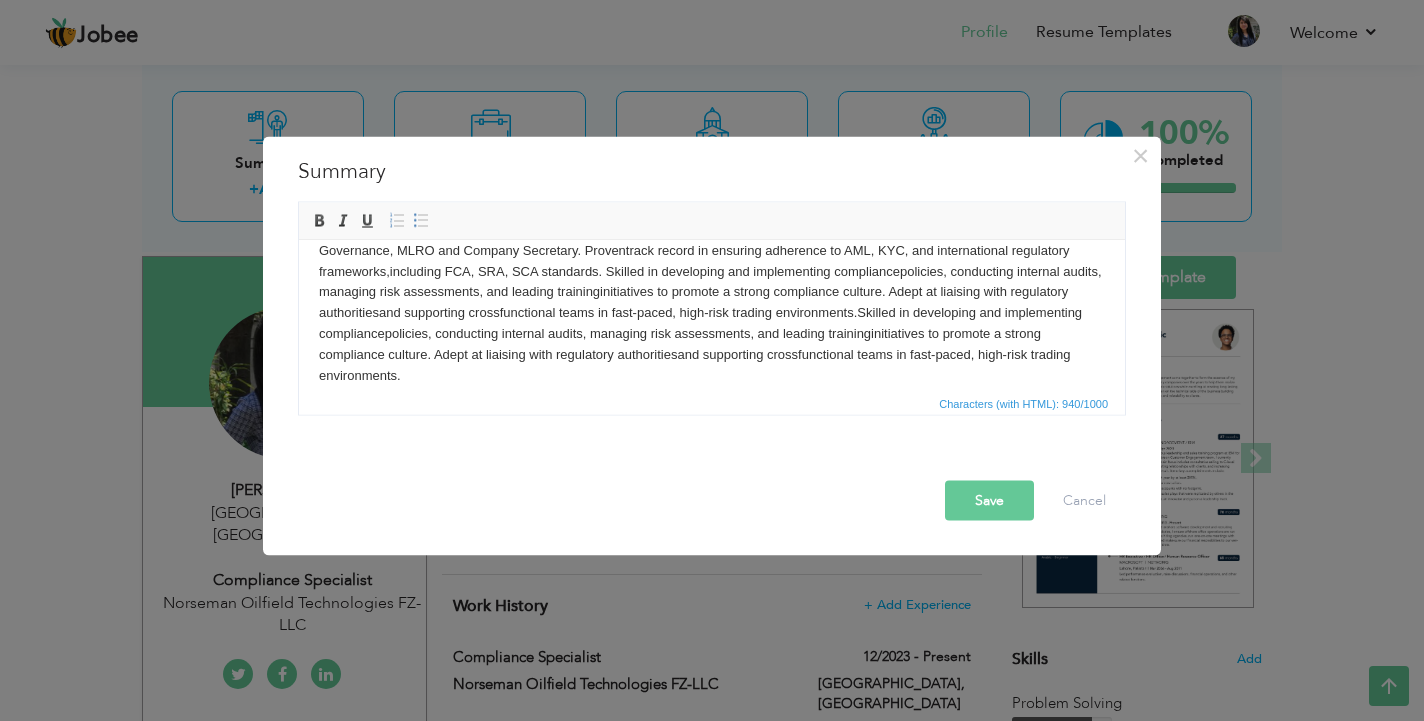 scroll, scrollTop: 44, scrollLeft: 0, axis: vertical 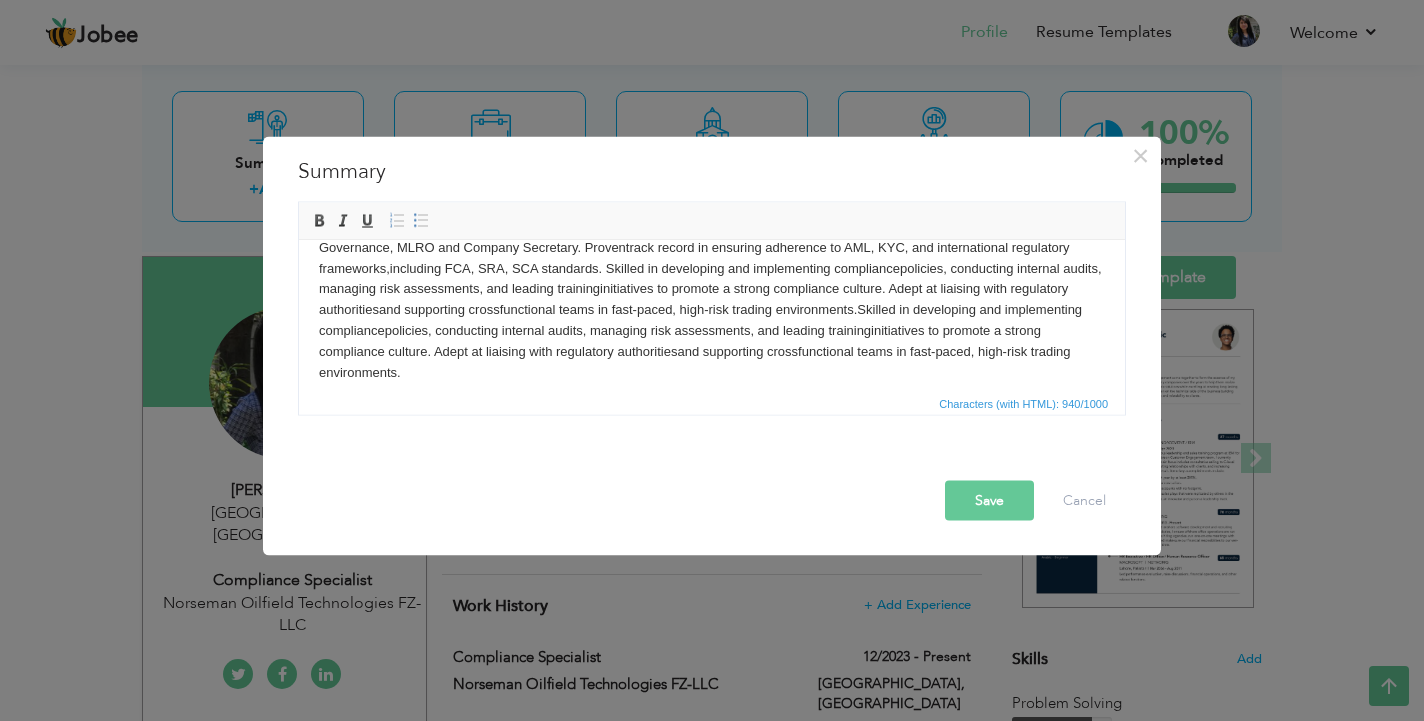 drag, startPoint x: 927, startPoint y: 304, endPoint x: 1077, endPoint y: 360, distance: 160.11246 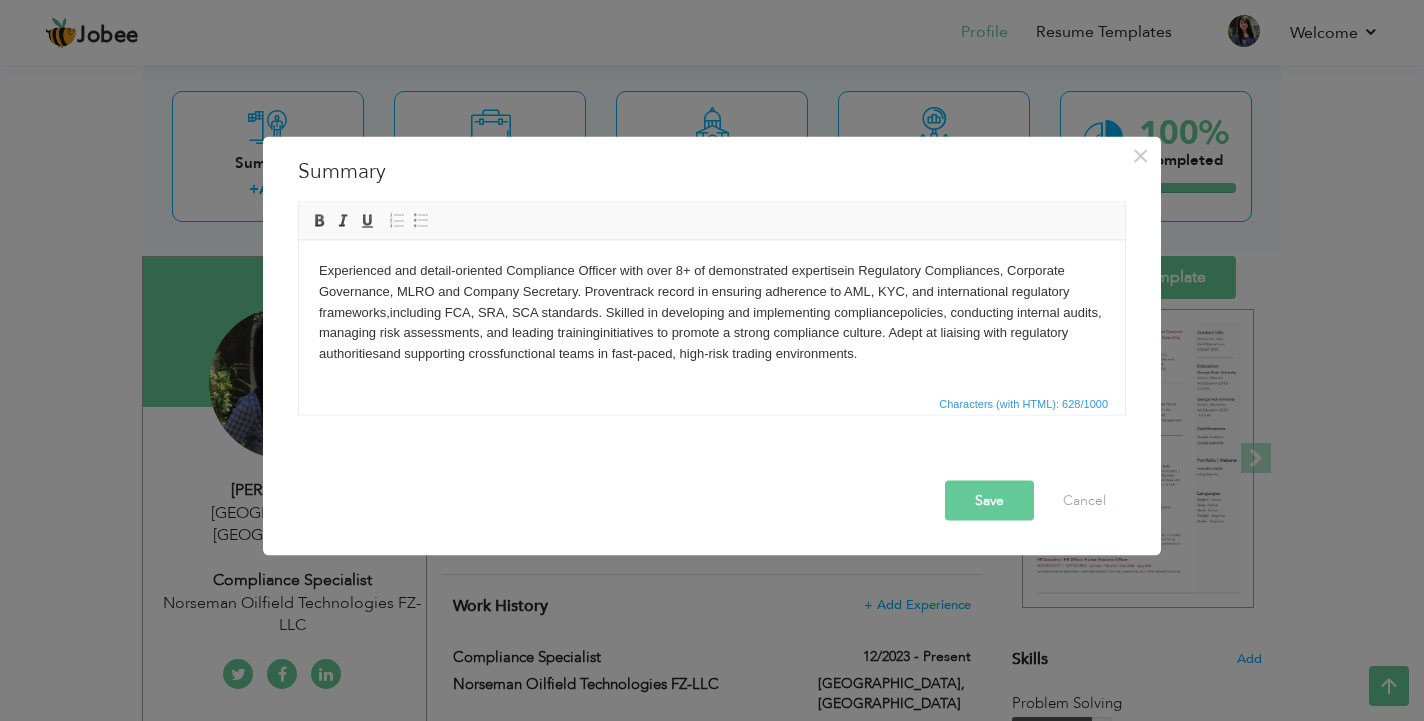 click on "Experienced and detail-oriented Compliance Officer with over 8+ of demonstrated expertise  in Regulatory Compliances, Corporate Governance, MLRO and Company Secretary. Proven  track record in ensuring adherence to AML, KYC, and international regulatory frameworks,  including FCA, SRA, SCA standards. Skilled in developing and implementing compliance  policies, conducting internal audits, managing risk assessments, and leading training  initiatives to promote a strong compliance culture. Adept at liaising with regulatory authorities  and supporting crossfunctional teams in fast-paced, high-risk trading environments." at bounding box center (712, 312) 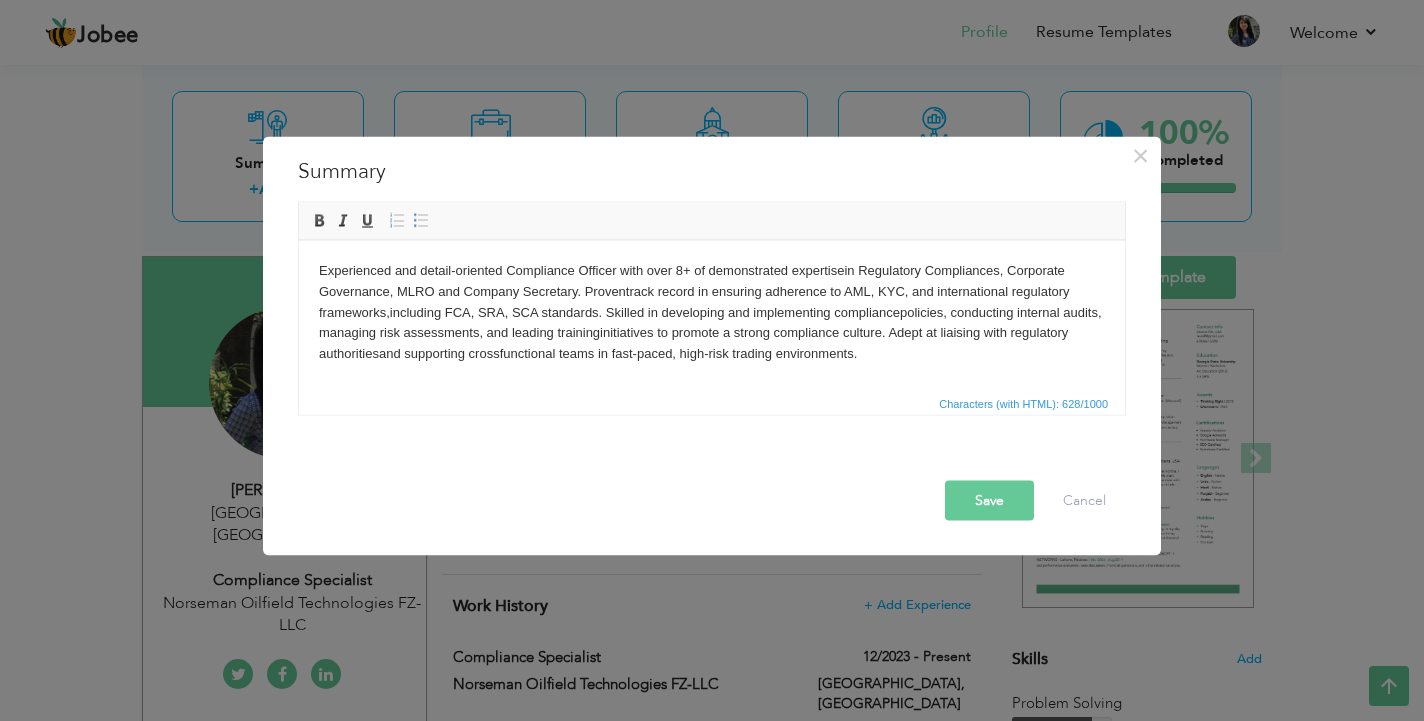 click on "Experienced and detail-oriented Compliance Officer with over 8+ of demonstrated expertise  in Regulatory Compliances, Corporate Governance, MLRO and Company Secretary. Proven  track record in ensuring adherence to AML, KYC, and international regulatory frameworks,  including FCA, SRA, SCA standards. Skilled in developing and implementing compliance  policies, conducting internal audits, managing risk assessments, and leading training  initiatives to promote a strong compliance culture. Adept at liaising with regulatory authorities  and supporting crossfunctional teams in fast-paced, high-risk trading environments." at bounding box center (712, 312) 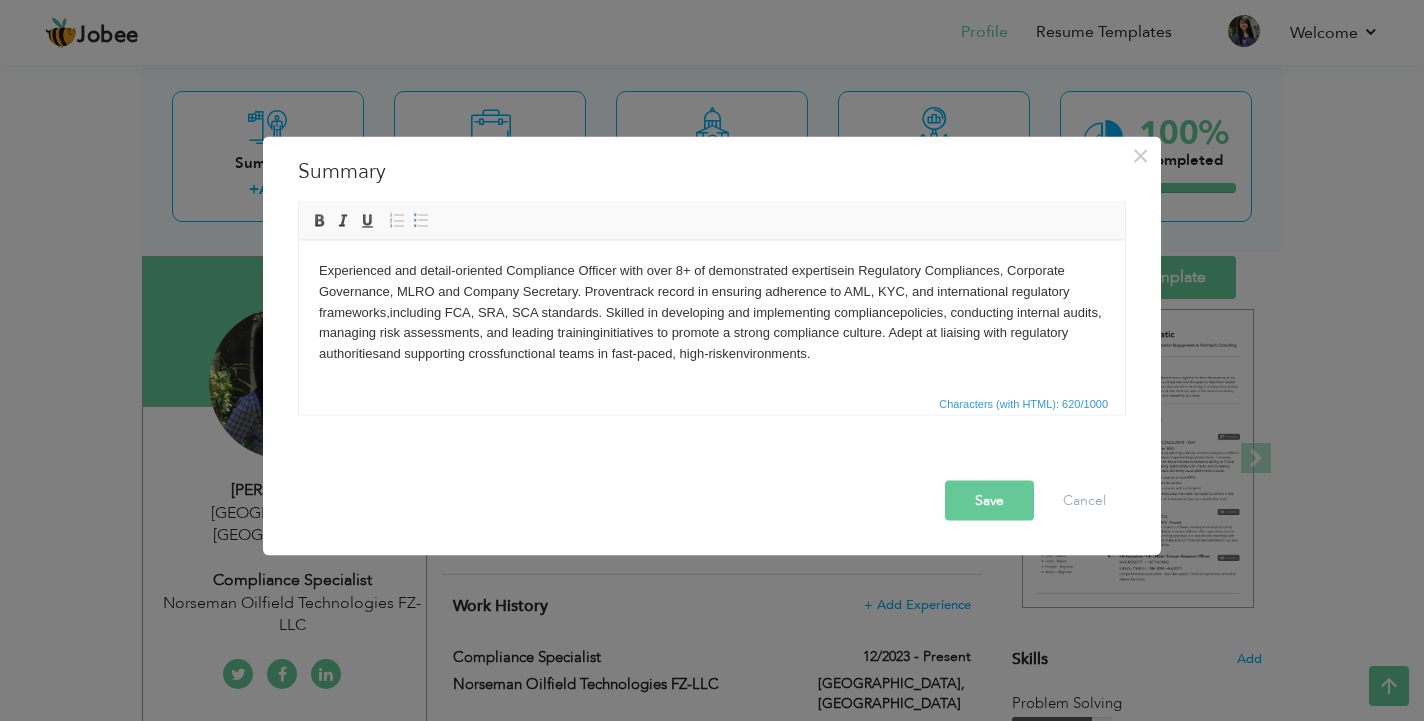 click on "Experienced and detail-oriented Compliance Officer with over 8+ of demonstrated expertise  in Regulatory Compliances, Corporate Governance, MLRO and Company Secretary. Proven  track record in ensuring adherence to AML, KYC, and international regulatory frameworks,  including FCA, SRA, SCA standards. Skilled in developing and implementing compliance  policies, conducting internal audits, managing risk assessments, and leading training  initiatives to promote a strong compliance culture. Adept at liaising with regulatory authorities  and supporting crossfunctional teams in fast-paced, high-risk  environments." at bounding box center [712, 312] 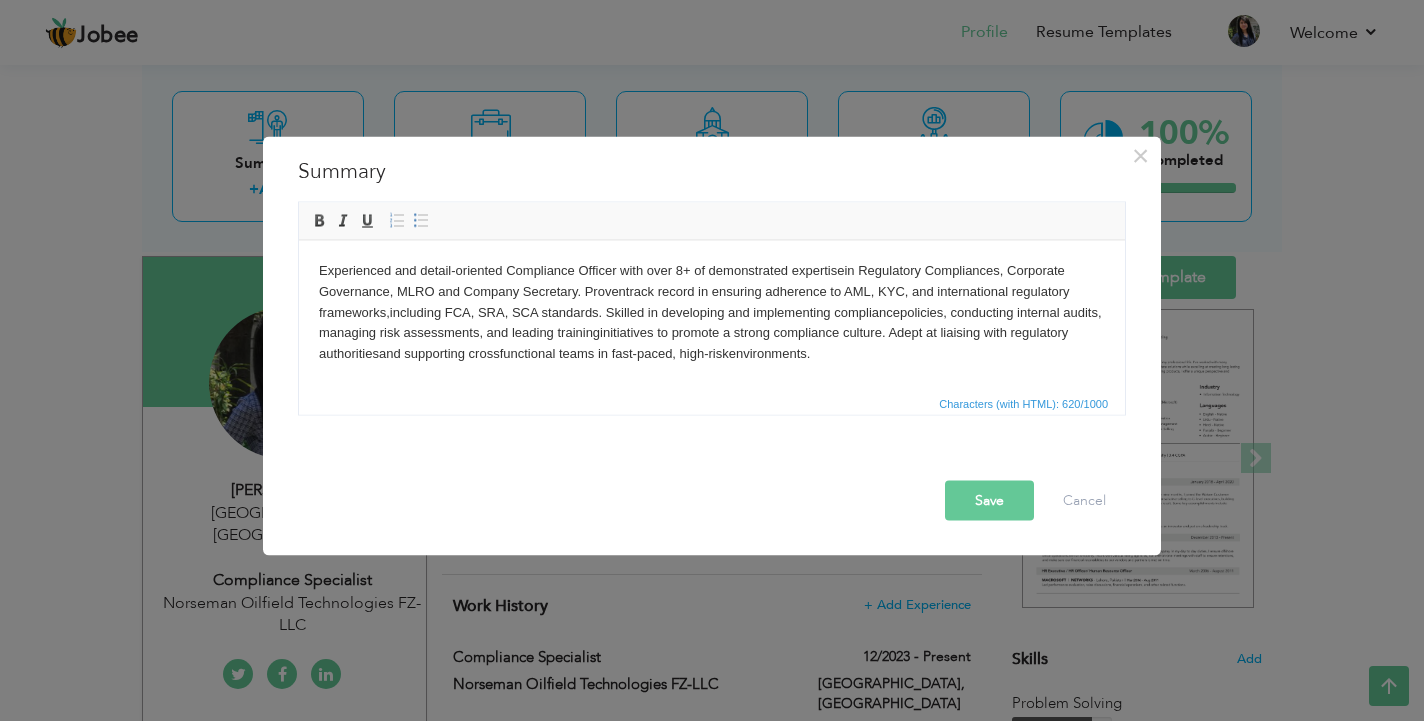 click on "Experienced and detail-oriented Compliance Officer with over 8+ of demonstrated expertise  in Regulatory Compliances, Corporate Governance, MLRO and Company Secretary. Proven  track record in ensuring adherence to AML, KYC, and international regulatory frameworks,  including FCA, SRA, SCA standards. Skilled in developing and implementing compliance  policies, conducting internal audits, managing risk assessments, and leading training  initiatives to promote a strong compliance culture. Adept at liaising with regulatory authorities  and supporting crossfunctional teams in fast-paced, high-risk  environments." at bounding box center [712, 312] 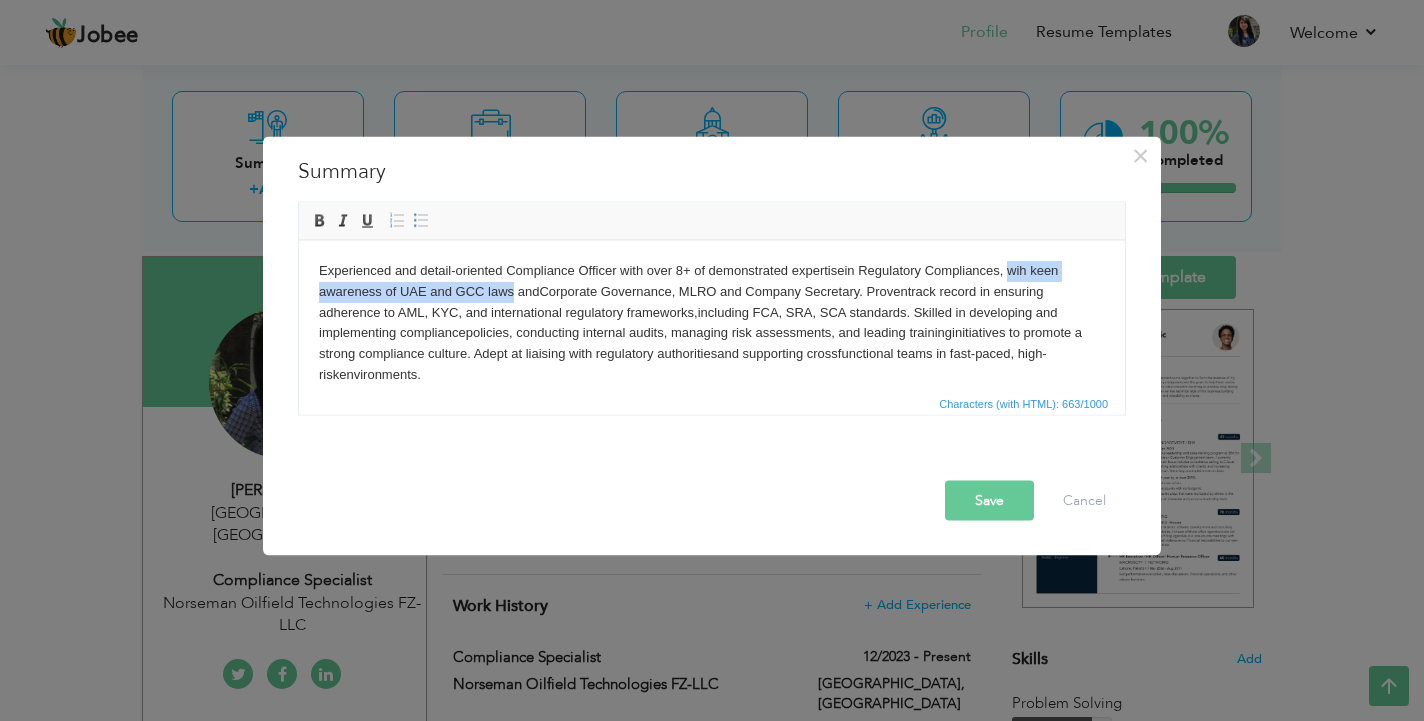 drag, startPoint x: 1013, startPoint y: 264, endPoint x: 515, endPoint y: 291, distance: 498.73138 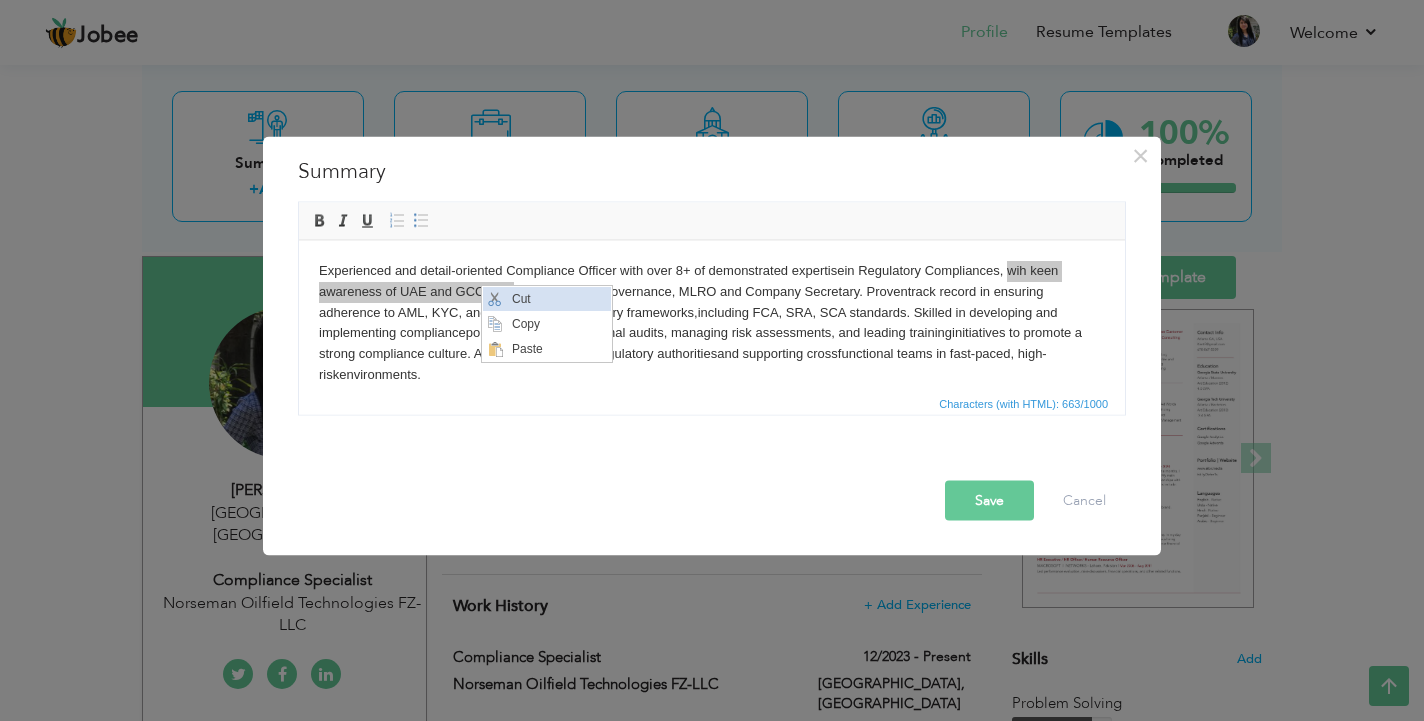 click on "Cut" at bounding box center (559, 299) 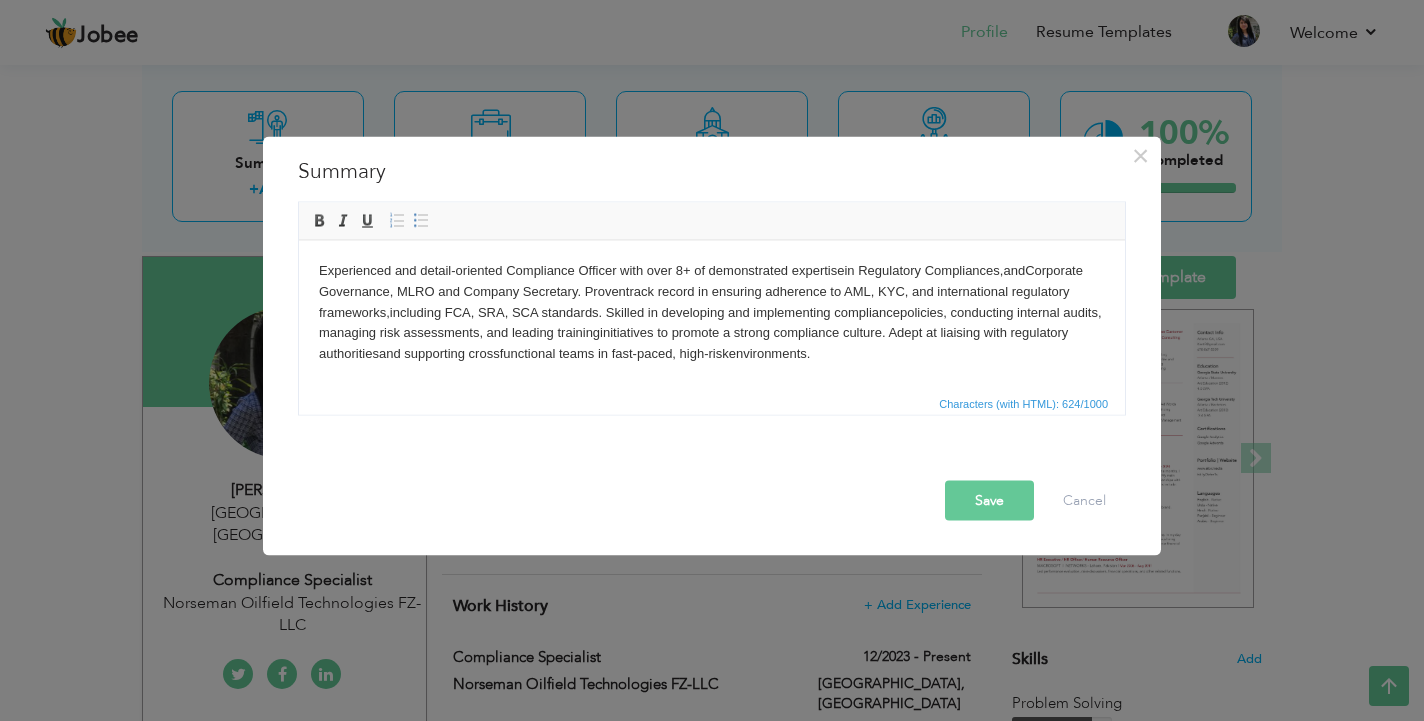 click on "Experienced and detail-oriented Compliance Officer with over 8+ of demonstrated expertise  in Regulatory Compliances,   and  Corporate Governance, MLRO and Company Secretary. Proven  track record in ensuring adherence to AML, KYC, and international regulatory frameworks,  including FCA, SRA, SCA standards. Skilled in developing and implementing compliance  policies, conducting internal audits, managing risk assessments, and leading training  initiatives to promote a strong compliance culture. Adept at liaising with regulatory authorities  and supporting crossfunctional teams in fast-paced, high-risk  environments." at bounding box center (712, 312) 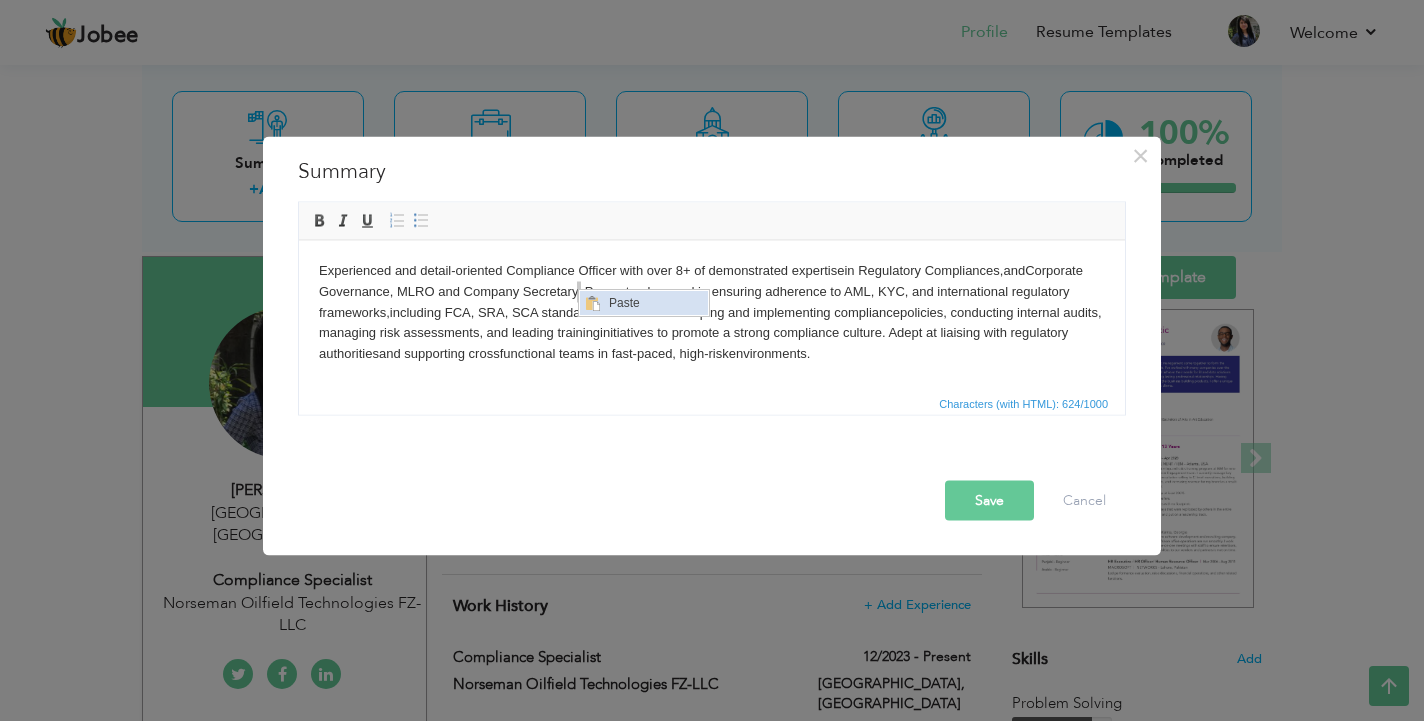 click at bounding box center (592, 303) 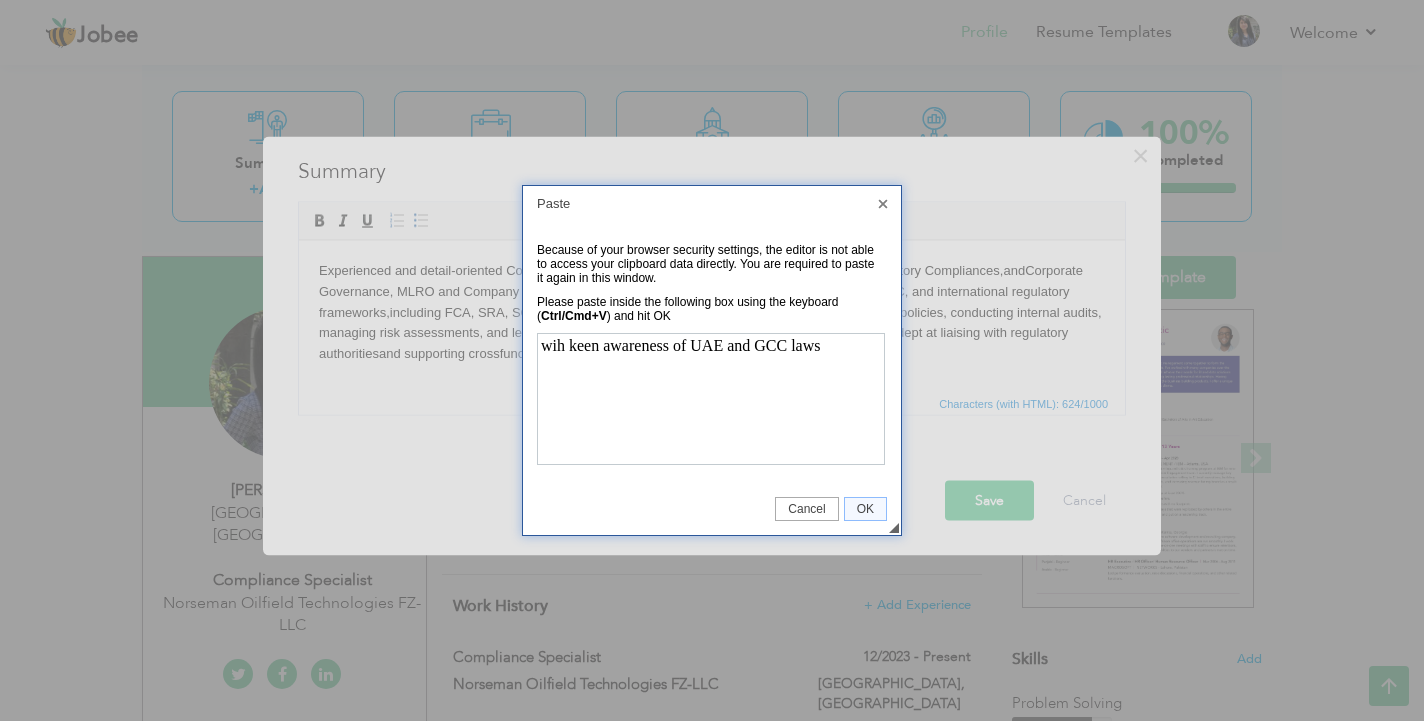 scroll, scrollTop: 0, scrollLeft: 0, axis: both 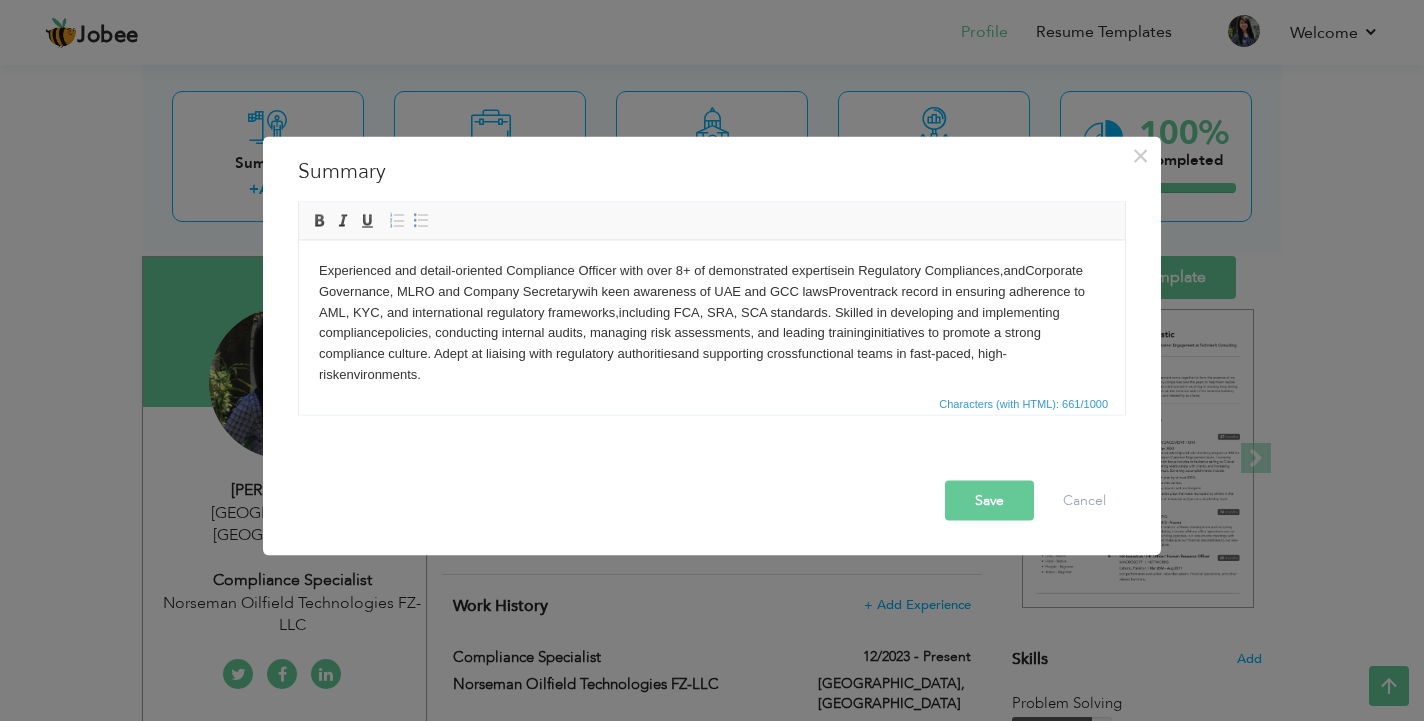click on "Experienced and detail-oriented Compliance Officer with over 8+ of demonstrated expertise  in Regulatory Compliances,   and  Corporate Governance, MLRO and Company Secretary wih keen awareness of UAE and GCC laws  Proven  track record in ensuring adherence to AML, KYC, and international regulatory frameworks,  including FCA, SRA, SCA standards. Skilled in developing and implementing compliance  policies, conducting internal audits, managing risk assessments, and leading training  initiatives to promote a strong compliance culture. Adept at liaising with regulatory authorities  and supporting crossfunctional teams in fast-paced, high-risk  environments." at bounding box center (712, 322) 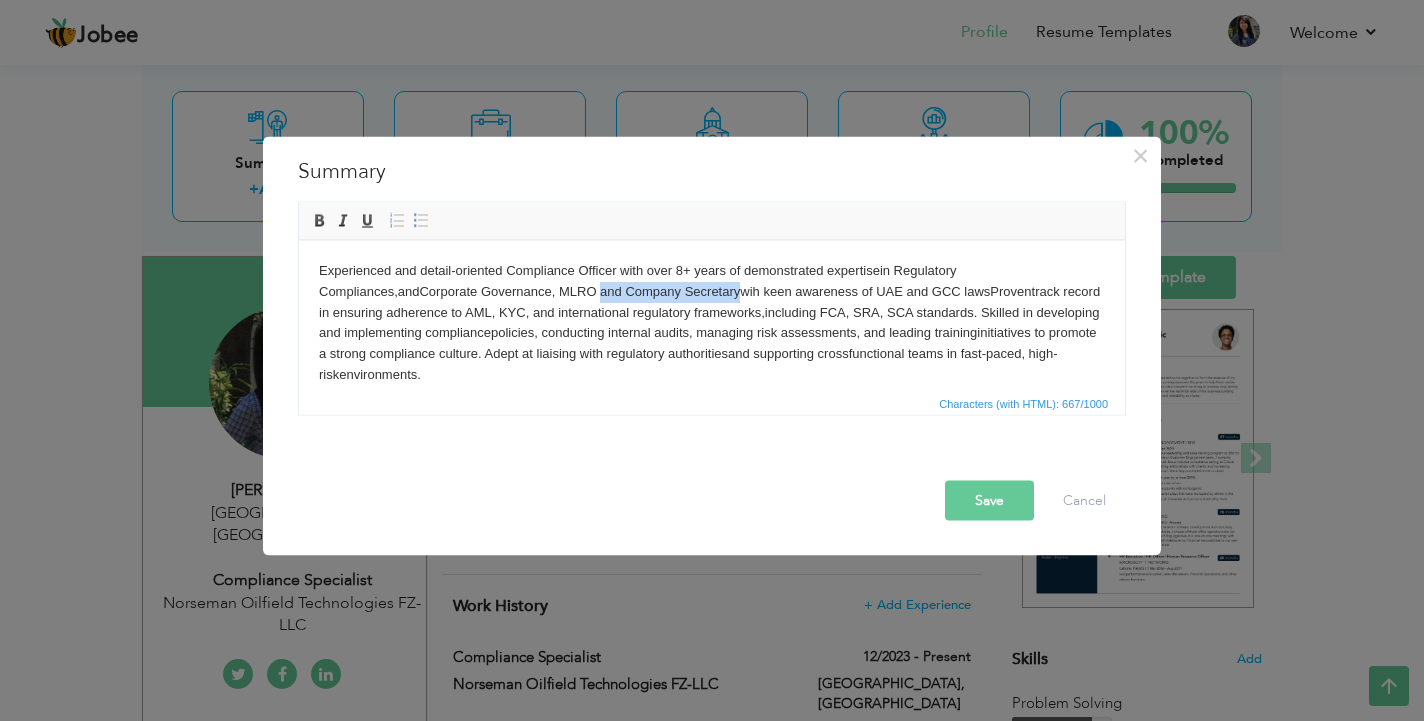 drag, startPoint x: 500, startPoint y: 280, endPoint x: 640, endPoint y: 281, distance: 140.00357 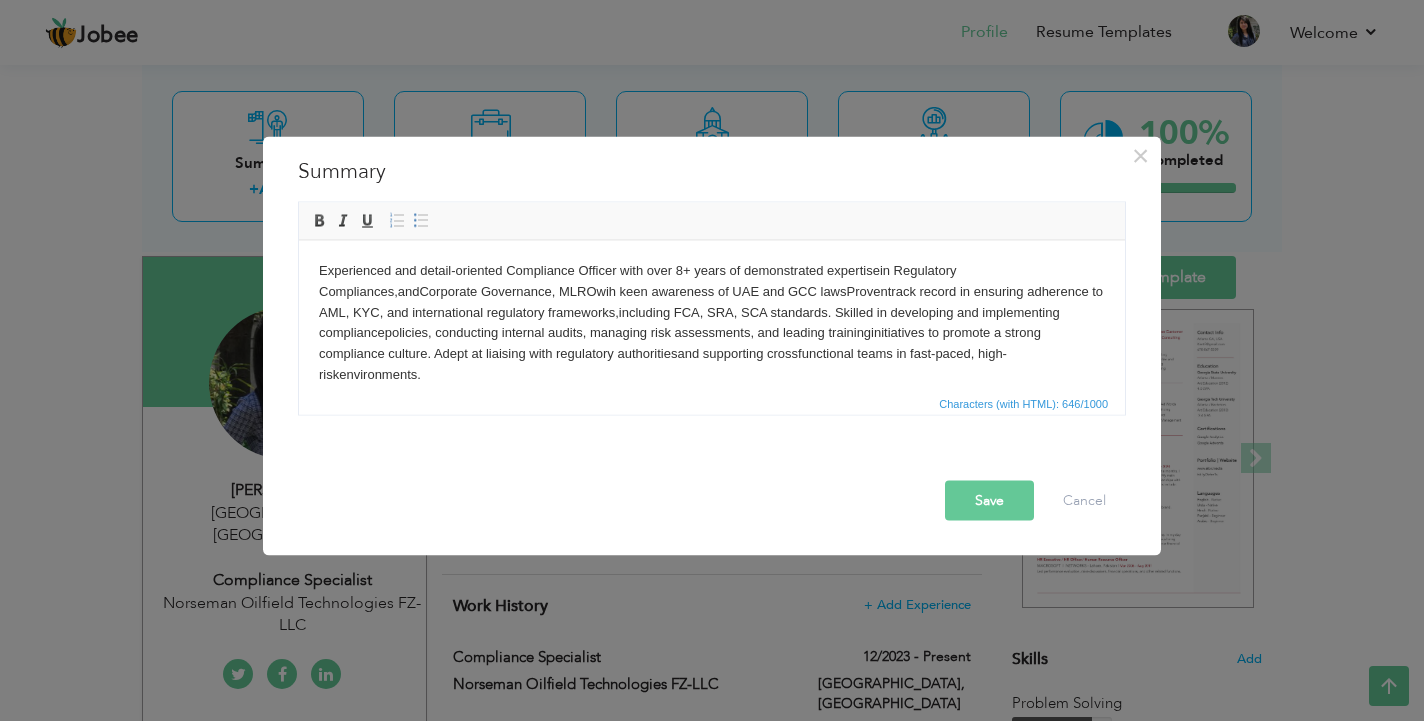 click on "Experienced and detail-oriented Compliance Officer with over 8+ years of demonstrated expertise  in Regulatory Compliances,   and  Corporate Governance, MLRO  wih keen awareness of UAE and GCC laws  Proven  track record in ensuring adherence to AML, KYC, and international regulatory frameworks,  including FCA, SRA, SCA standards. Skilled in developing and implementing compliance  policies, conducting internal audits, managing risk assessments, and leading training  initiatives to promote a strong compliance culture. Adept at liaising with regulatory authorities  and supporting crossfunctional teams in fast-paced, high-risk  environments." at bounding box center [712, 322] 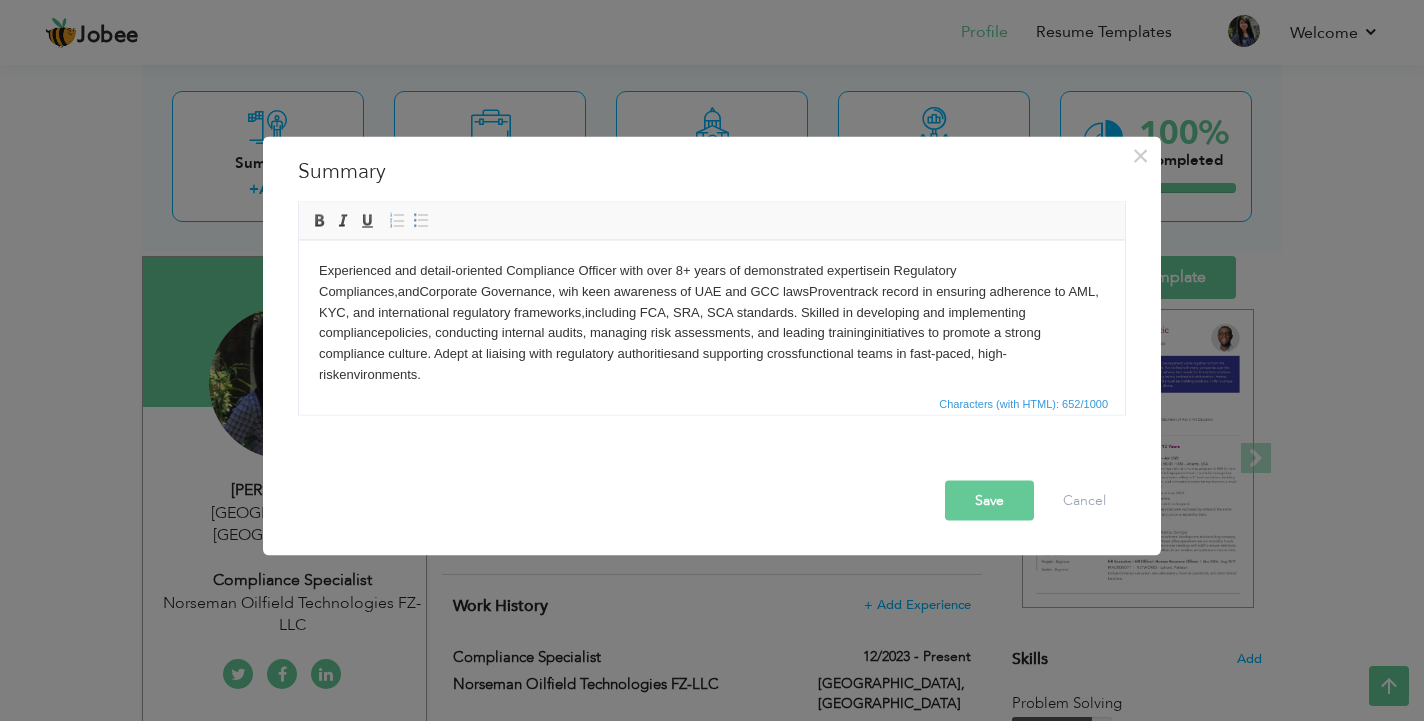 click on "Experienced and detail-oriented Compliance Officer with over 8+ years of demonstrated expertise  in Regulatory Compliances,   and  Corporate Governance,    wih keen awareness of UAE and GCC laws  Proven  track record in ensuring adherence to AML, KYC, and international regulatory frameworks,  including FCA, SRA, SCA standards. Skilled in developing and implementing compliance  policies, conducting internal audits, managing risk assessments, and leading training  initiatives to promote a strong compliance culture. Adept at liaising with regulatory authorities  and supporting crossfunctional teams in fast-paced, high-risk  environments." at bounding box center (712, 322) 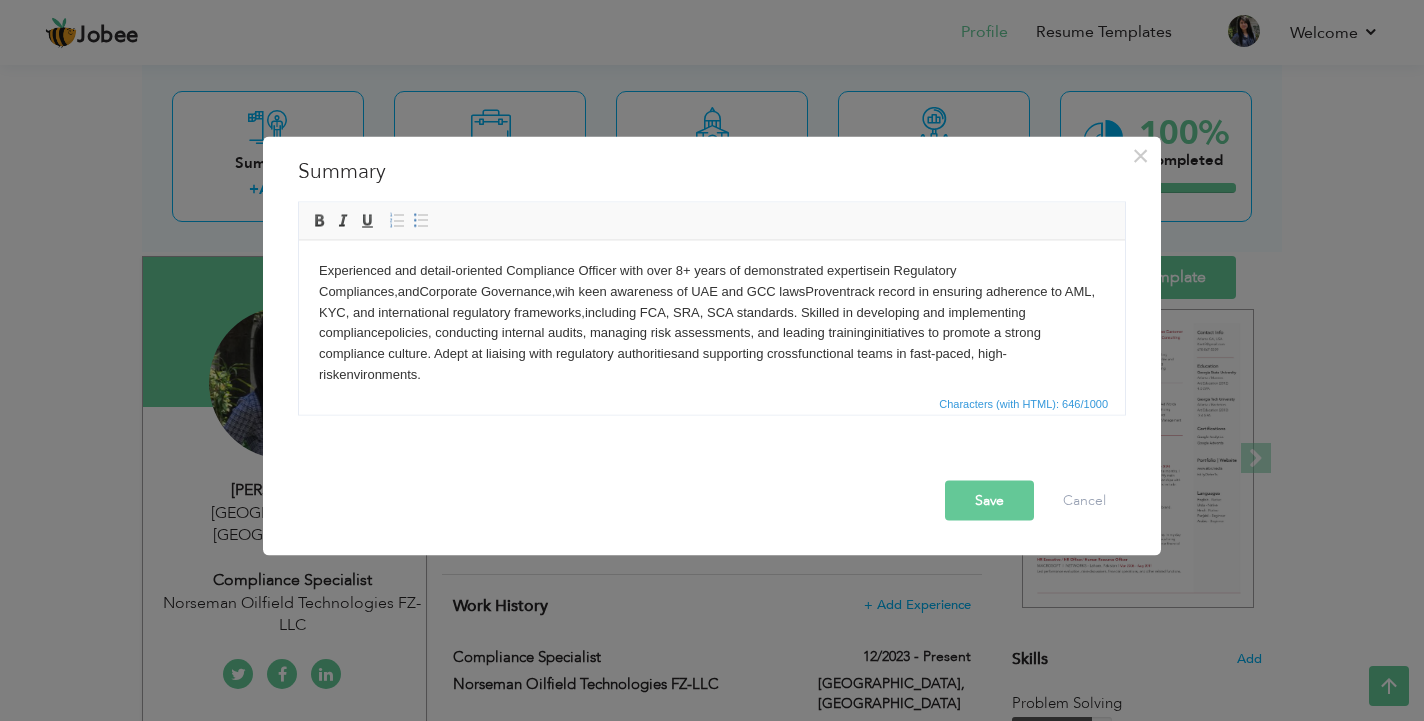 click on "Experienced and detail-oriented Compliance Officer with over 8+ years of demonstrated expertise  in Regulatory Compliances,   and  Corporate Governance,  wih keen awareness of UAE and GCC laws  Proven  track record in ensuring adherence to AML, KYC, and international regulatory frameworks,  including FCA, SRA, SCA standards. Skilled in developing and implementing compliance  policies, conducting internal audits, managing risk assessments, and leading training  initiatives to promote a strong compliance culture. Adept at liaising with regulatory authorities  and supporting crossfunctional teams in fast-paced, high-risk  environments." at bounding box center [712, 322] 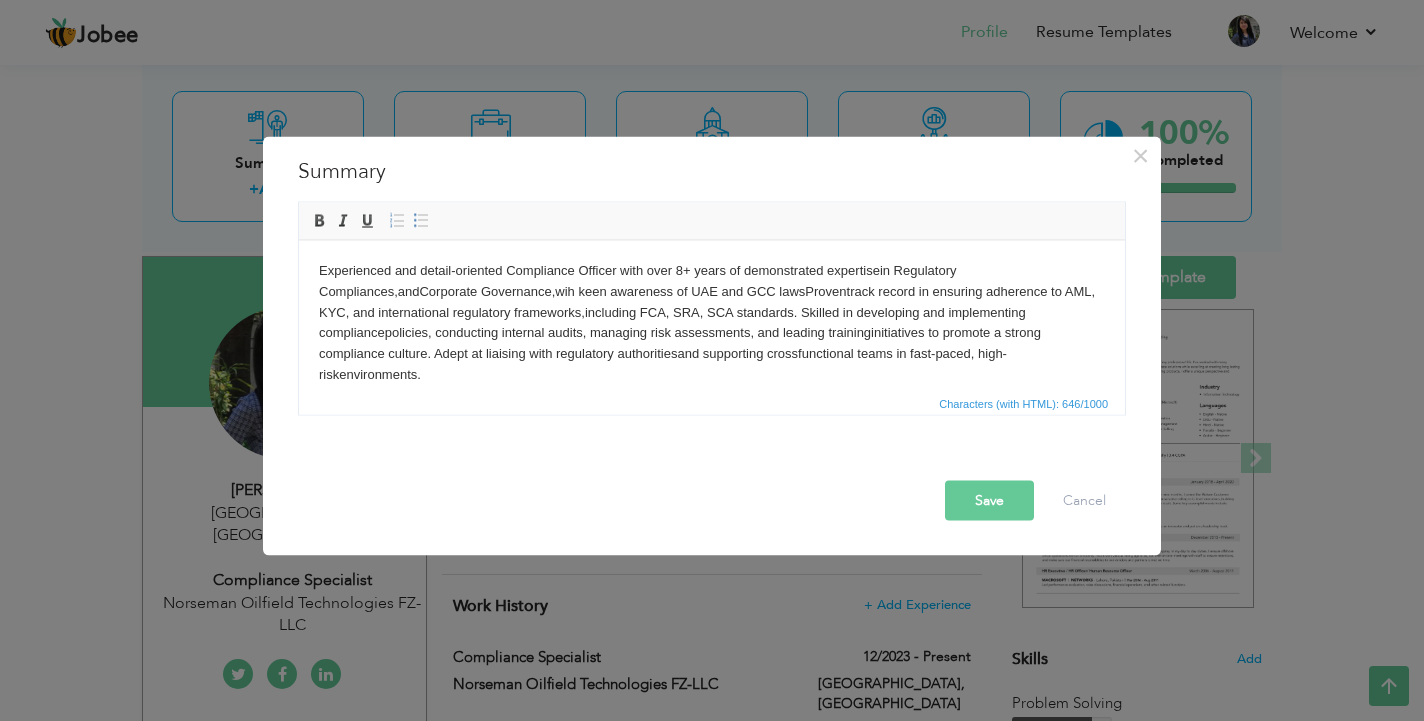 click on "Experienced and detail-oriented Compliance Officer with over 8+ years of demonstrated expertise  in Regulatory Compliances,   and  Corporate Governance,  wih keen awareness of UAE and GCC laws  Proven  track record in ensuring adherence to AML, KYC, and international regulatory frameworks,  including FCA, SRA, SCA standards. Skilled in developing and implementing compliance  policies, conducting internal audits, managing risk assessments, and leading training  initiatives to promote a strong compliance culture. Adept at liaising with regulatory authorities  and supporting crossfunctional teams in fast-paced, high-risk  environments." at bounding box center (712, 322) 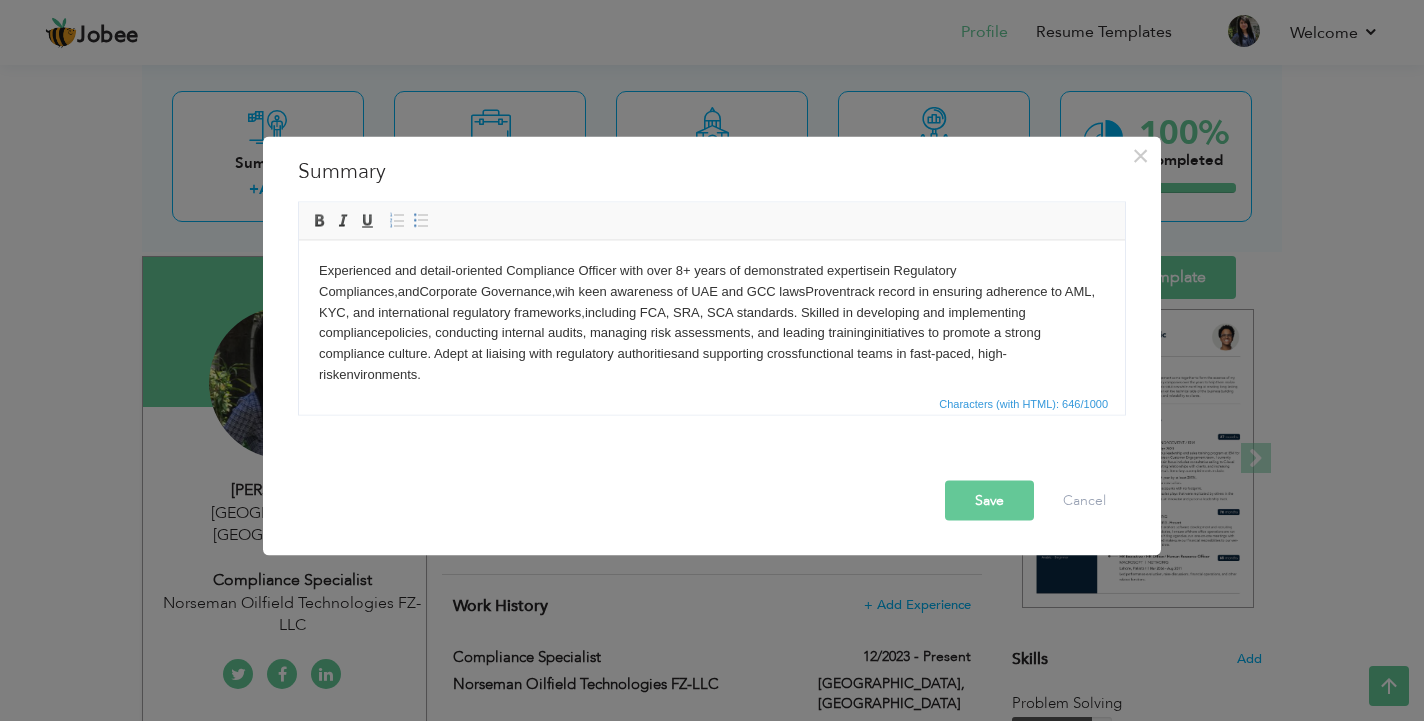 click on "Experienced and detail-oriented Compliance Officer with over 8+ years of demonstrated expertise  in Regulatory Compliances,   and  Corporate Governance,  wih keen awareness of UAE and GCC laws  Proven  track record in ensuring adherence to AML, KYC, and international regulatory frameworks,  including FCA, SRA, SCA standards. Skilled in developing and implementing compliance  policies, conducting internal audits, managing risk assessments, and leading training  initiatives to promote a strong compliance culture. Adept at liaising with regulatory authorities  and supporting crossfunctional teams in fast-paced, high-risk  environments." at bounding box center (712, 322) 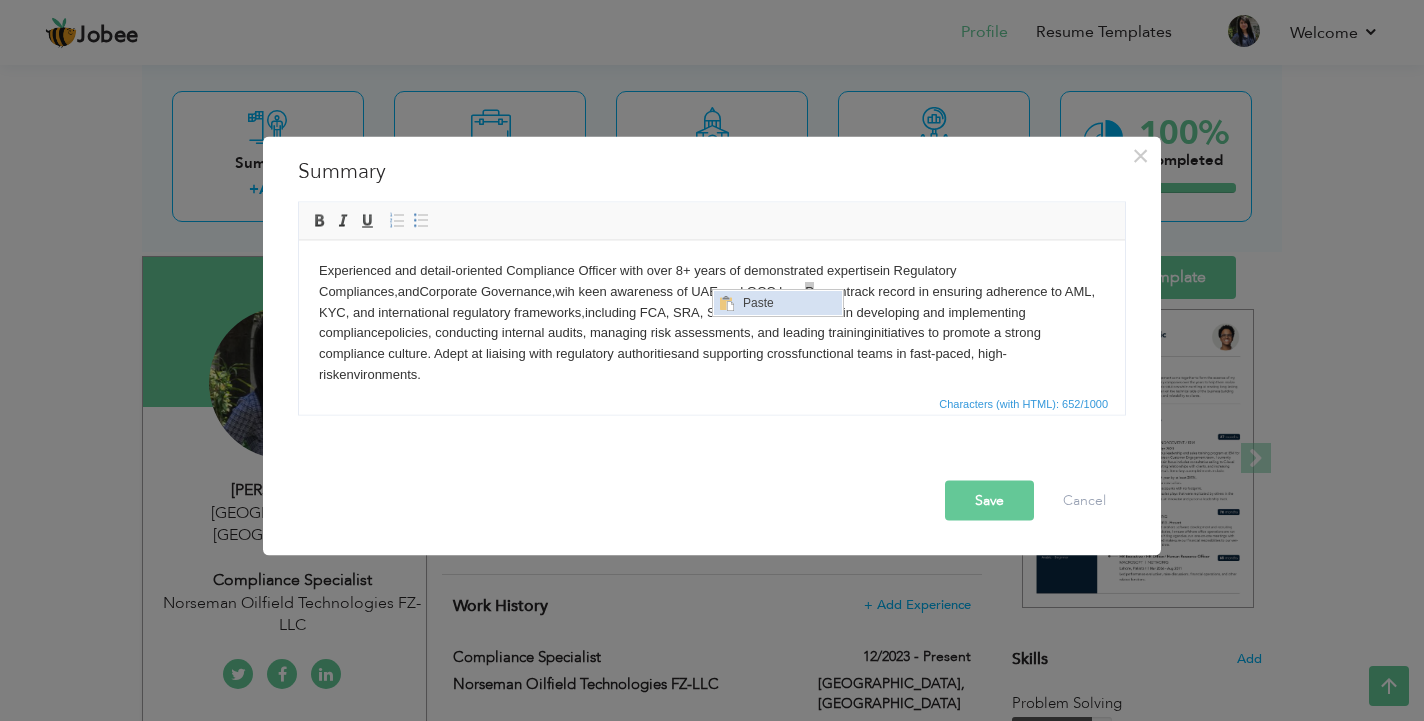 click on "Paste" at bounding box center [790, 303] 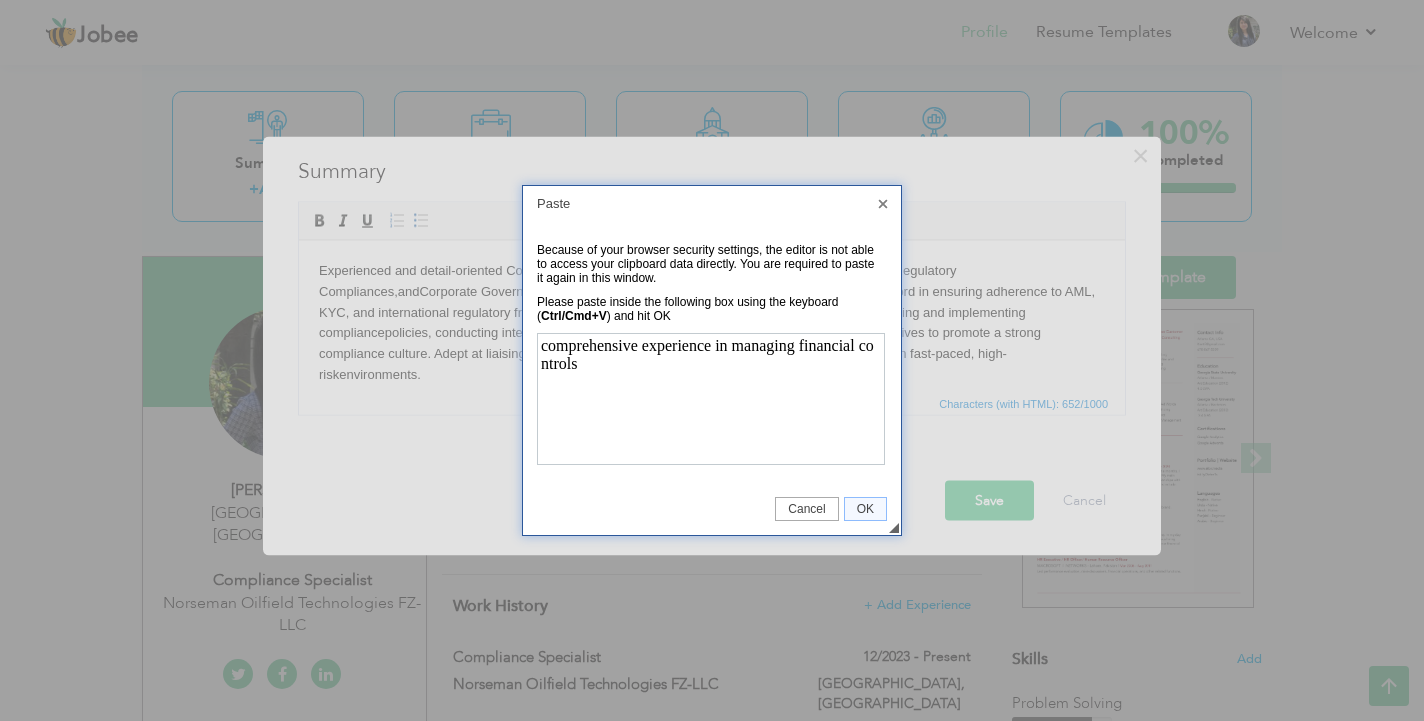 scroll, scrollTop: 0, scrollLeft: 0, axis: both 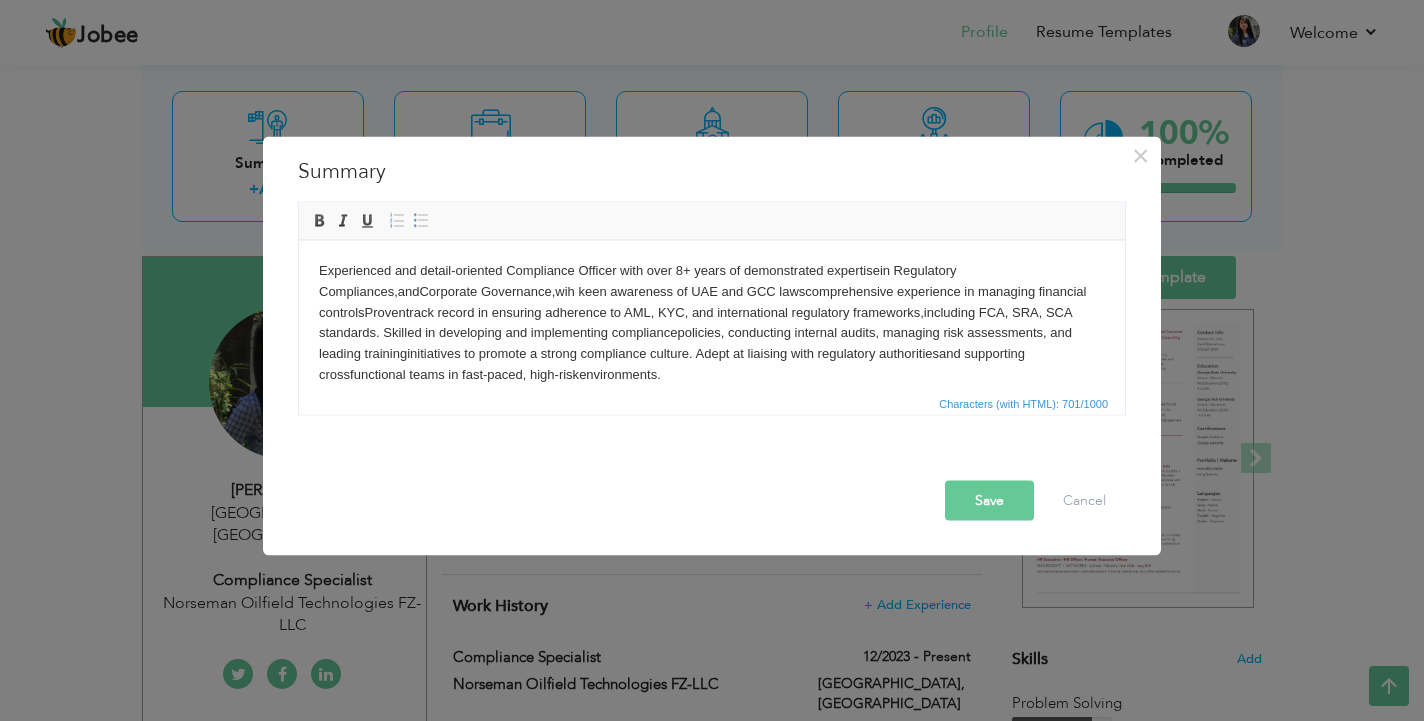click on "Experienced and detail-oriented Compliance Officer with over 8+ years of demonstrated expertise  in Regulatory Compliances,   and  Corporate Governance,  wih keen awareness of UAE and GCC laws comprehensive experience in managing financial controls  Proven  track record in ensuring adherence to AML, KYC, and international regulatory frameworks,  including FCA, SRA, SCA standards. Skilled in developing and implementing compliance  policies, conducting internal audits, managing risk assessments, and leading training  initiatives to promote a strong compliance culture. Adept at liaising with regulatory authorities  and supporting crossfunctional teams in fast-paced, high-risk  environments." at bounding box center [712, 322] 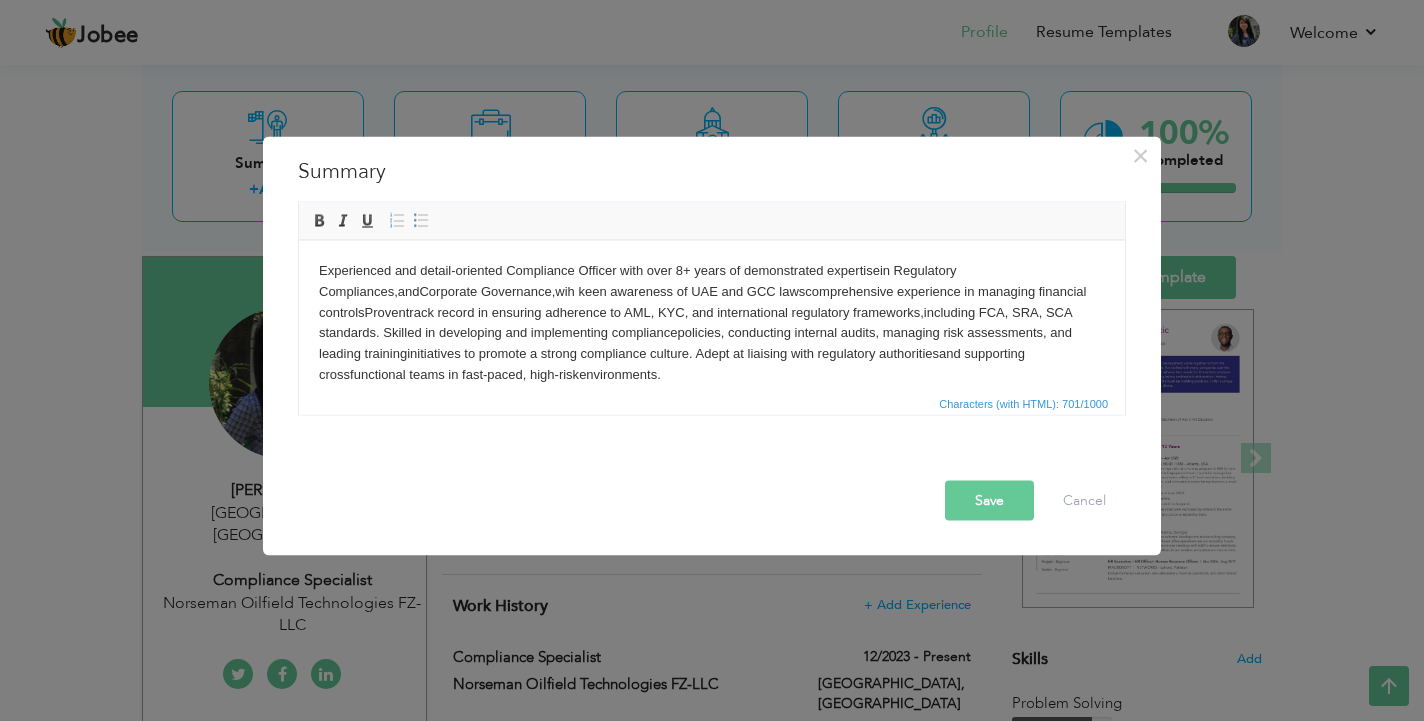 click on "Experienced and detail-oriented Compliance Officer with over 8+ years of demonstrated expertise  in Regulatory Compliances,   and  Corporate Governance,  wih keen awareness of UAE and GCC laws comprehensive experience in managing financial controls  Proven  track record in ensuring adherence to AML, KYC, and international regulatory frameworks,  including FCA, SRA, SCA standards. Skilled in developing and implementing compliance  policies, conducting internal audits, managing risk assessments, and leading training  initiatives to promote a strong compliance culture. Adept at liaising with regulatory authorities  and supporting crossfunctional teams in fast-paced, high-risk  environments." at bounding box center [712, 322] 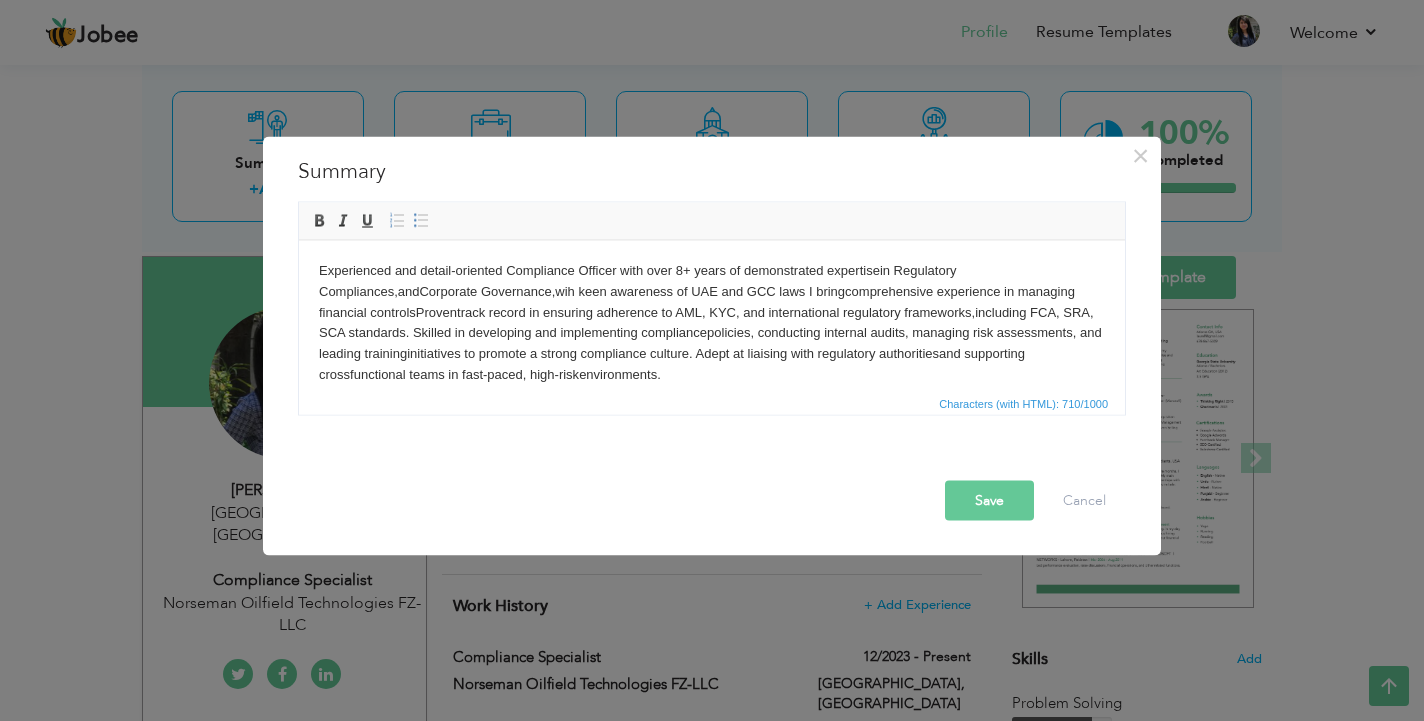 click on "Experienced and detail-oriented Compliance Officer with over 8+ years of demonstrated expertise  in Regulatory Compliances,   and  Corporate Governance,  wih keen awareness of UAE and GCC laws I bring  comprehensive experience in managing financial controls  Proven  track record in ensuring adherence to AML, KYC, and international regulatory frameworks,  including FCA, SRA, SCA standards. Skilled in developing and implementing compliance  policies, conducting internal audits, managing risk assessments, and leading training  initiatives to promote a strong compliance culture. Adept at liaising with regulatory authorities  and supporting crossfunctional teams in fast-paced, high-risk  environments." at bounding box center (712, 322) 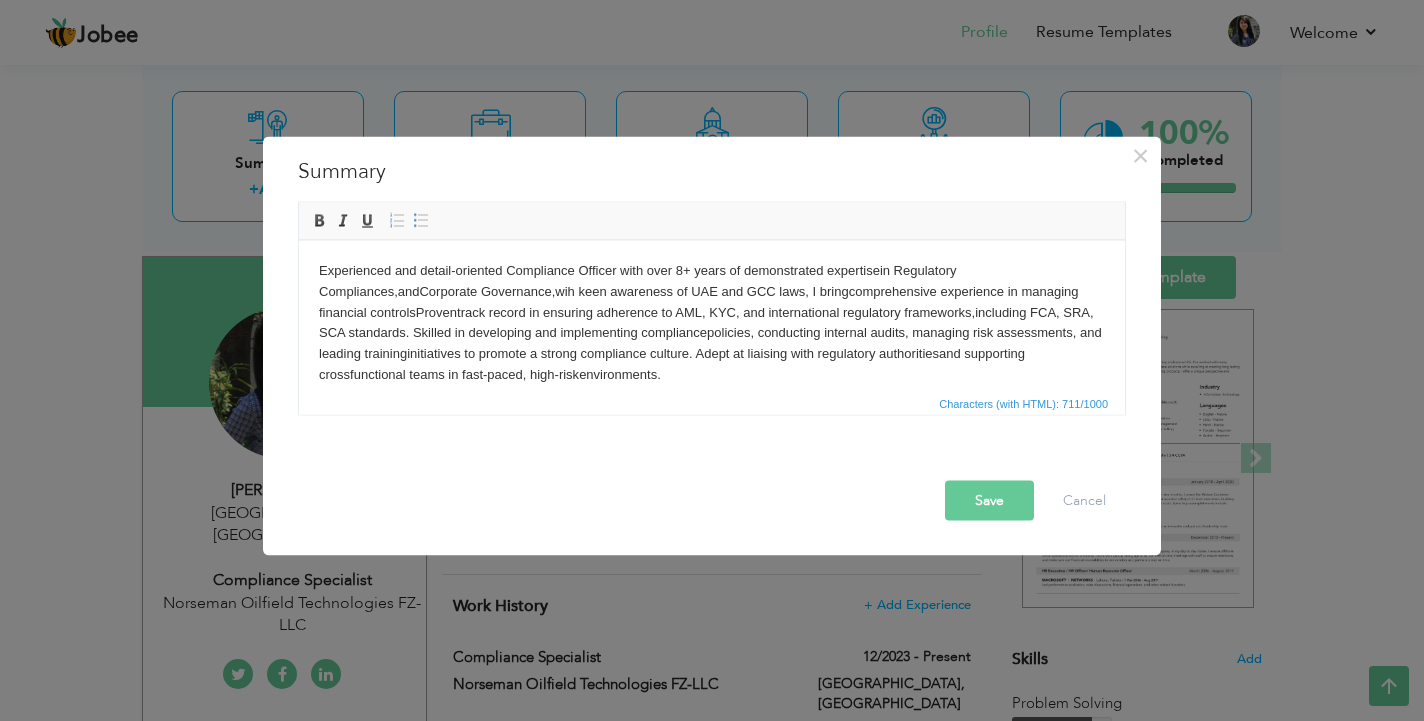 click on "Experienced and detail-oriented Compliance Officer with over 8+ years of demonstrated expertise  in Regulatory Compliances,   and  Corporate Governance,  wih keen awareness of UAE and GCC laws, I bring  comprehensive experience in managing financial controls  Proven  track record in ensuring adherence to AML, KYC, and international regulatory frameworks,  including FCA, SRA, SCA standards. Skilled in developing and implementing compliance  policies, conducting internal audits, managing risk assessments, and leading training  initiatives to promote a strong compliance culture. Adept at liaising with regulatory authorities  and supporting crossfunctional teams in fast-paced, high-risk  environments." at bounding box center [712, 322] 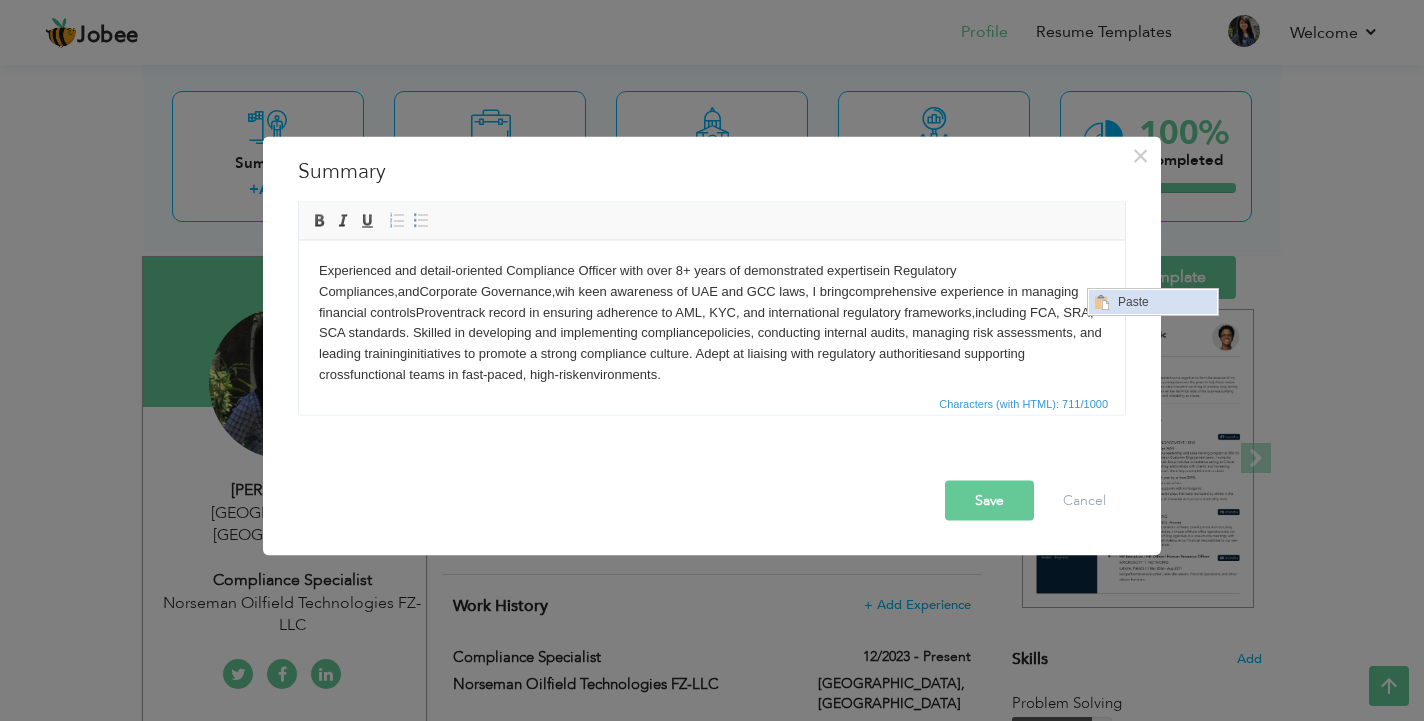click on "Paste" at bounding box center (1165, 302) 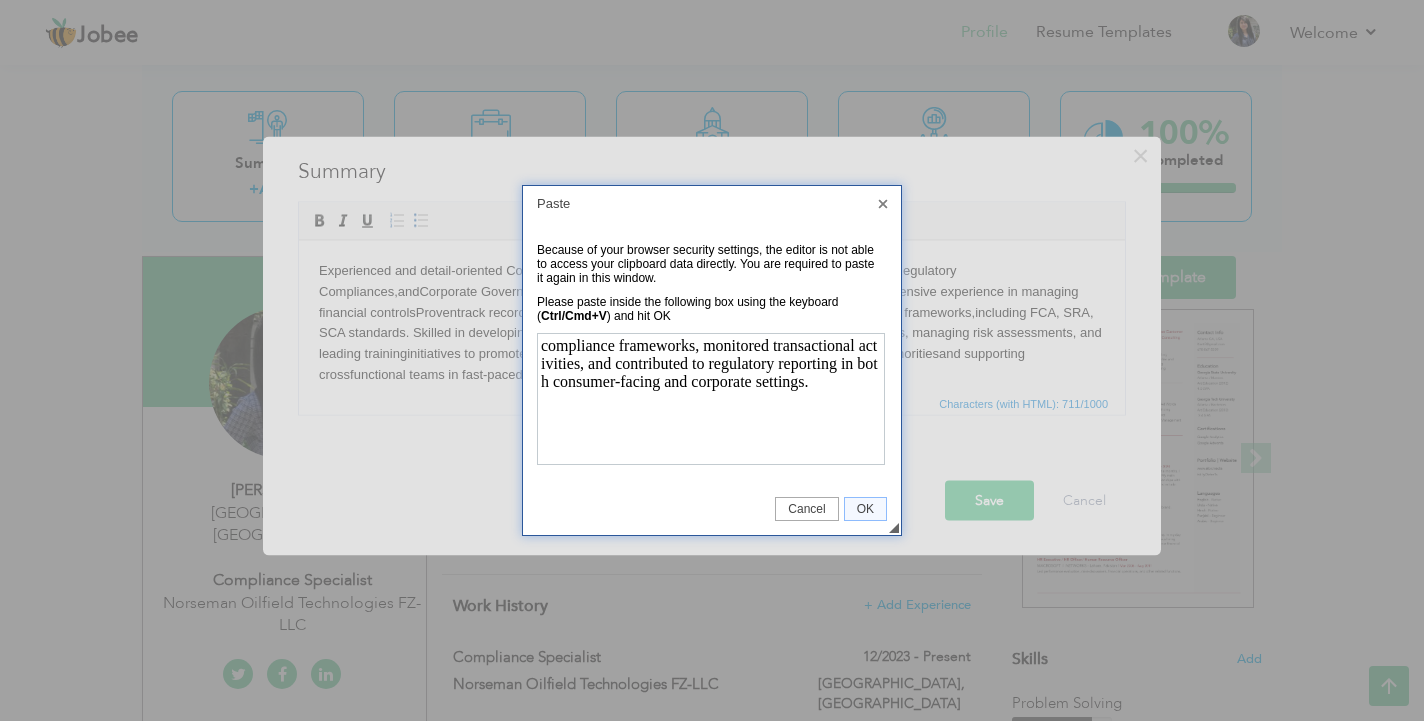 scroll, scrollTop: 0, scrollLeft: 0, axis: both 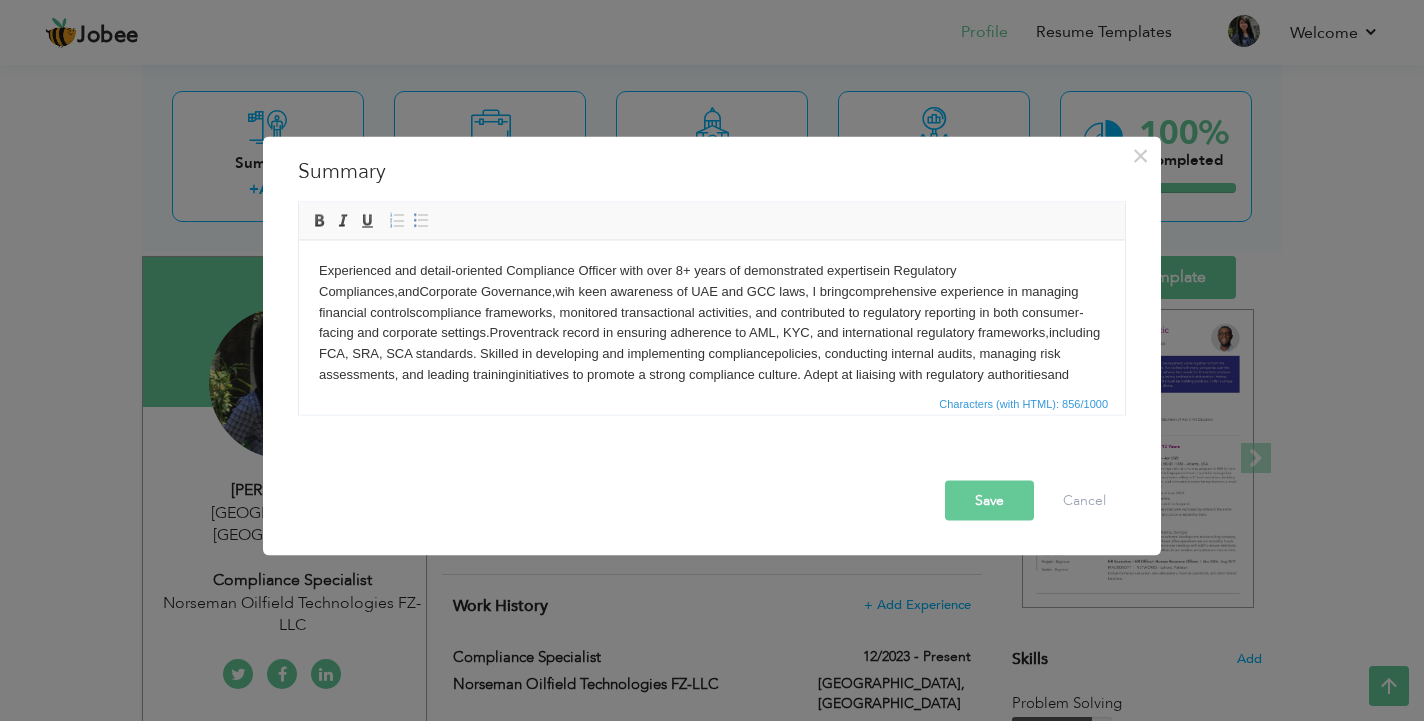 click on "Experienced and detail-oriented Compliance Officer with over 8+ years of demonstrated expertise  in Regulatory Compliances,   and  Corporate Governance,  wih keen awareness of UAE and GCC laws, I bring  comprehensive experience in managing financial controls compliance frameworks, monitored transactional activities, and contributed to regulatory reporting in both consumer-facing and corporate settings. Proven  track record in ensuring adherence to AML, KYC, and international regulatory frameworks,  including FCA, SRA, SCA standards. Skilled in developing and implementing compliance  policies, conducting internal audits, managing risk assessments, and leading training  initiatives to promote a strong compliance culture. Adept at liaising with regulatory authorities  and supporting crossfunctional teams in fast-paced, high-risk  environments." at bounding box center [712, 333] 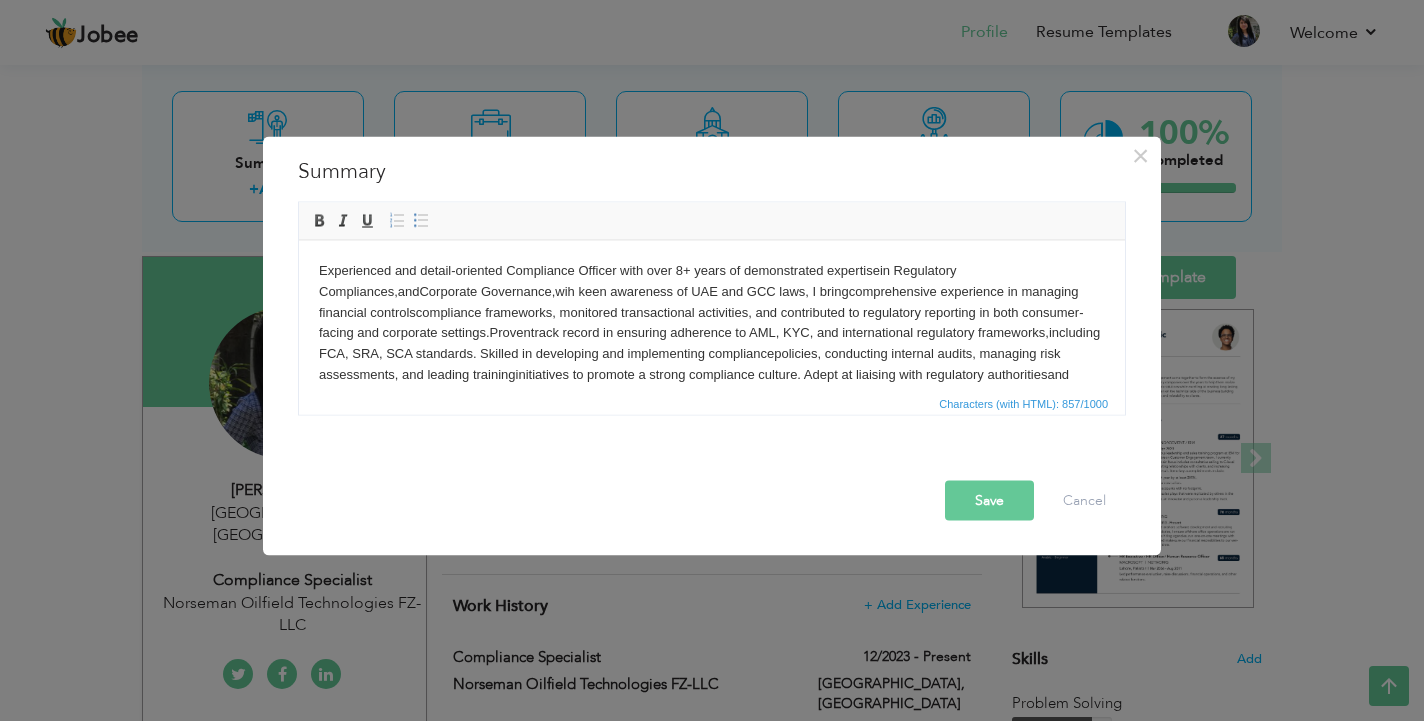 drag, startPoint x: 460, startPoint y: 307, endPoint x: 312, endPoint y: 308, distance: 148.00337 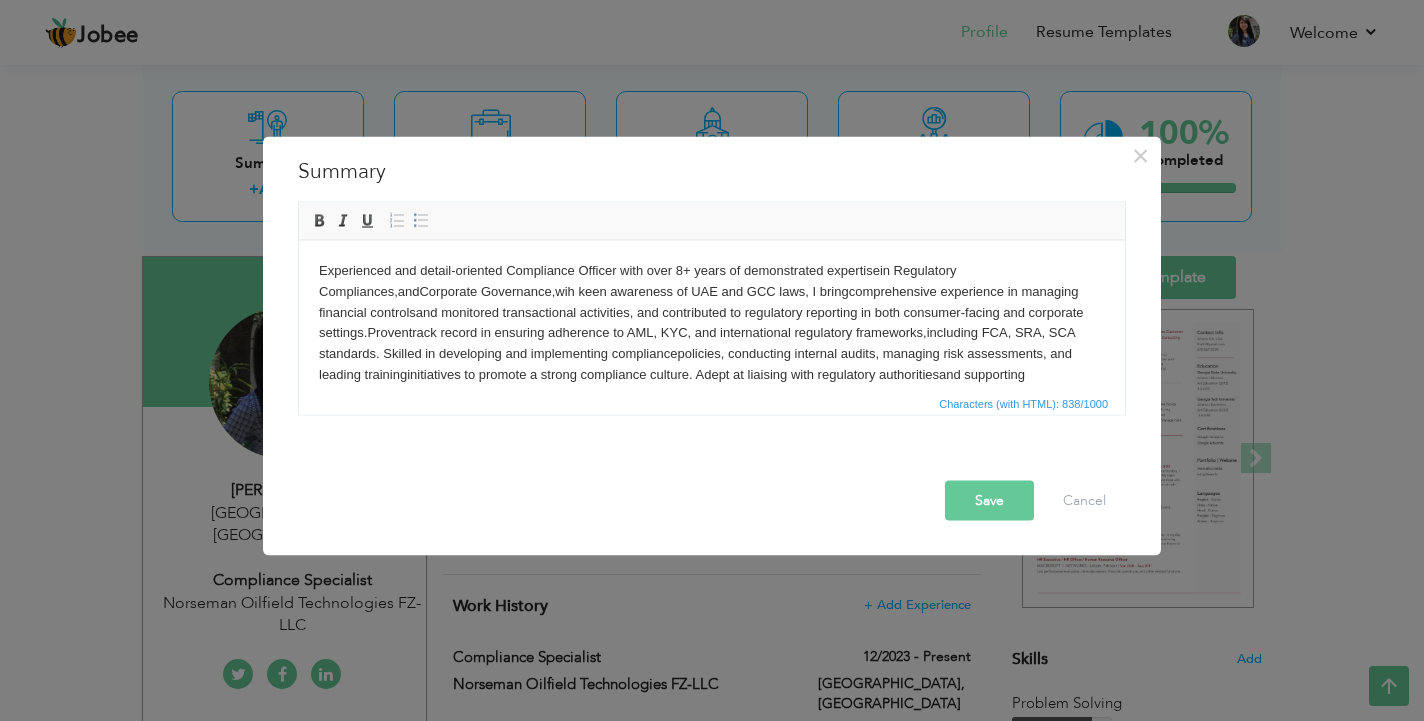 click on "Experienced and detail-oriented Compliance Officer with over 8+ years of demonstrated expertise  in Regulatory Compliances,   and  Corporate Governance,  wih keen awareness of UAE and GCC laws, I bring  comprehensive experience in managing financial controls  and monitored transactional activities, and contributed to regulatory reporting in both consumer-facing and corporate settings. Proven  track record in ensuring adherence to AML, KYC, and international regulatory frameworks,  including FCA, SRA, SCA standards. Skilled in developing and implementing compliance  policies, conducting internal audits, managing risk assessments, and leading training  initiatives to promote a strong compliance culture. Adept at liaising with regulatory authorities  and supporting crossfunctional teams in fast-paced, high-risk  environments." at bounding box center [712, 333] 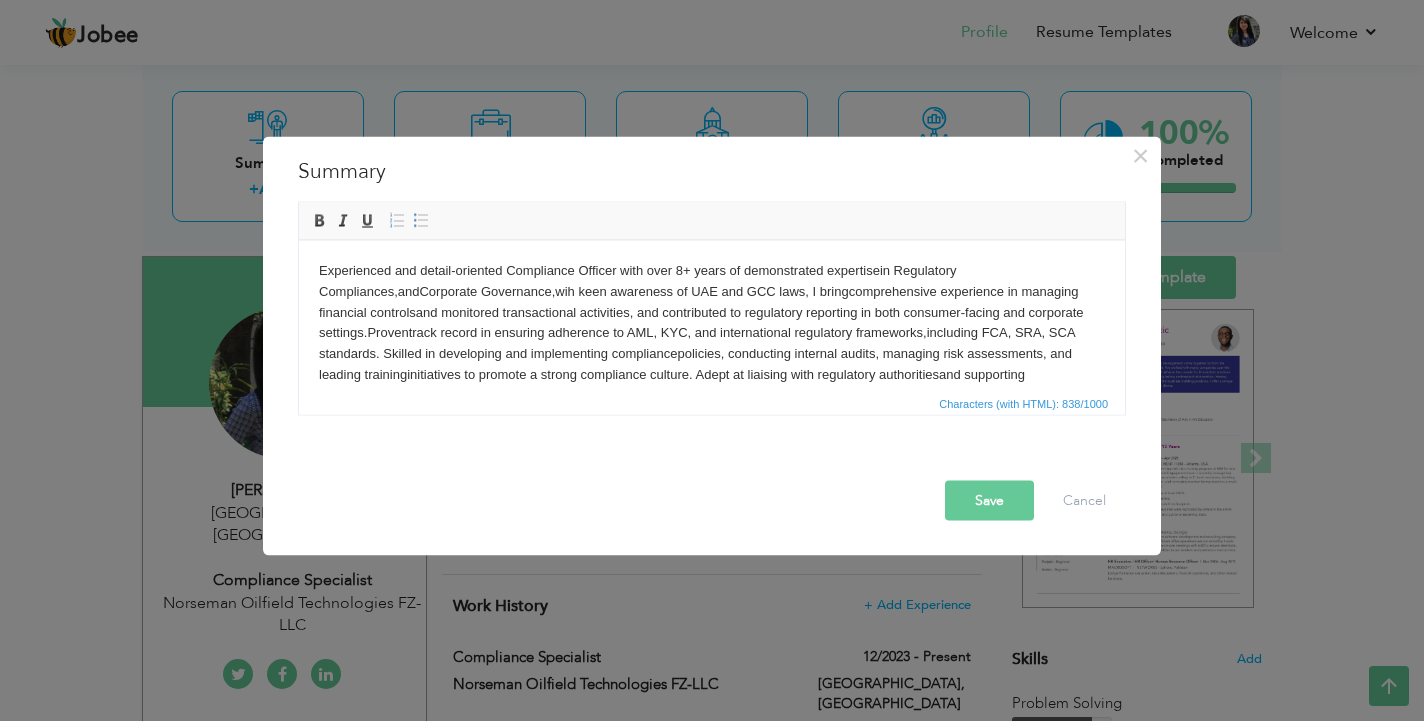 click on "Experienced and detail-oriented Compliance Officer with over 8+ years of demonstrated expertise  in Regulatory Compliances,   and  Corporate Governance,  wih keen awareness of UAE and GCC laws, I bring  comprehensive experience in managing financial controls  and monitored transactional activities, and contributed to regulatory reporting in both consumer-facing and corporate settings. Proven  track record in ensuring adherence to AML, KYC, and international regulatory frameworks,  including FCA, SRA, SCA standards. Skilled in developing and implementing compliance  policies, conducting internal audits, managing risk assessments, and leading training  initiatives to promote a strong compliance culture. Adept at liaising with regulatory authorities  and supporting crossfunctional teams in fast-paced, high-risk  environments." at bounding box center [712, 333] 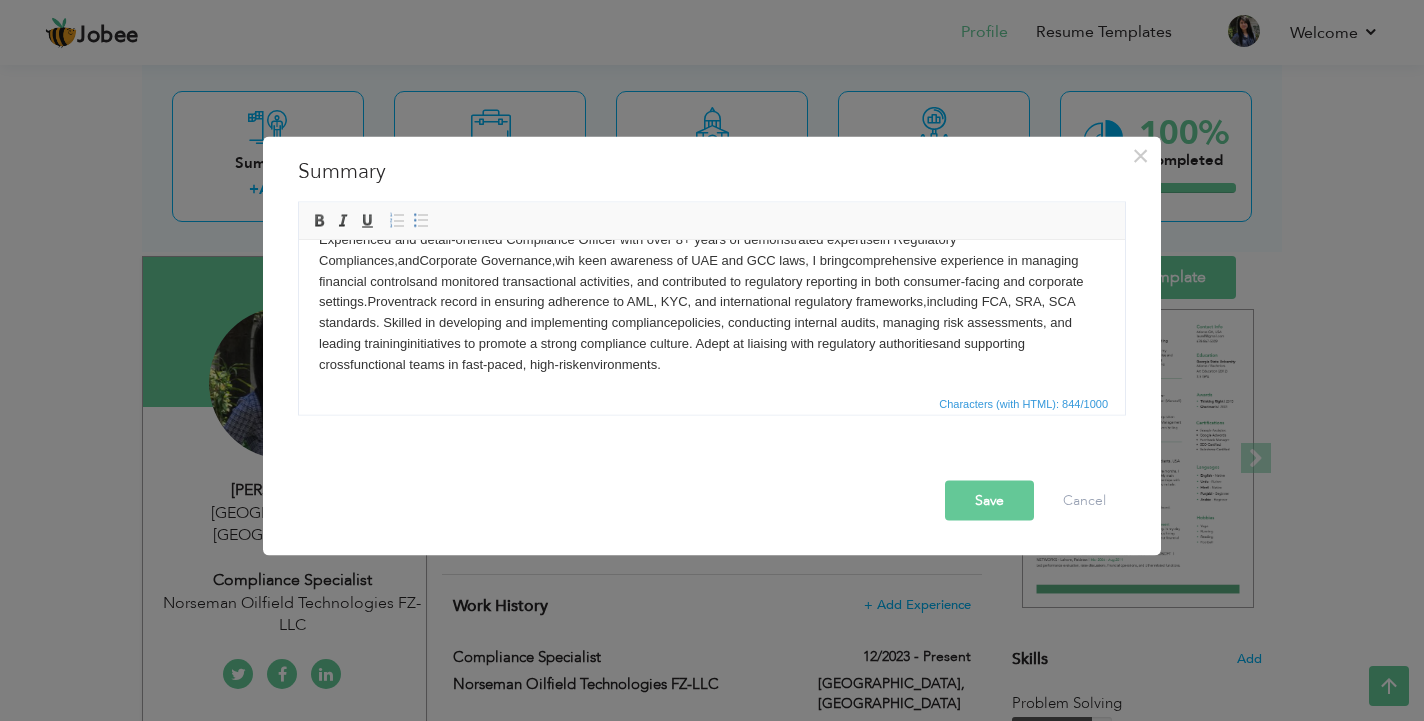 scroll, scrollTop: 30, scrollLeft: 0, axis: vertical 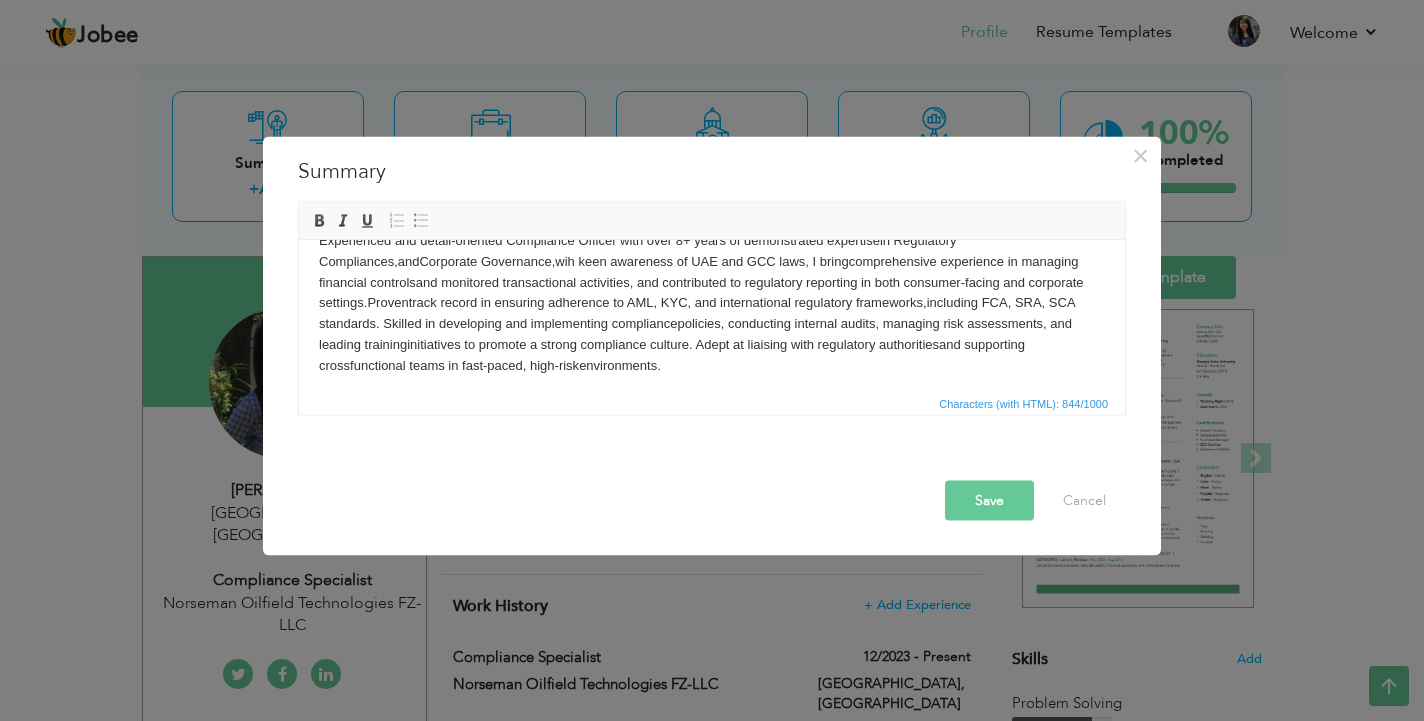 click on "Experienced and detail-oriented Compliance Officer with over 8+ years of demonstrated expertise  in Regulatory Compliances,   and  Corporate Governance,  wih keen awareness of UAE and GCC laws, I bring  comprehensive experience in managing financial controls  and monitored transactional activities, and contributed to regulatory reporting in both consumer-facing and corporate settings.  Proven  track record in ensuring adherence to AML, KYC, and international regulatory frameworks,  including FCA, SRA, SCA standards. Skilled in developing and implementing compliance  policies, conducting internal audits, managing risk assessments, and leading training  initiatives to promote a strong compliance culture. Adept at liaising with regulatory authorities  and supporting crossfunctional teams in fast-paced, high-risk  environments." at bounding box center [712, 303] 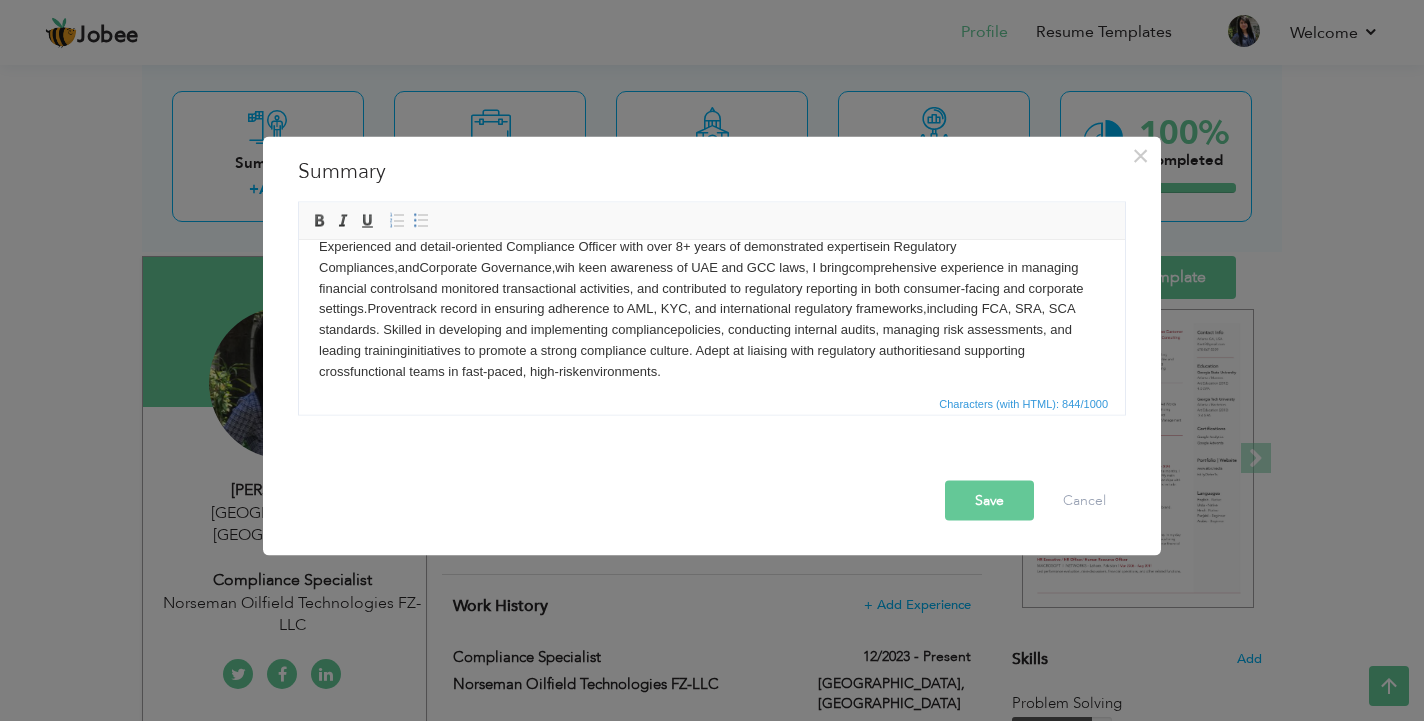 scroll, scrollTop: 6, scrollLeft: 0, axis: vertical 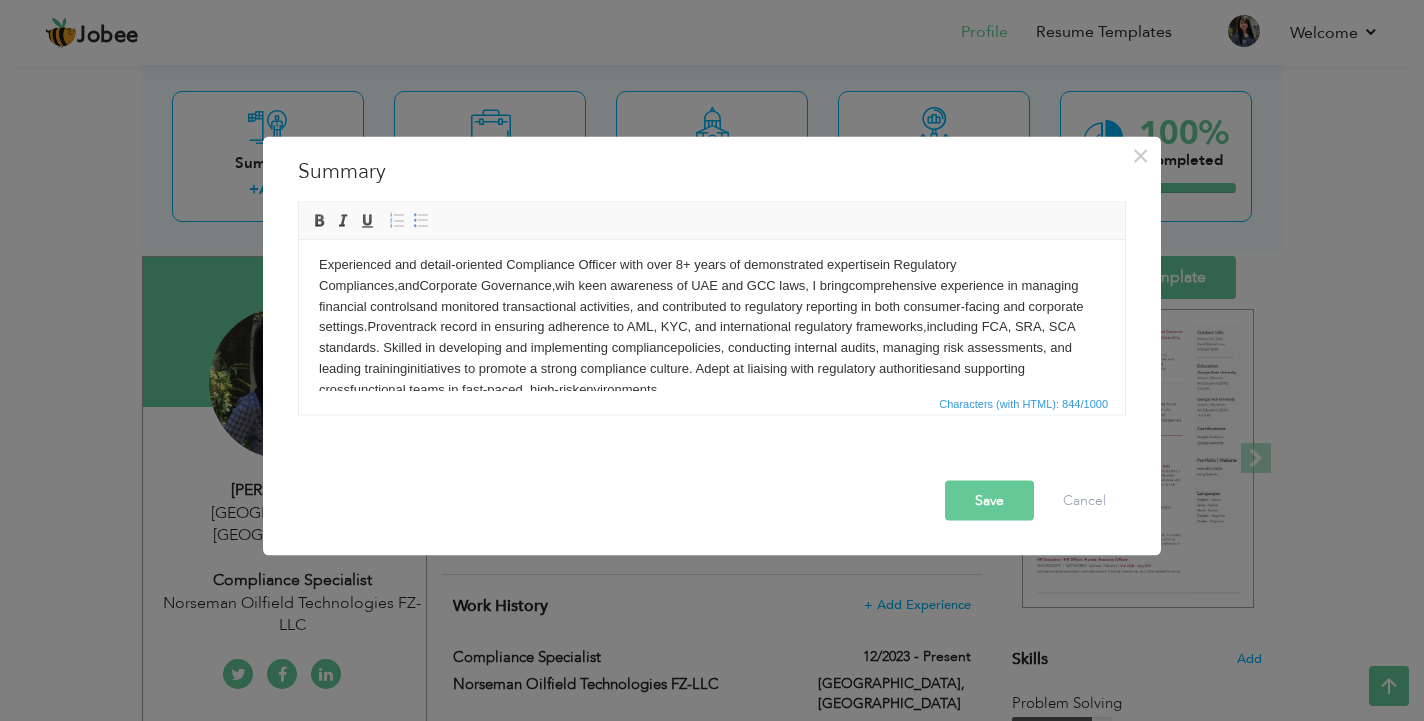 click on "Save" at bounding box center (989, 500) 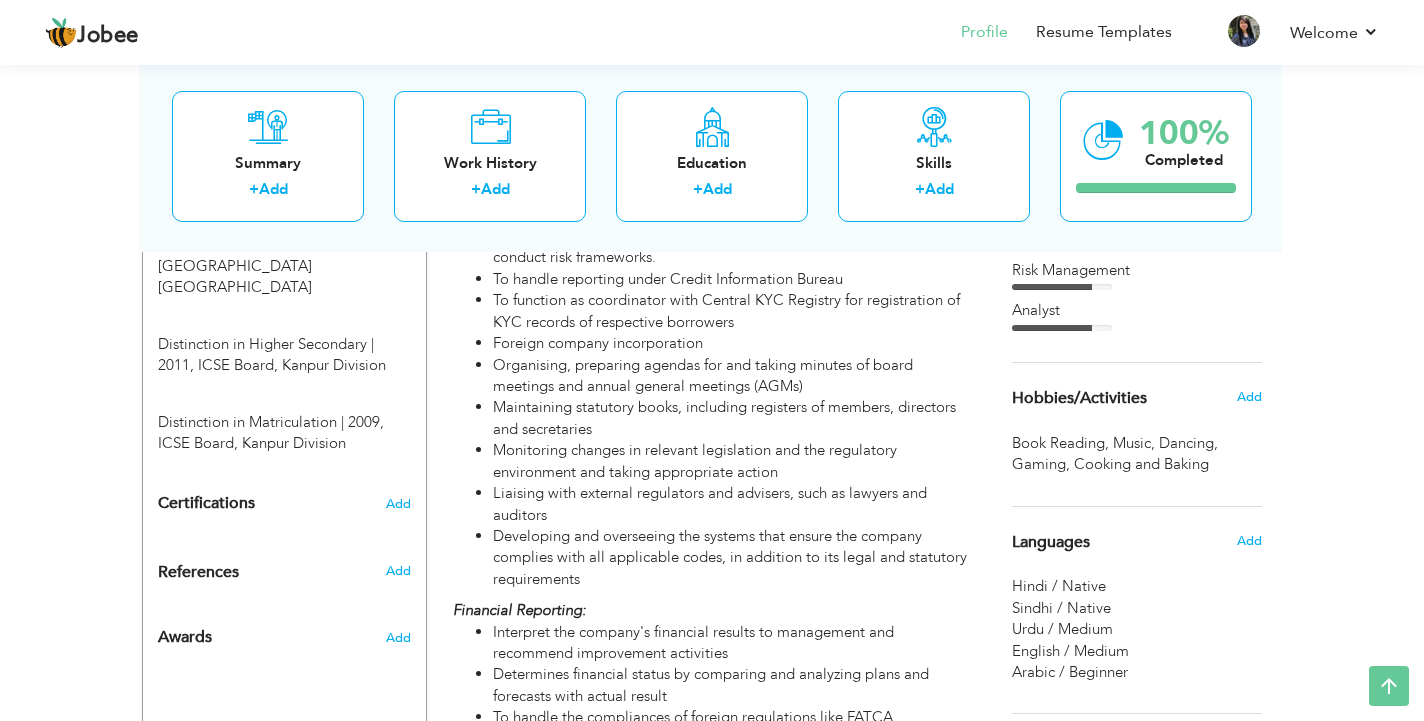 scroll, scrollTop: 1097, scrollLeft: 0, axis: vertical 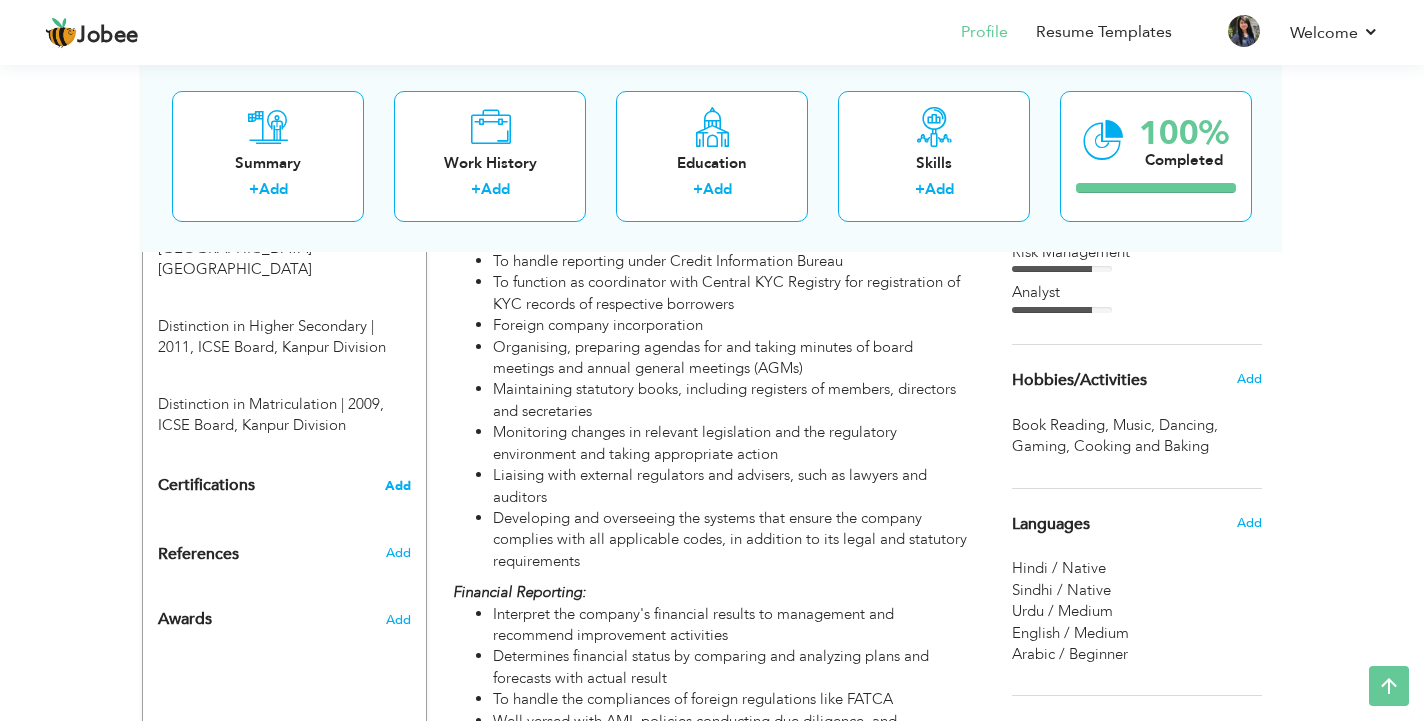 click on "Add" at bounding box center (398, 486) 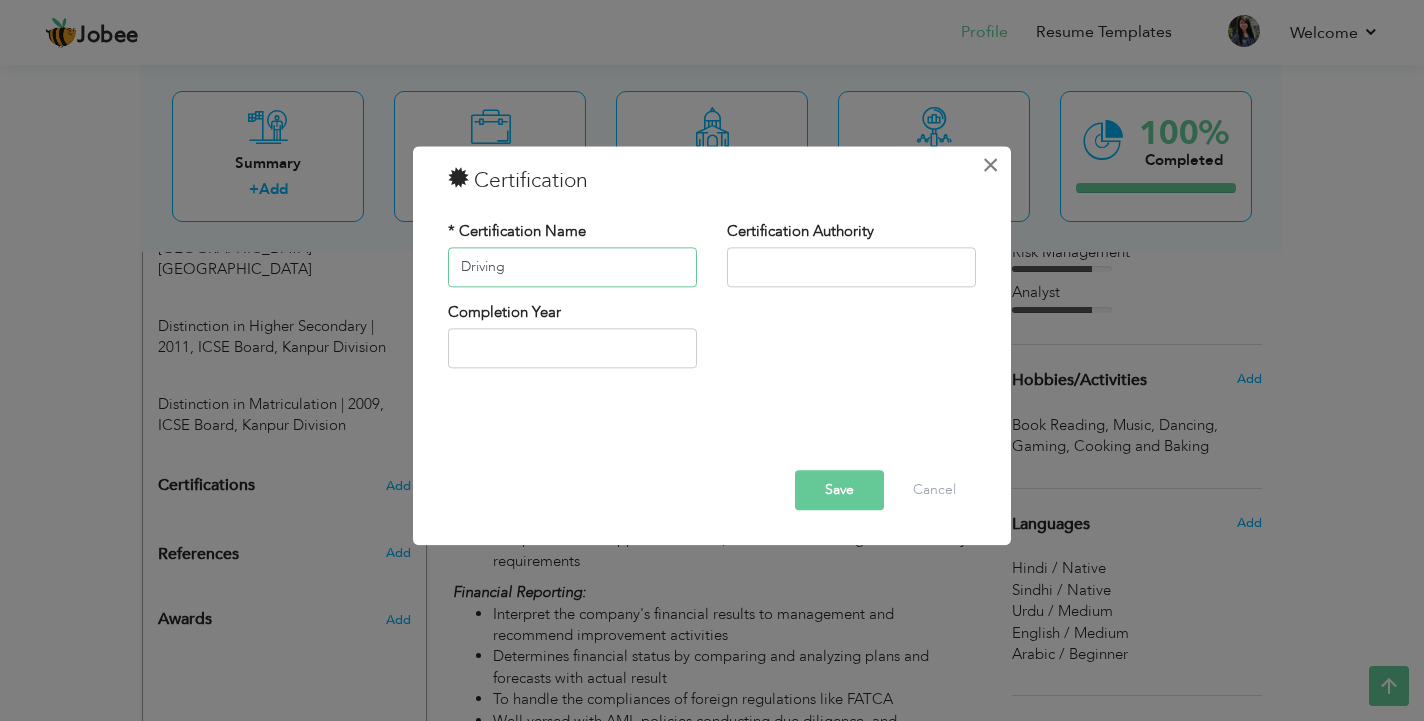 type on "Driving" 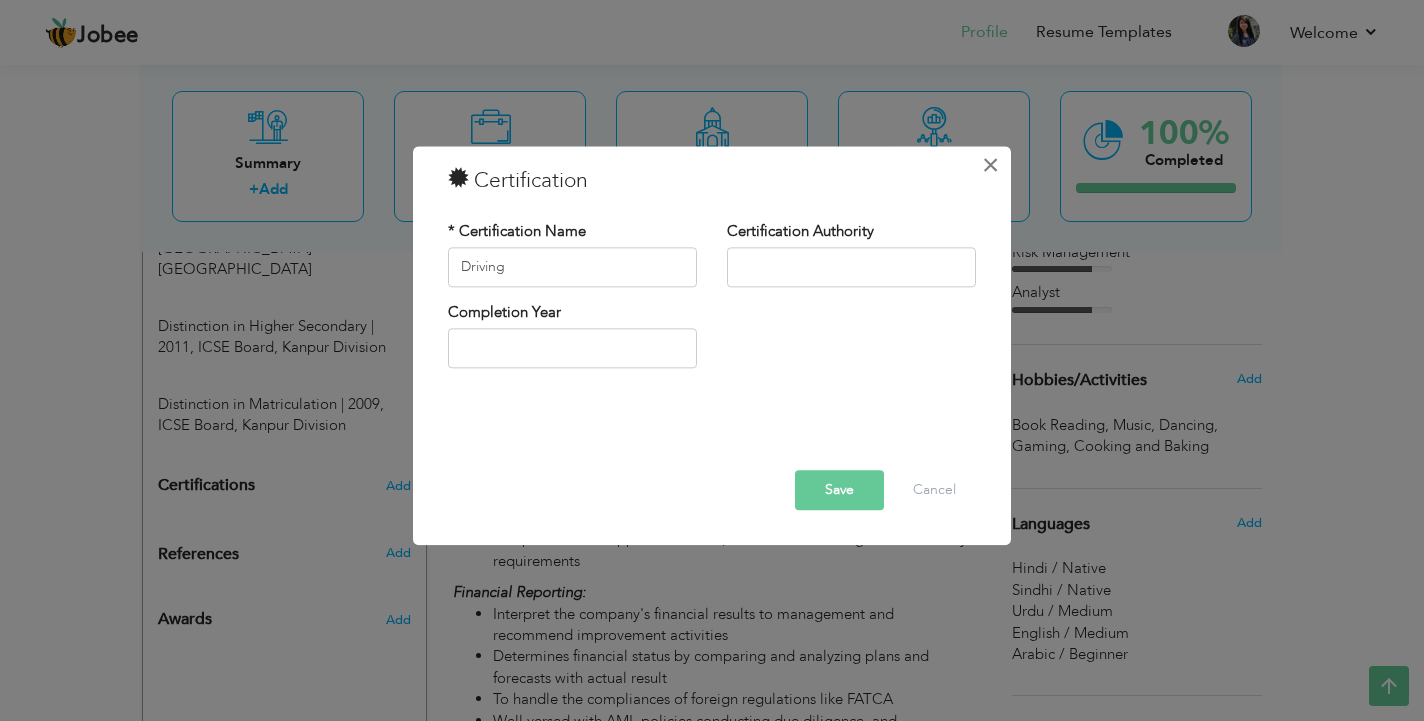 click on "×" at bounding box center (990, 165) 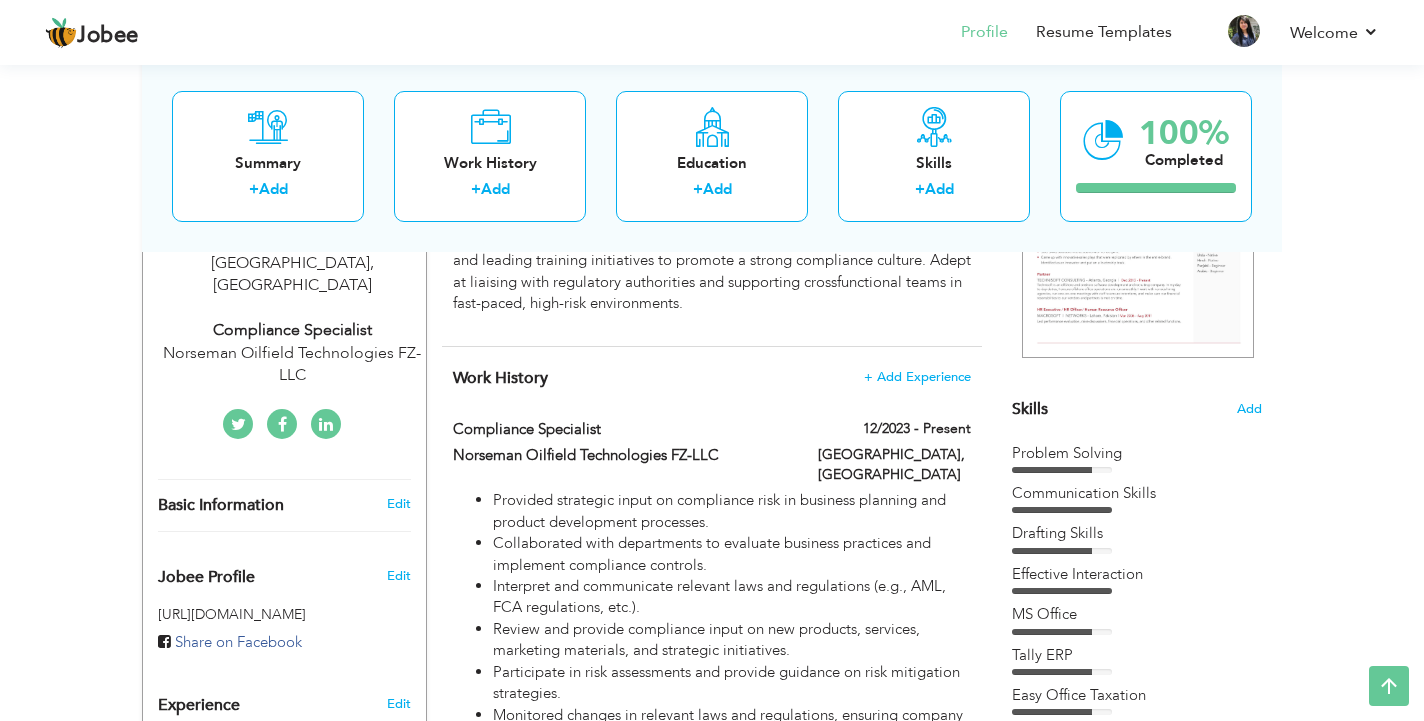 scroll, scrollTop: 372, scrollLeft: 0, axis: vertical 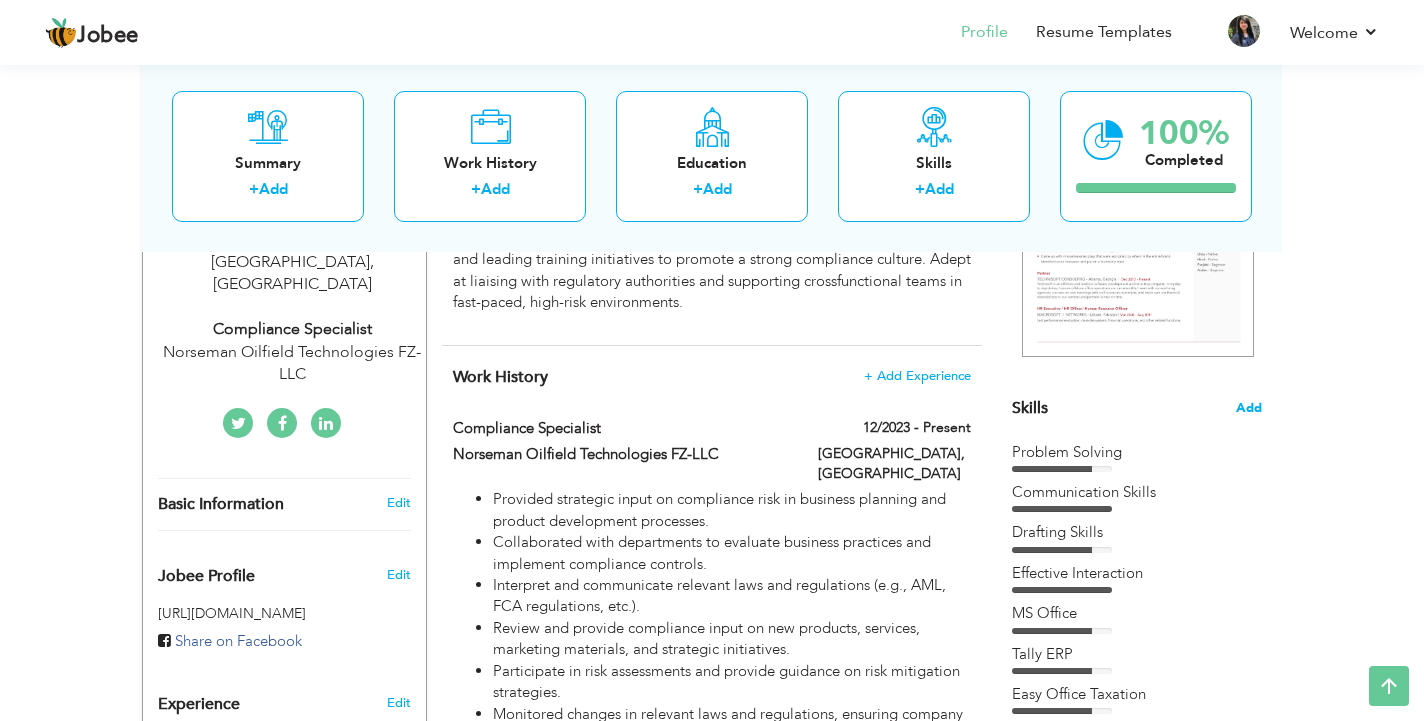 click on "Add" at bounding box center (1249, 408) 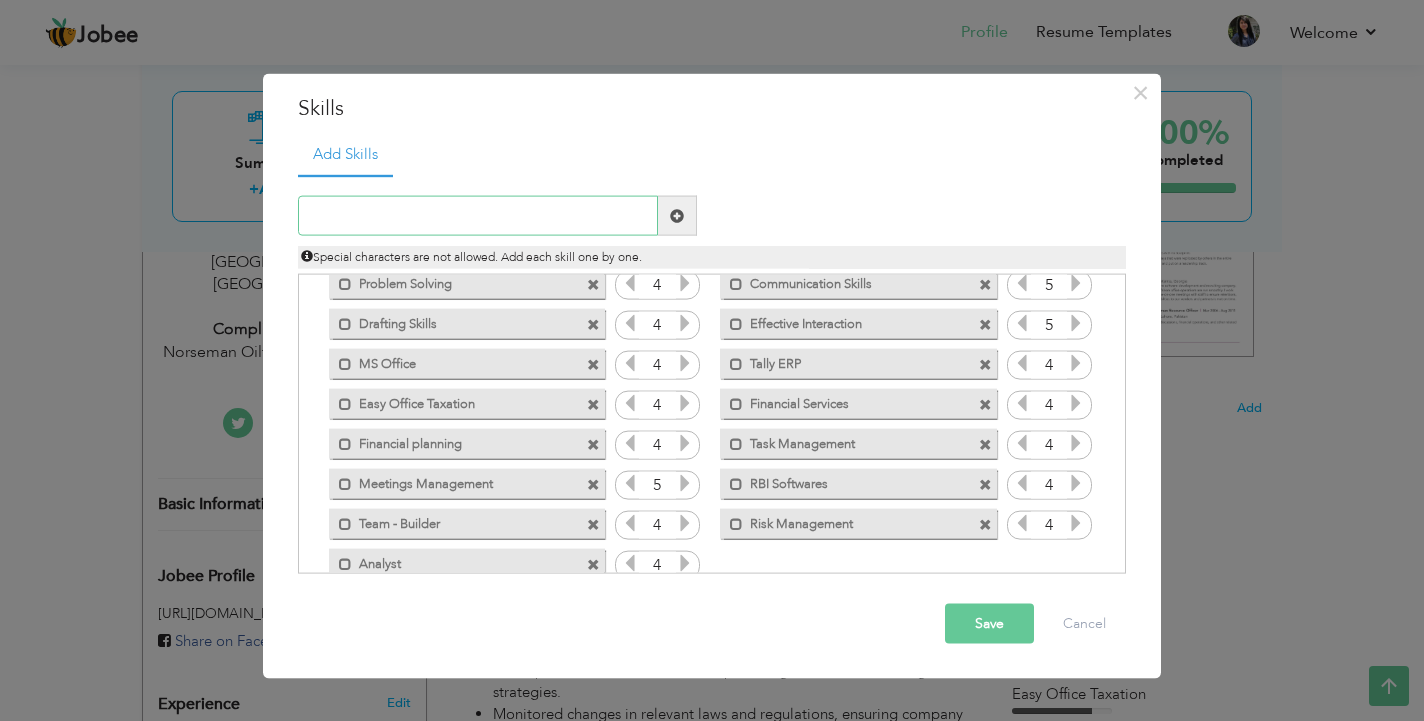 scroll, scrollTop: 51, scrollLeft: 0, axis: vertical 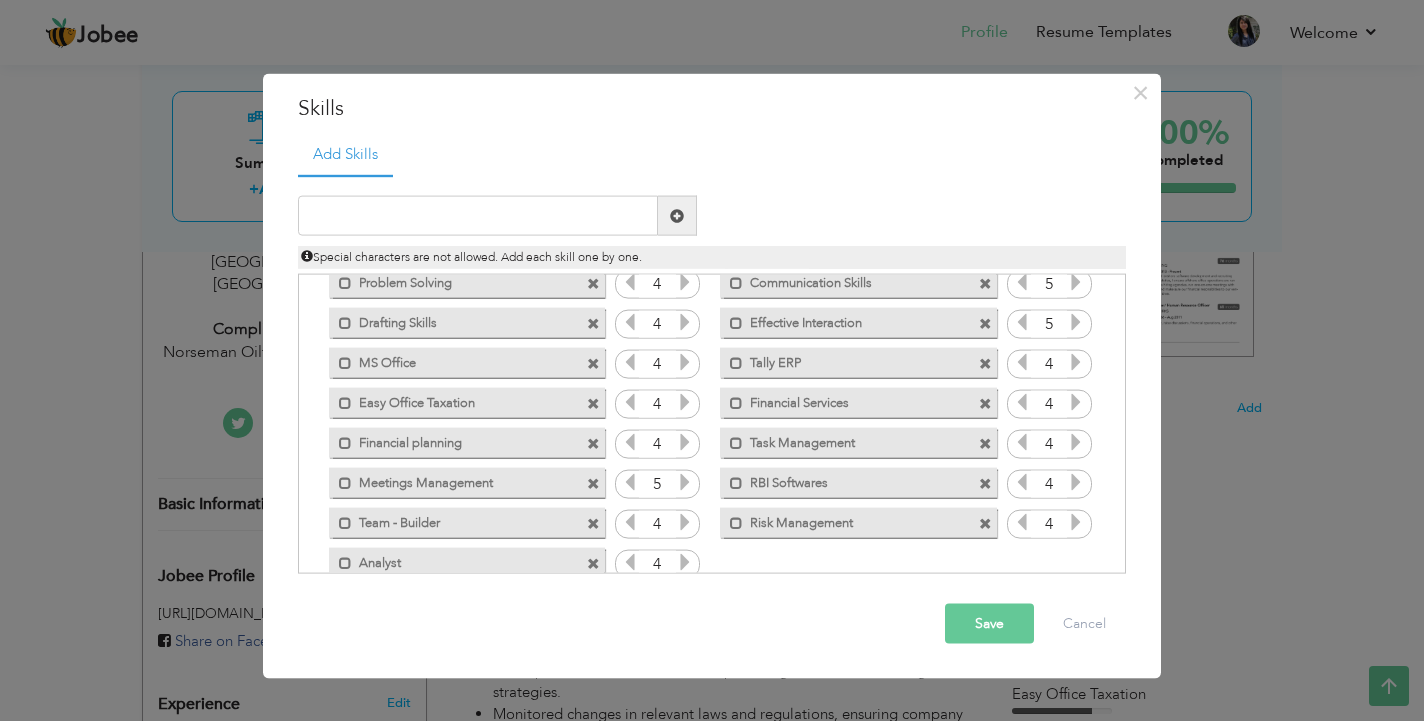 click at bounding box center (593, 403) 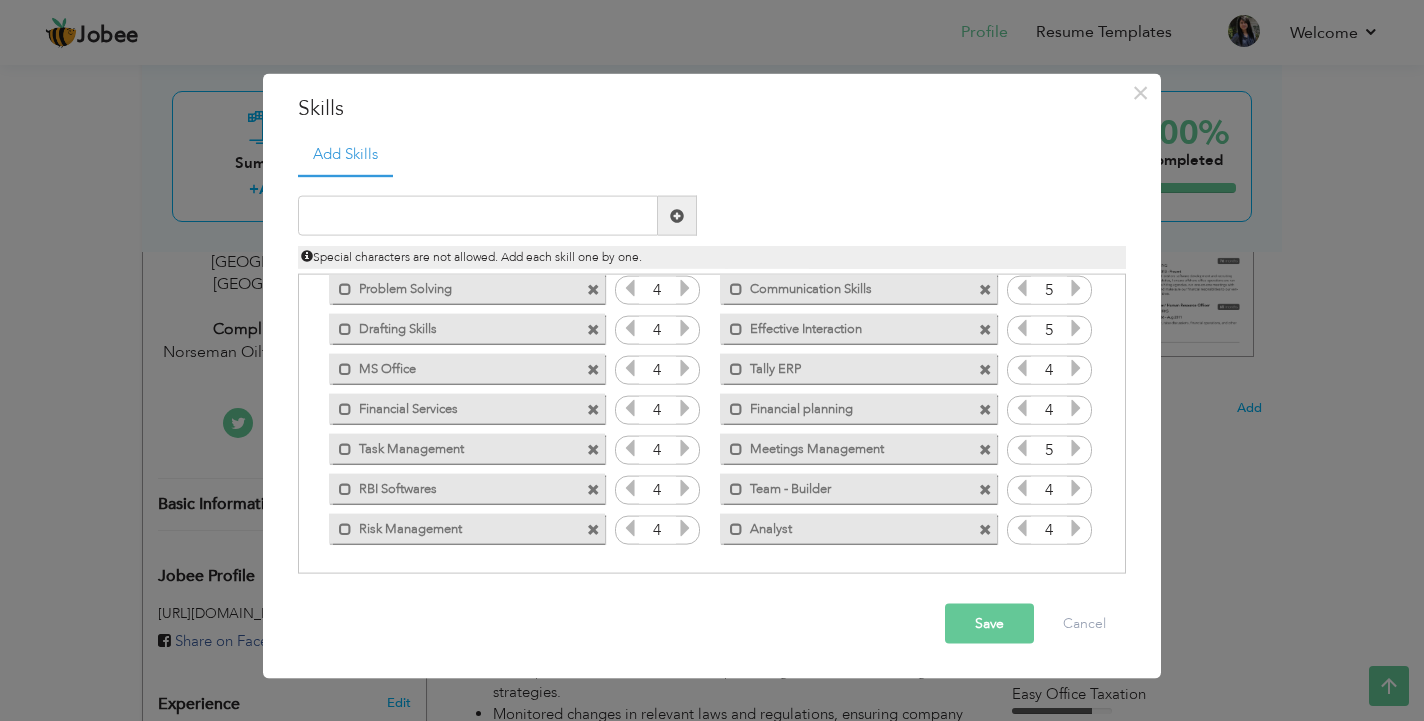 scroll, scrollTop: 45, scrollLeft: 0, axis: vertical 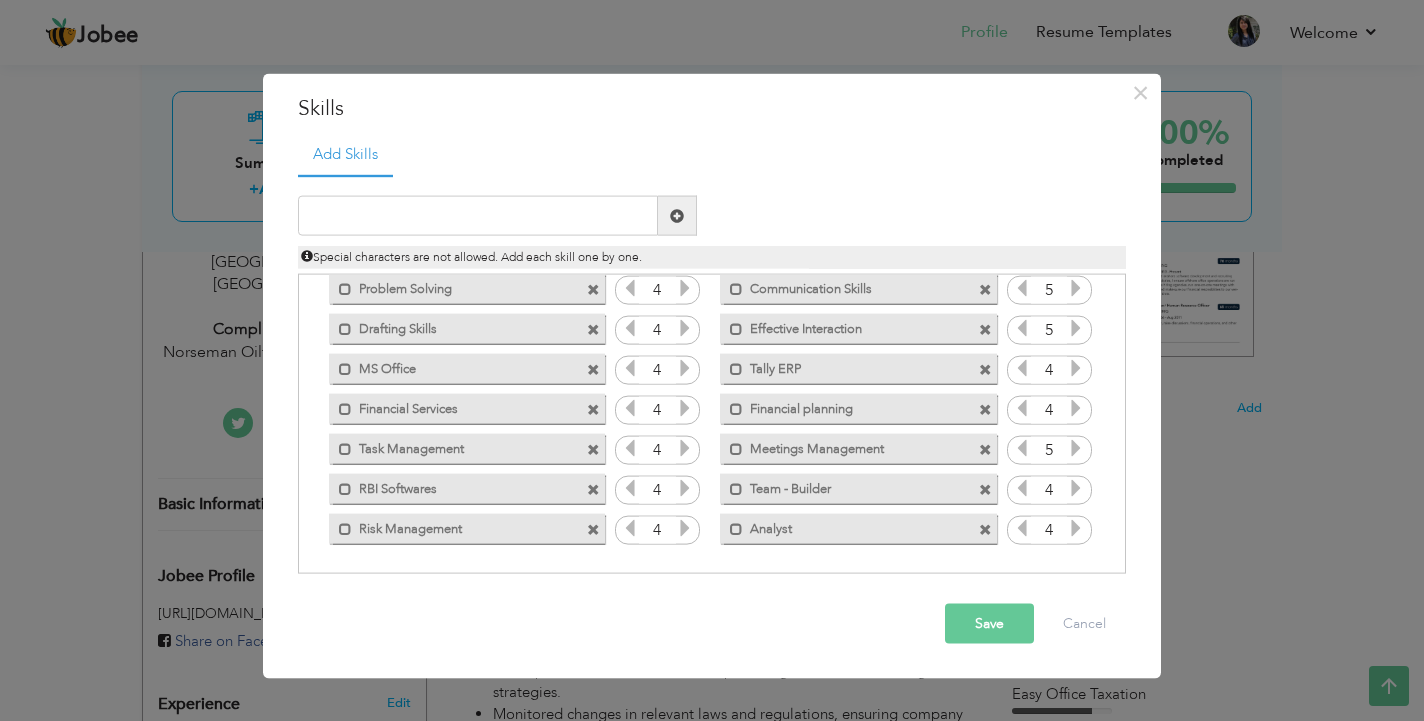 click at bounding box center [593, 489] 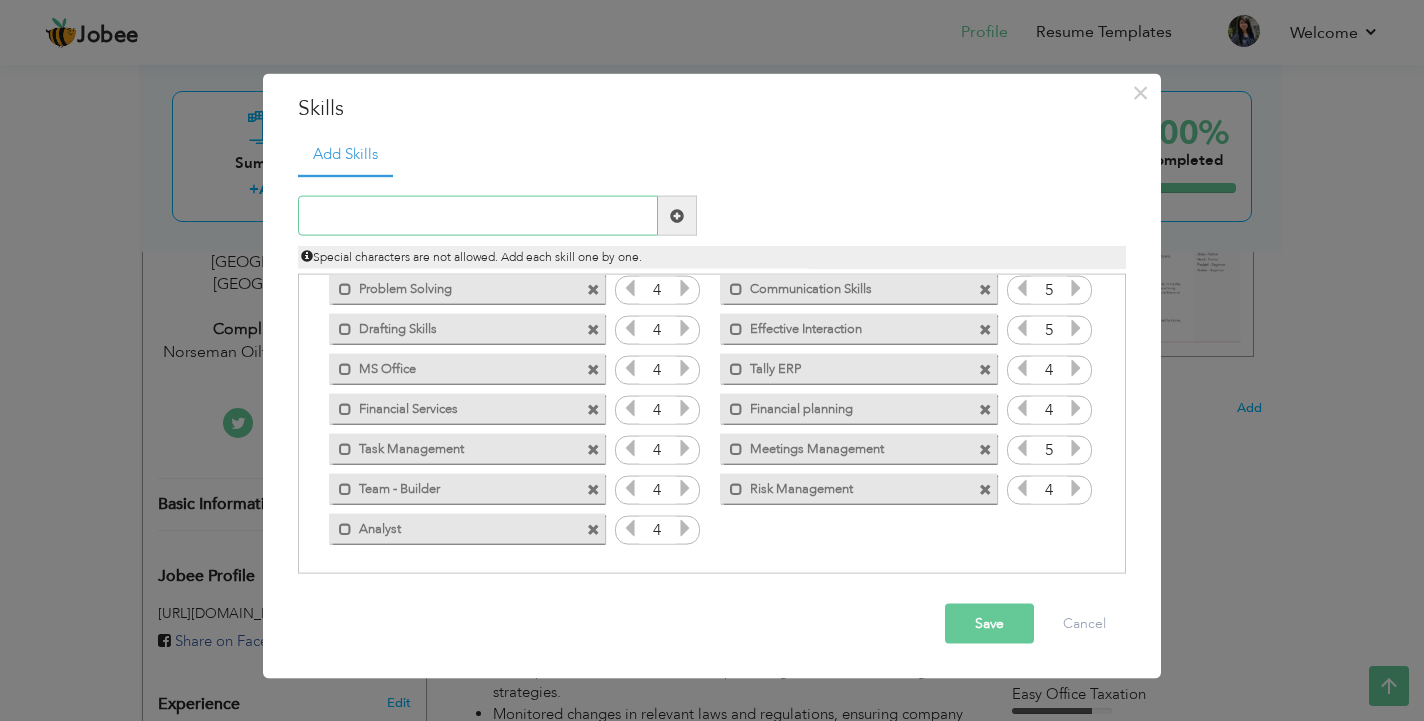 click at bounding box center (478, 216) 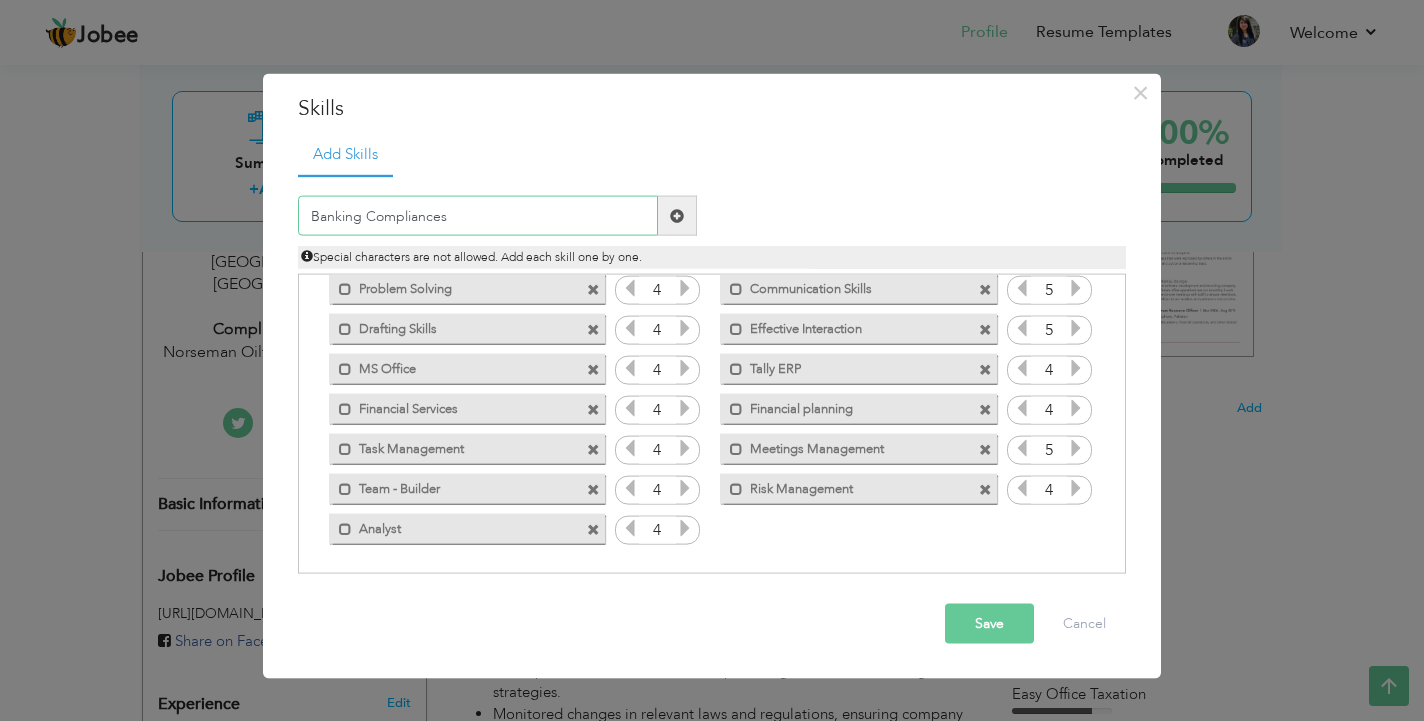 type on "Banking Compliances" 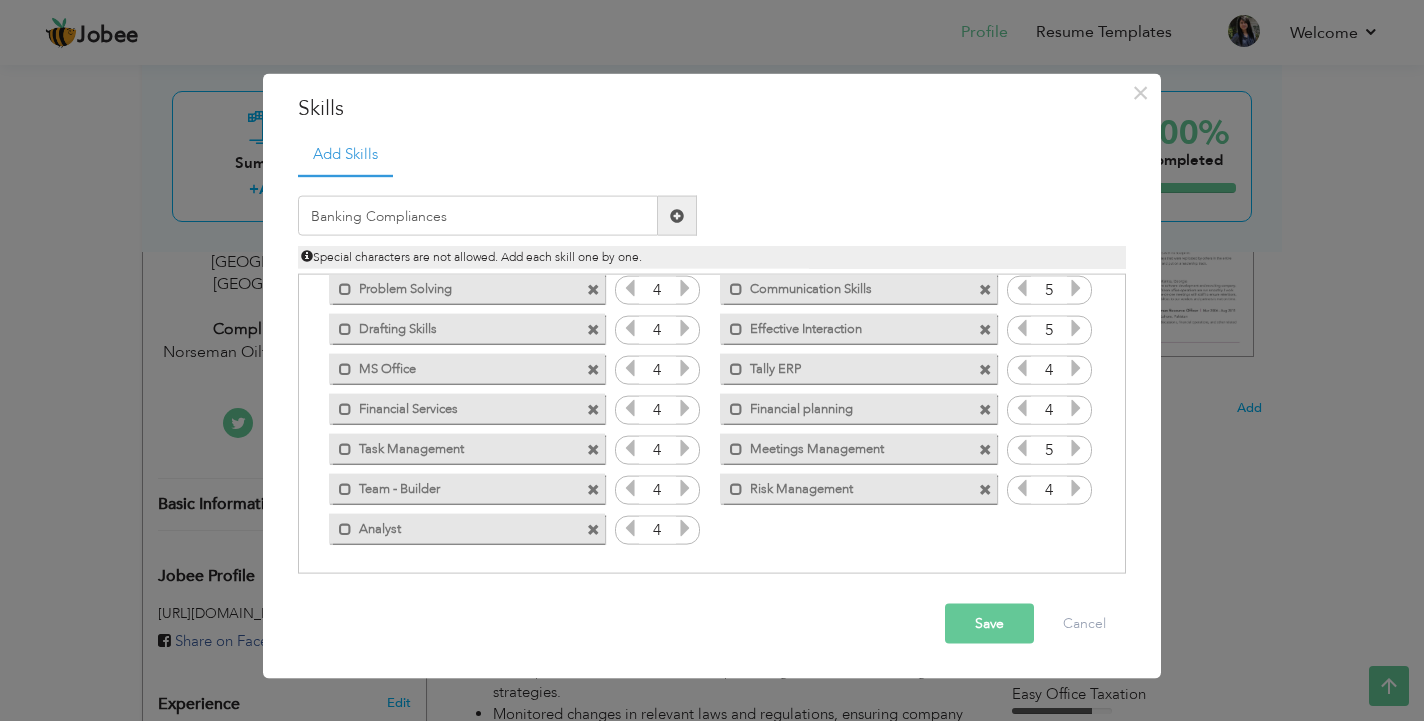 click at bounding box center [677, 215] 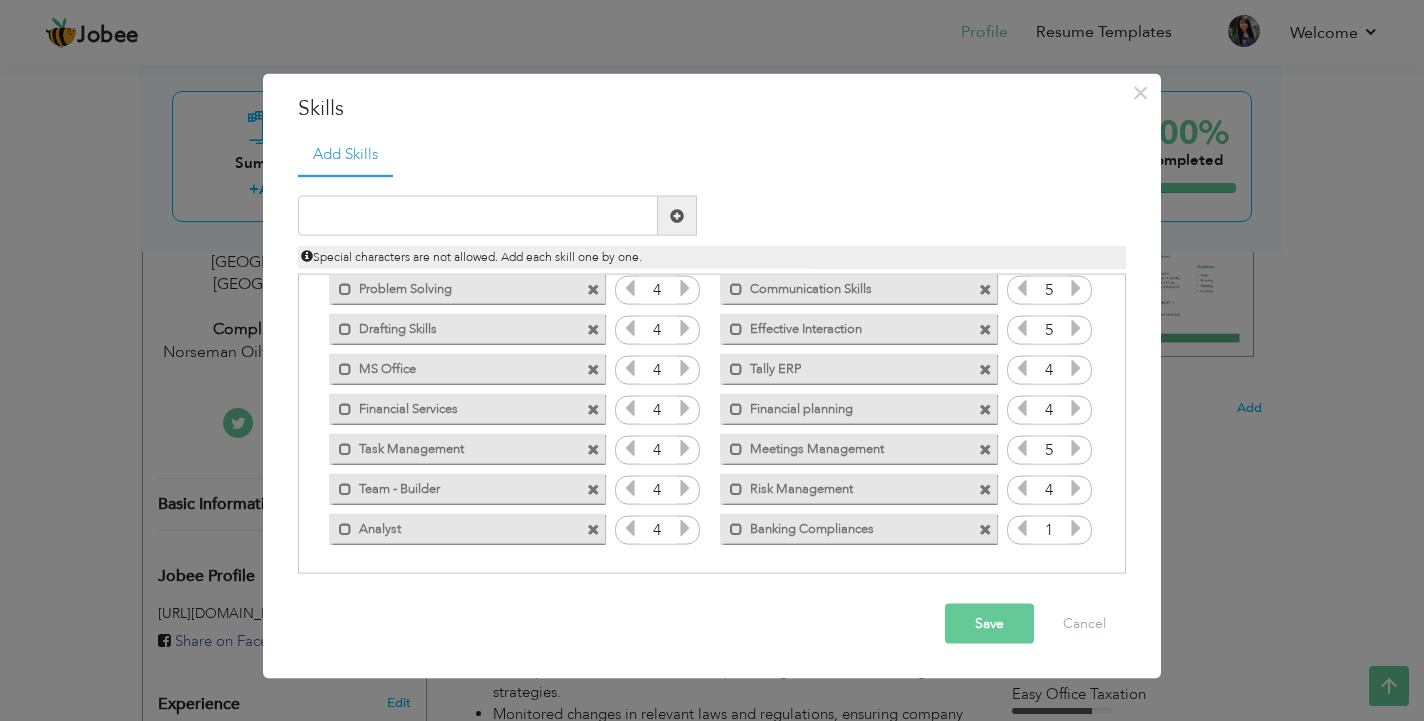 click at bounding box center (1076, 528) 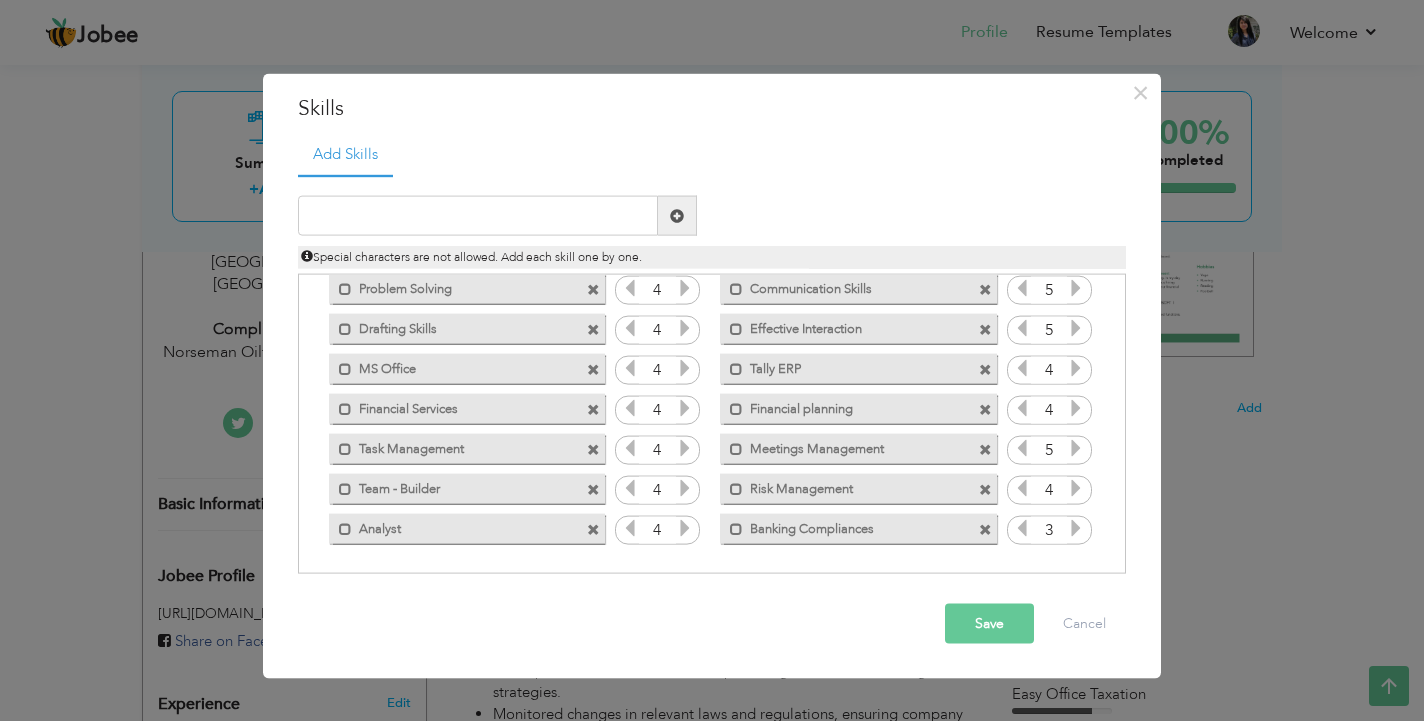 click at bounding box center [1076, 528] 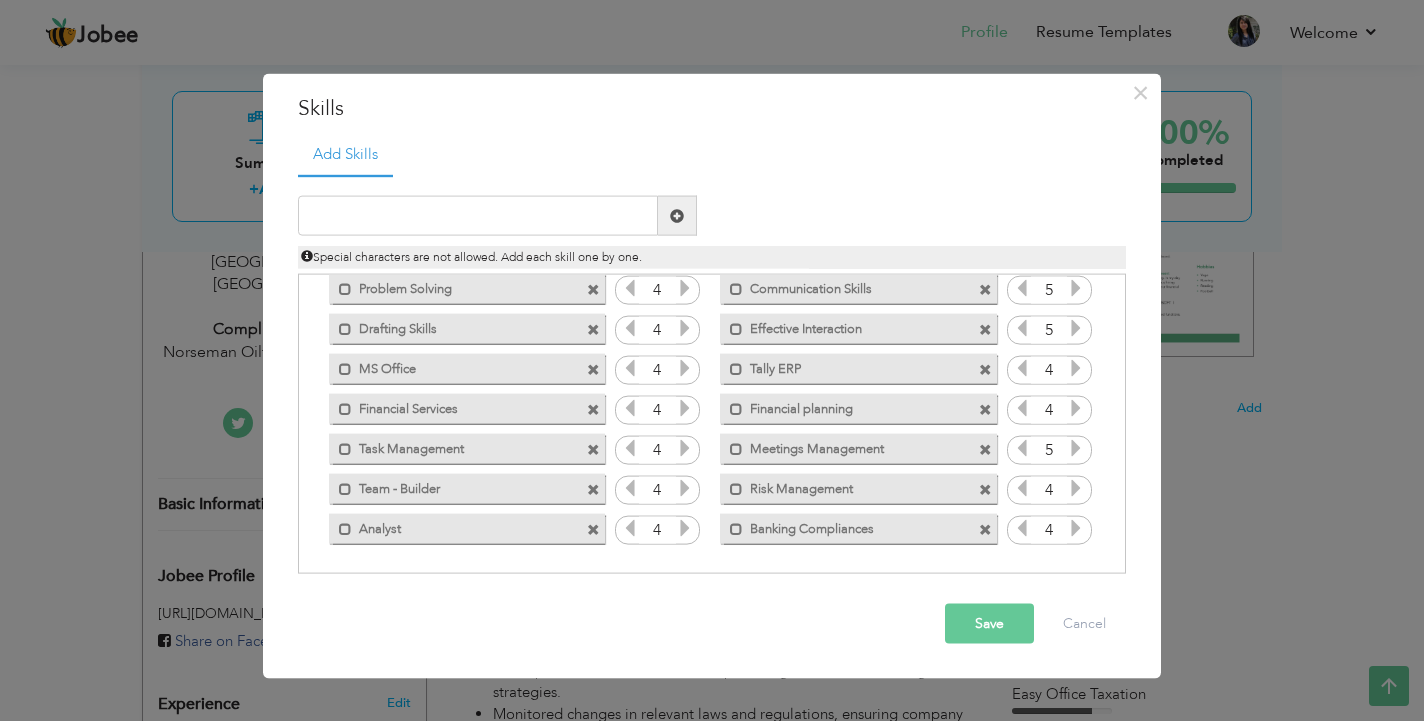 click at bounding box center (1076, 528) 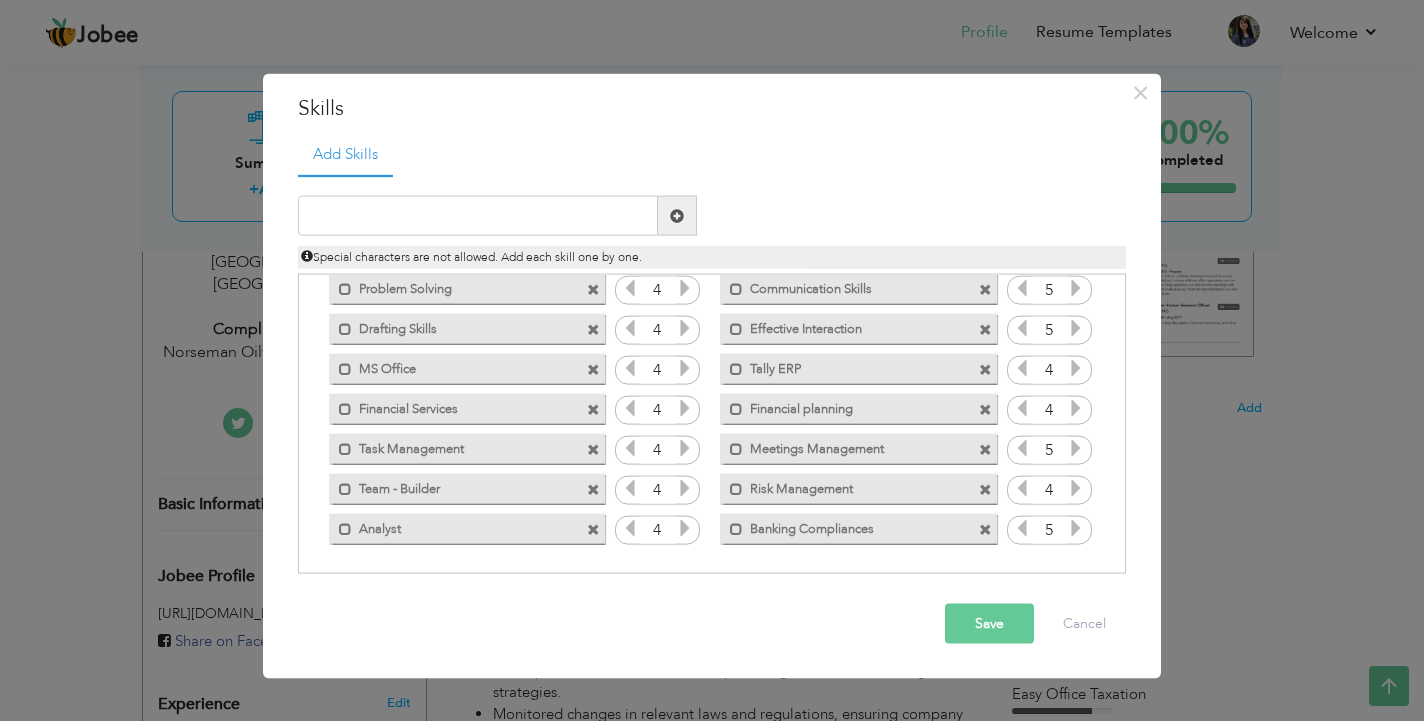 click at bounding box center (1022, 528) 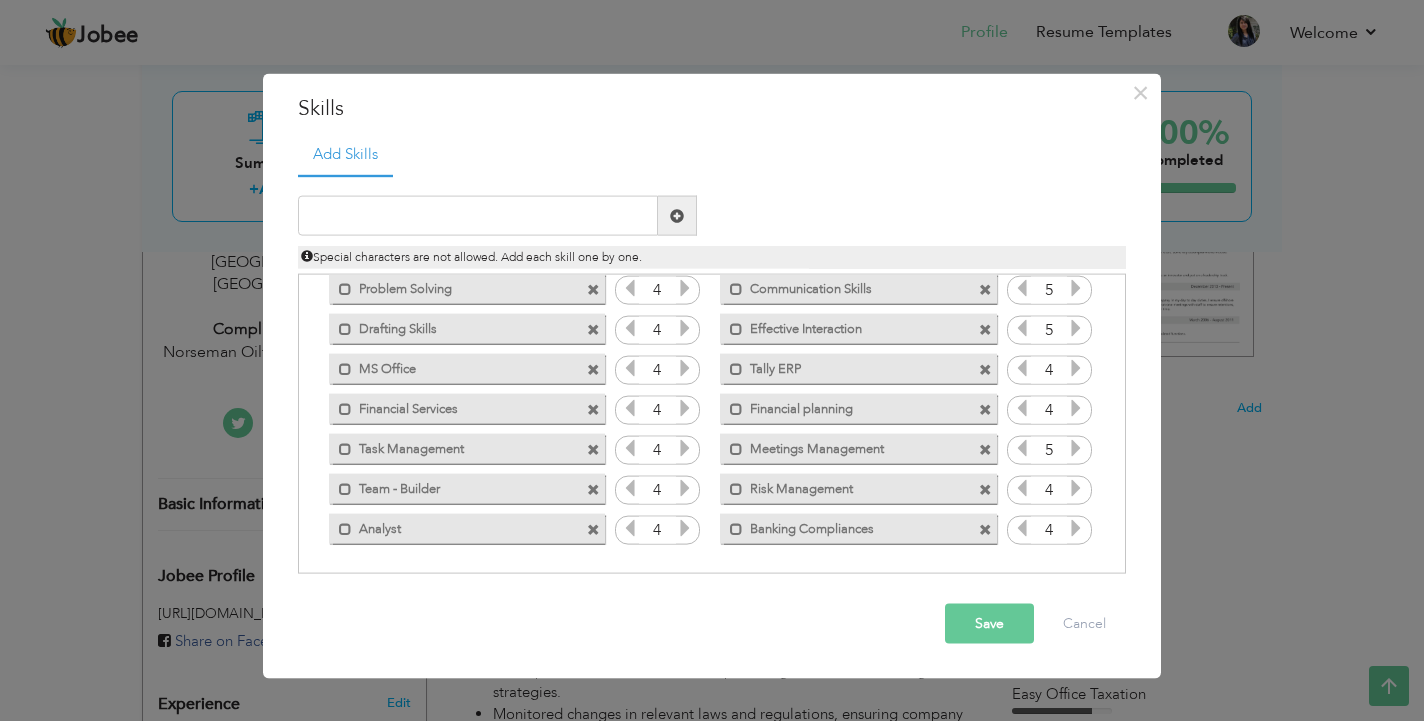 scroll, scrollTop: 45, scrollLeft: 0, axis: vertical 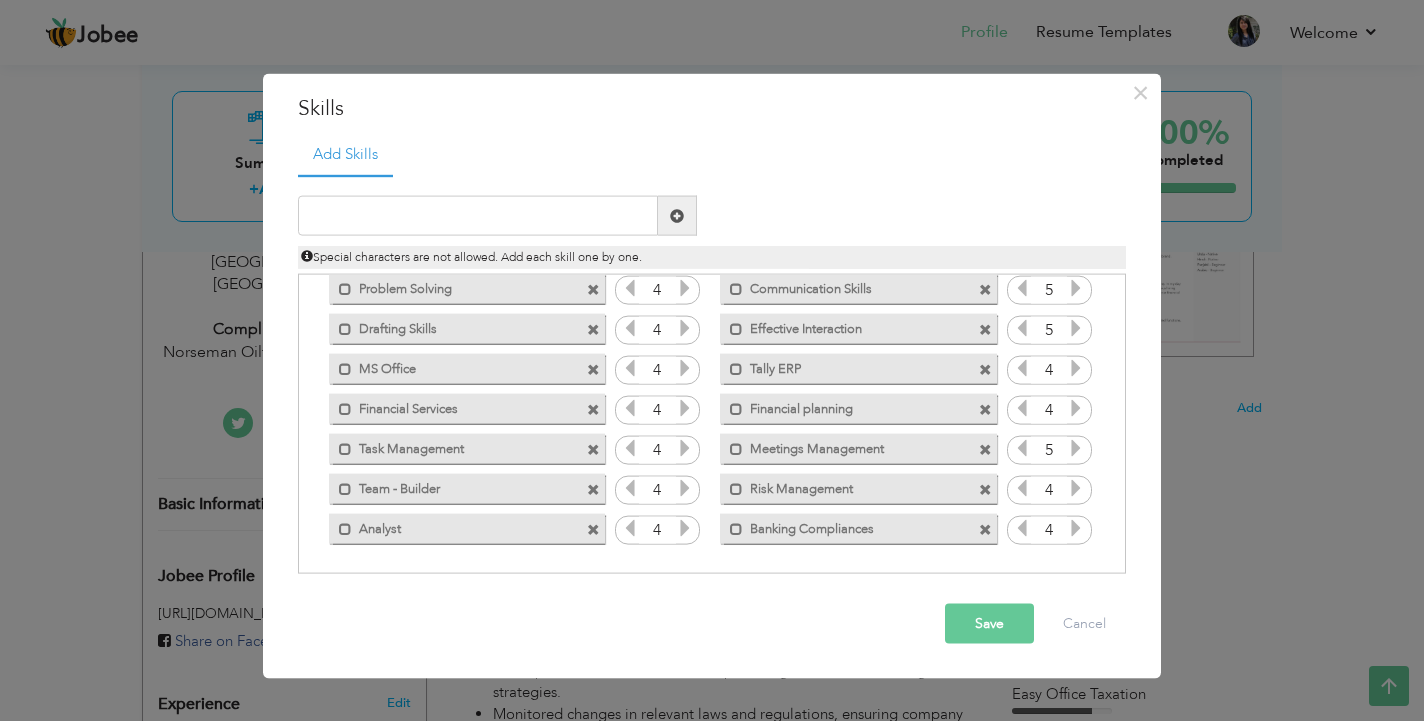 click at bounding box center (593, 409) 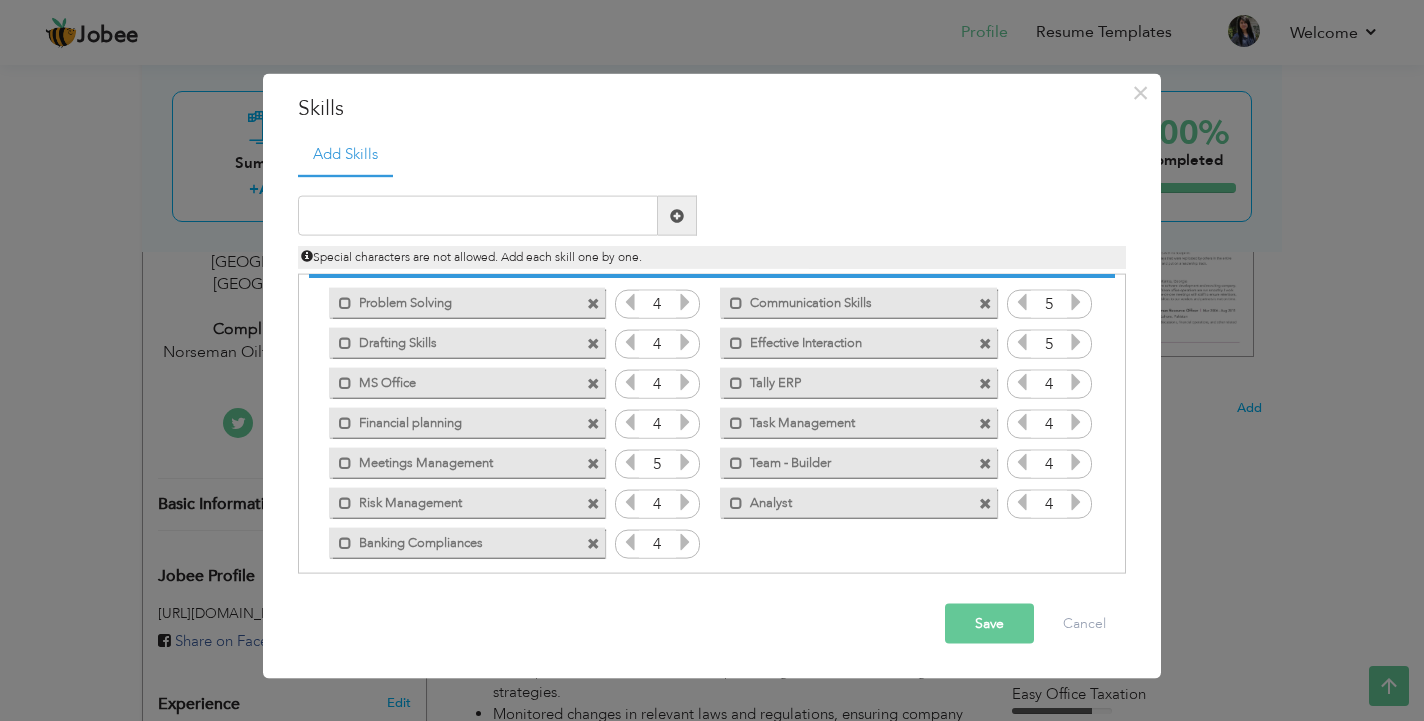 scroll, scrollTop: 17, scrollLeft: 0, axis: vertical 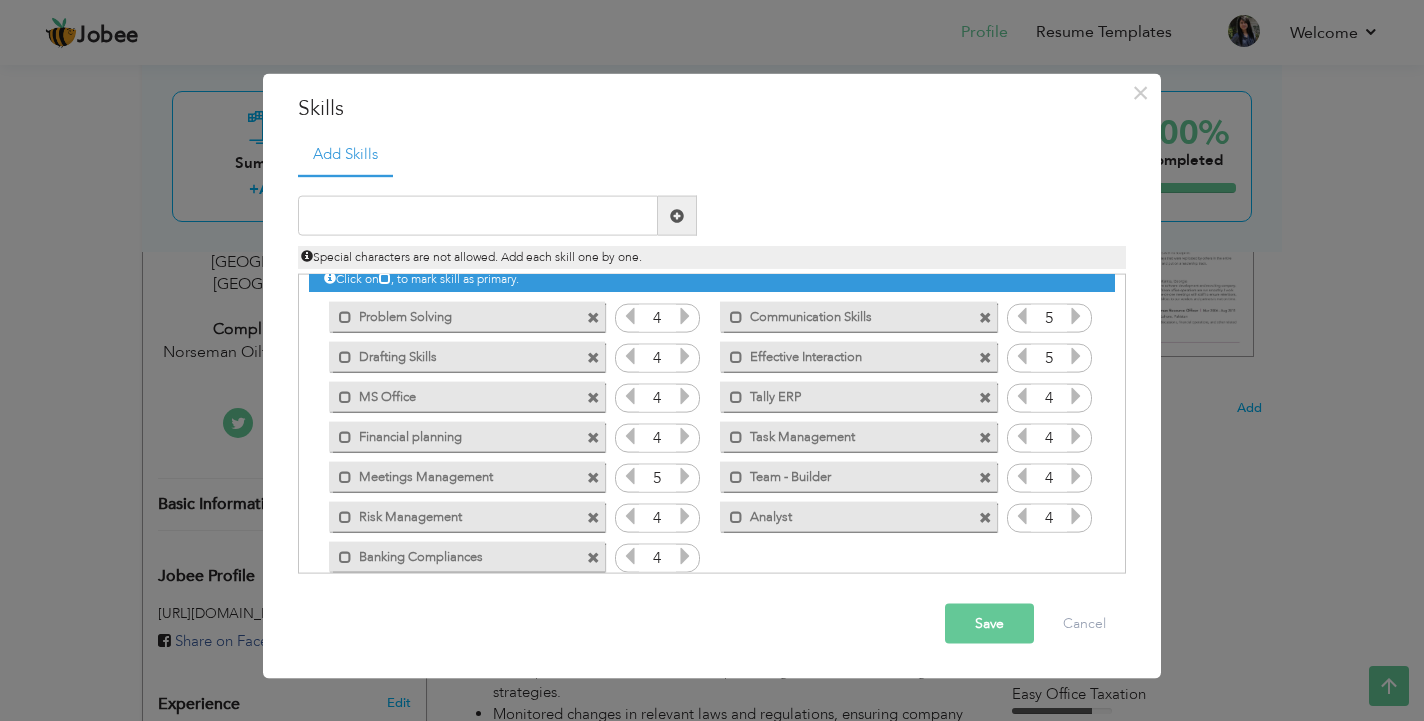 click at bounding box center [593, 397] 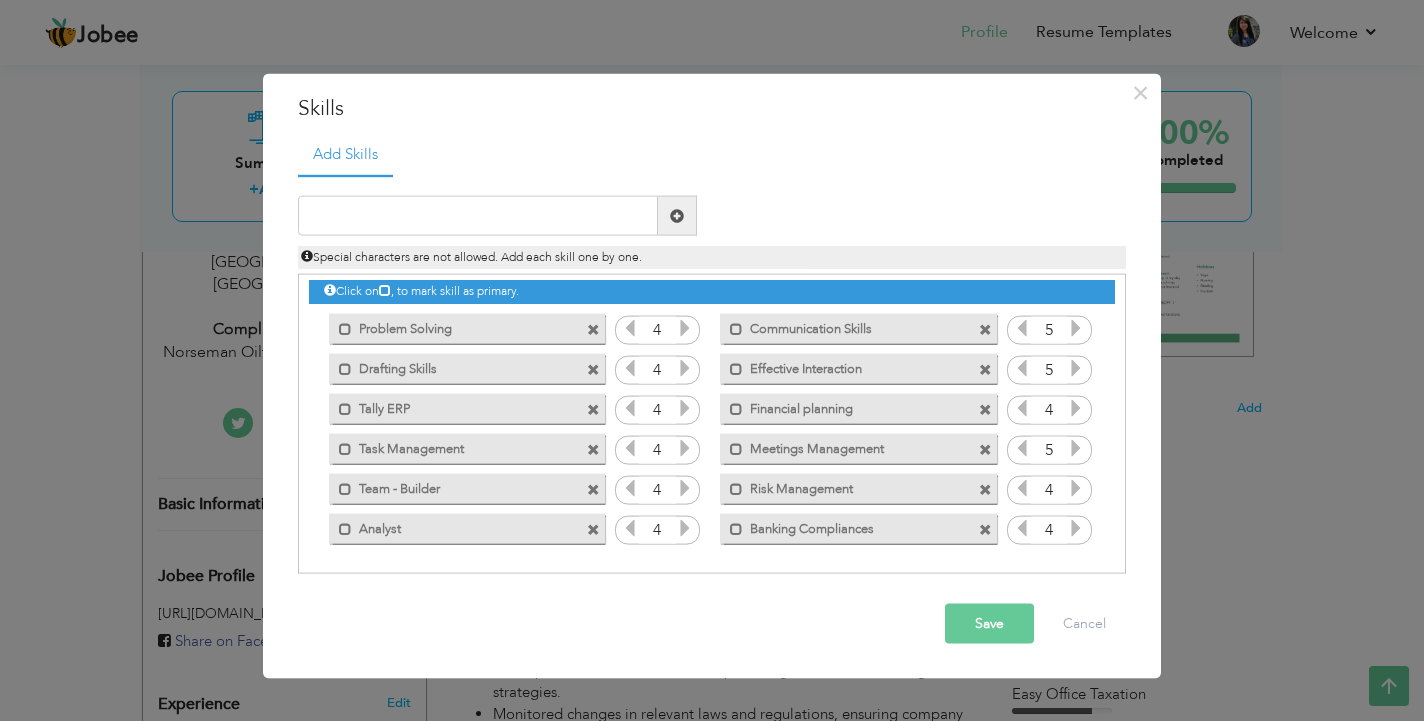 scroll, scrollTop: 5, scrollLeft: 0, axis: vertical 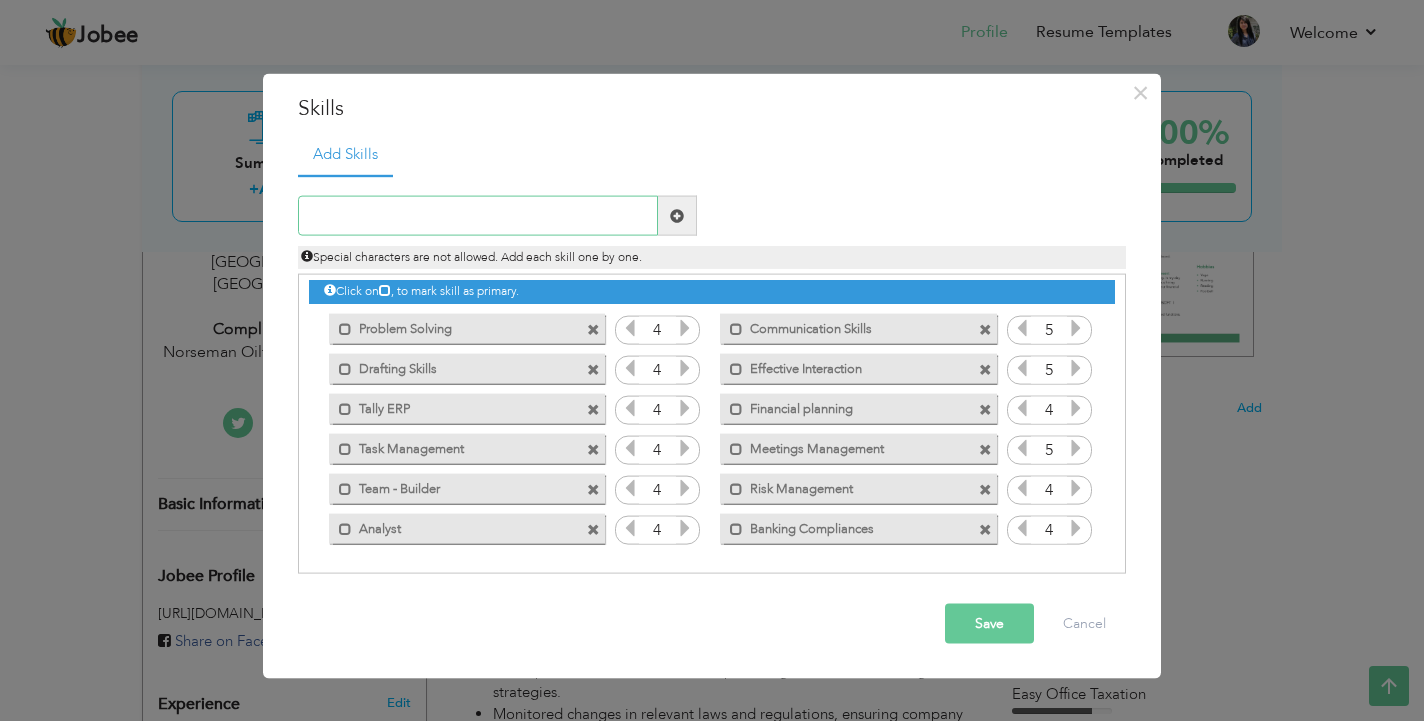 click at bounding box center (478, 216) 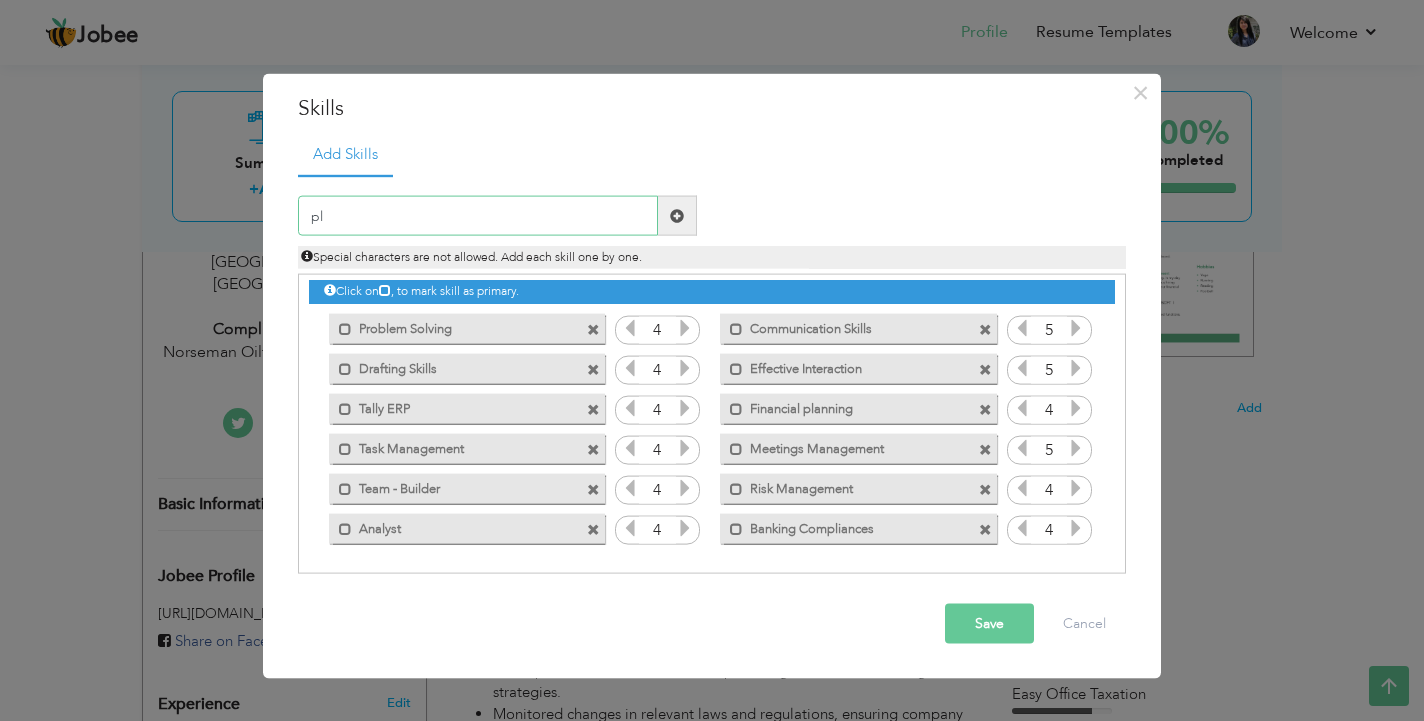 type on "p" 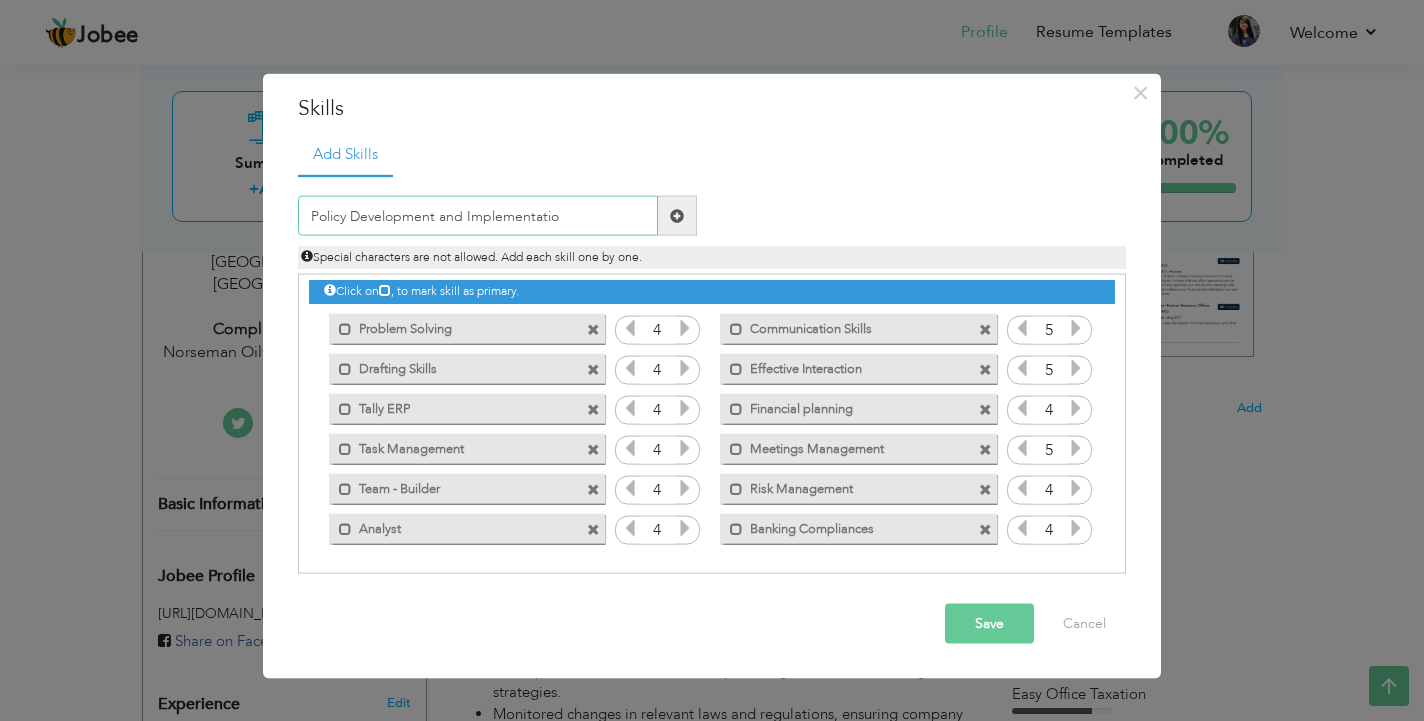 type on "Policy Development and Implementation" 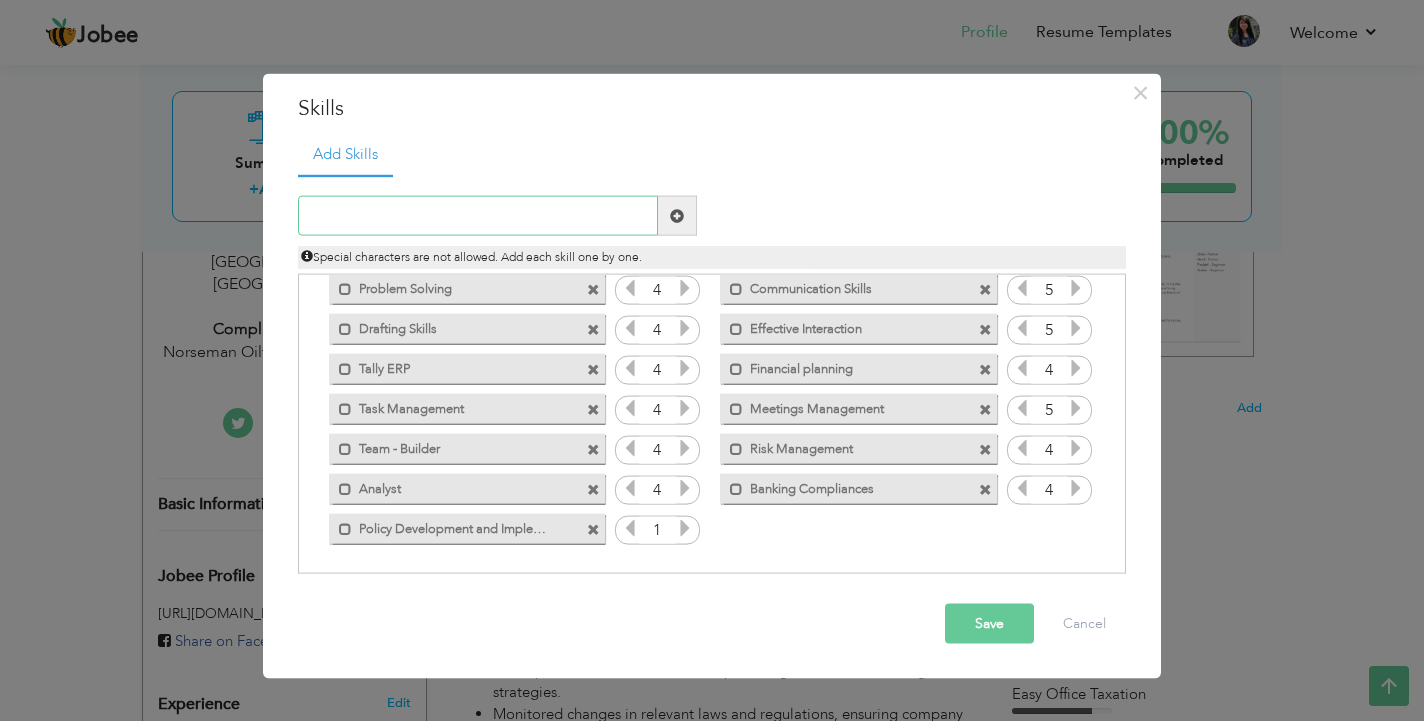 scroll, scrollTop: 45, scrollLeft: 0, axis: vertical 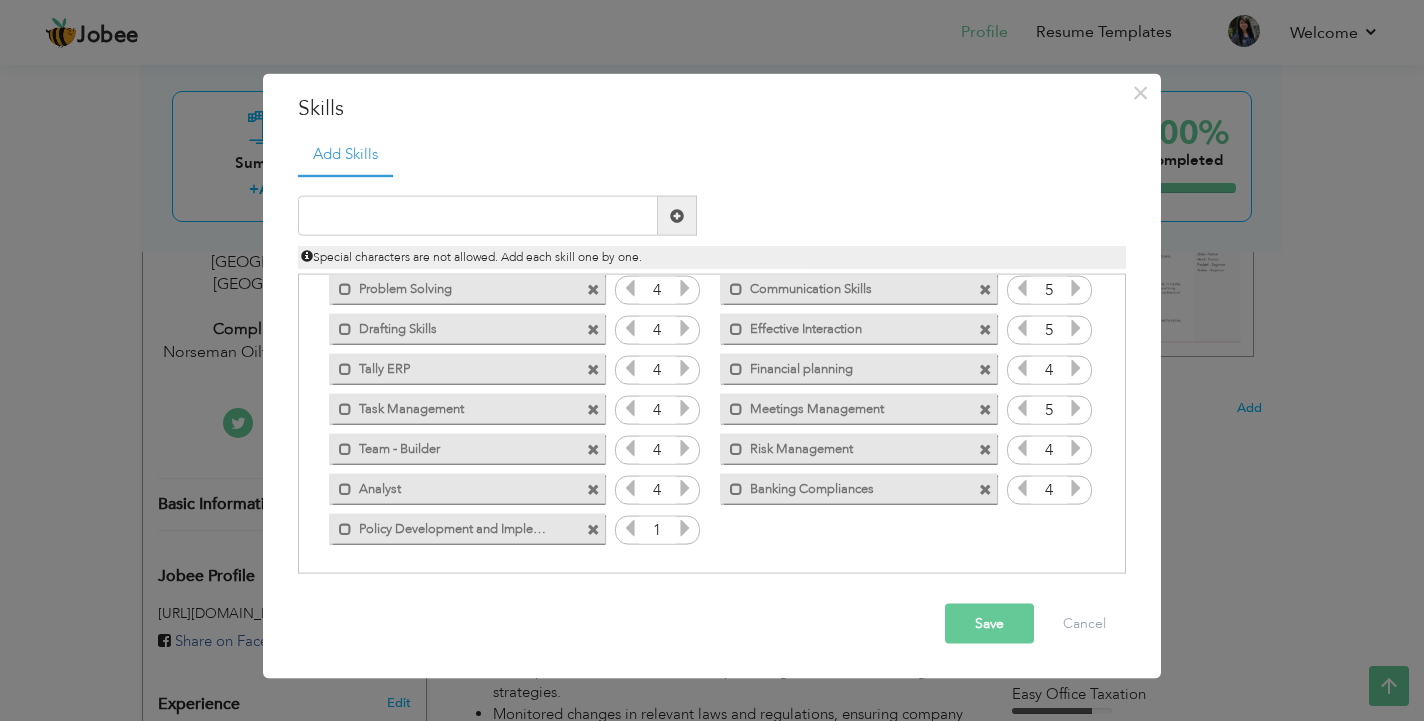 click at bounding box center [685, 528] 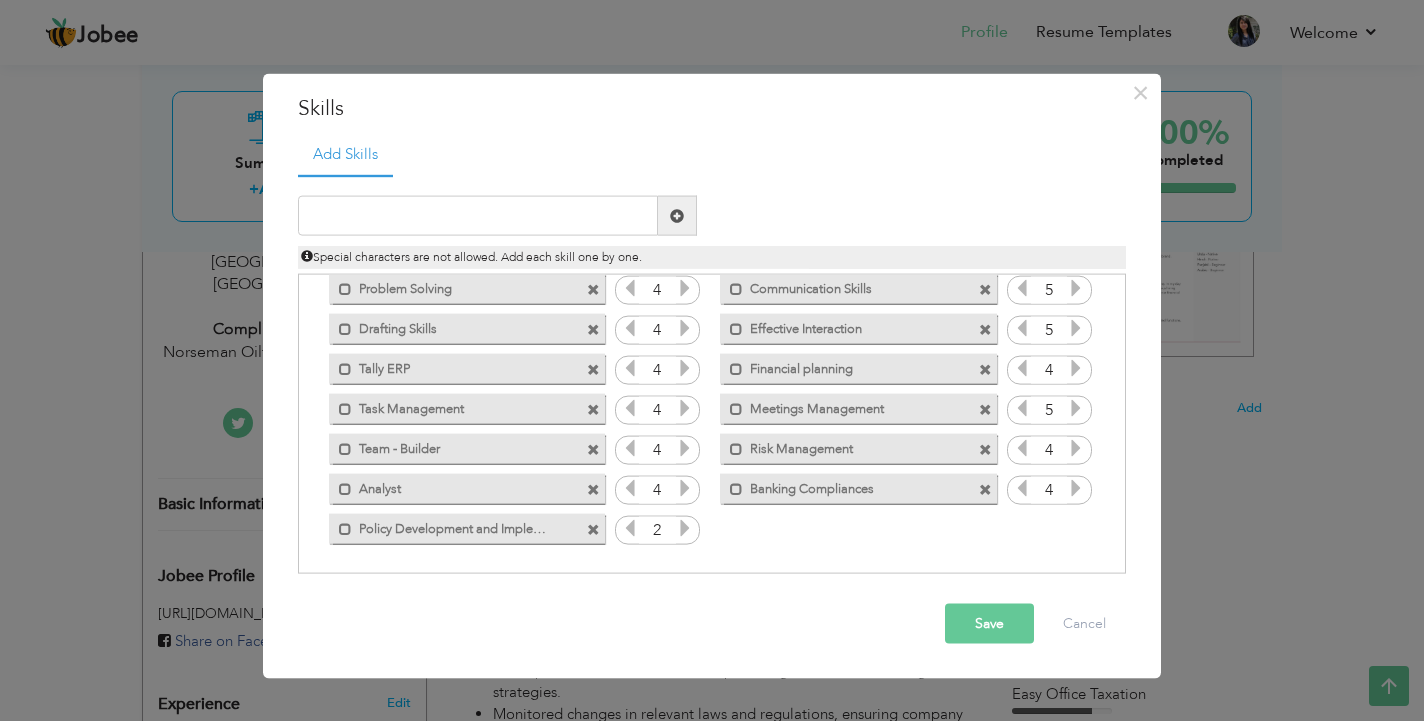 click at bounding box center (685, 528) 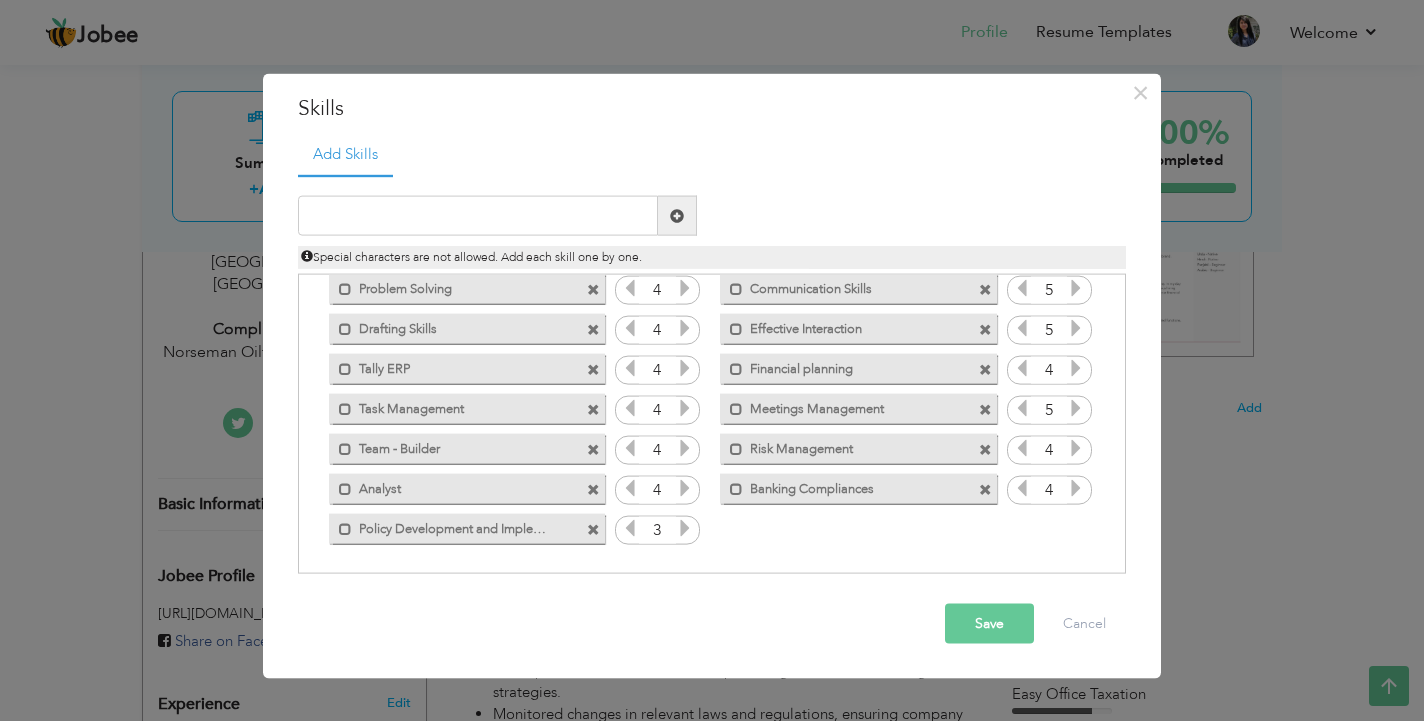click at bounding box center (685, 528) 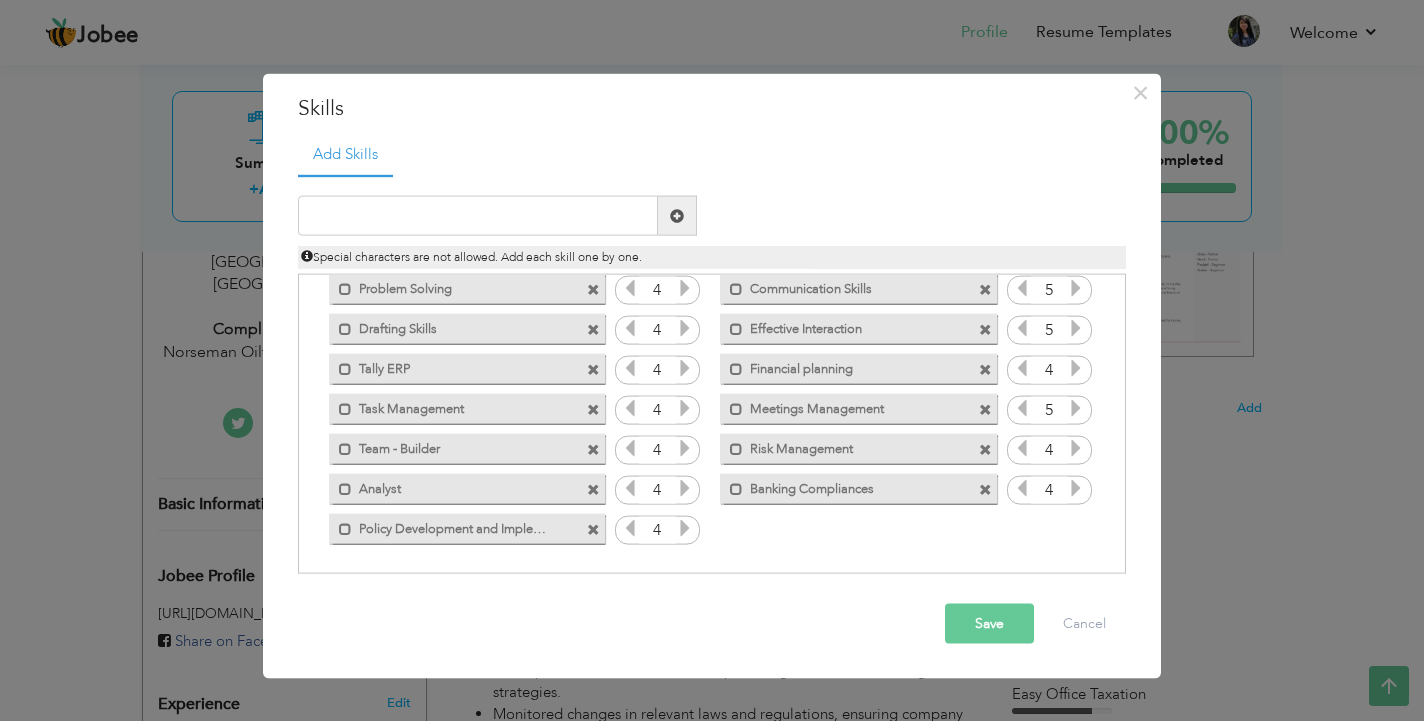 click at bounding box center (685, 528) 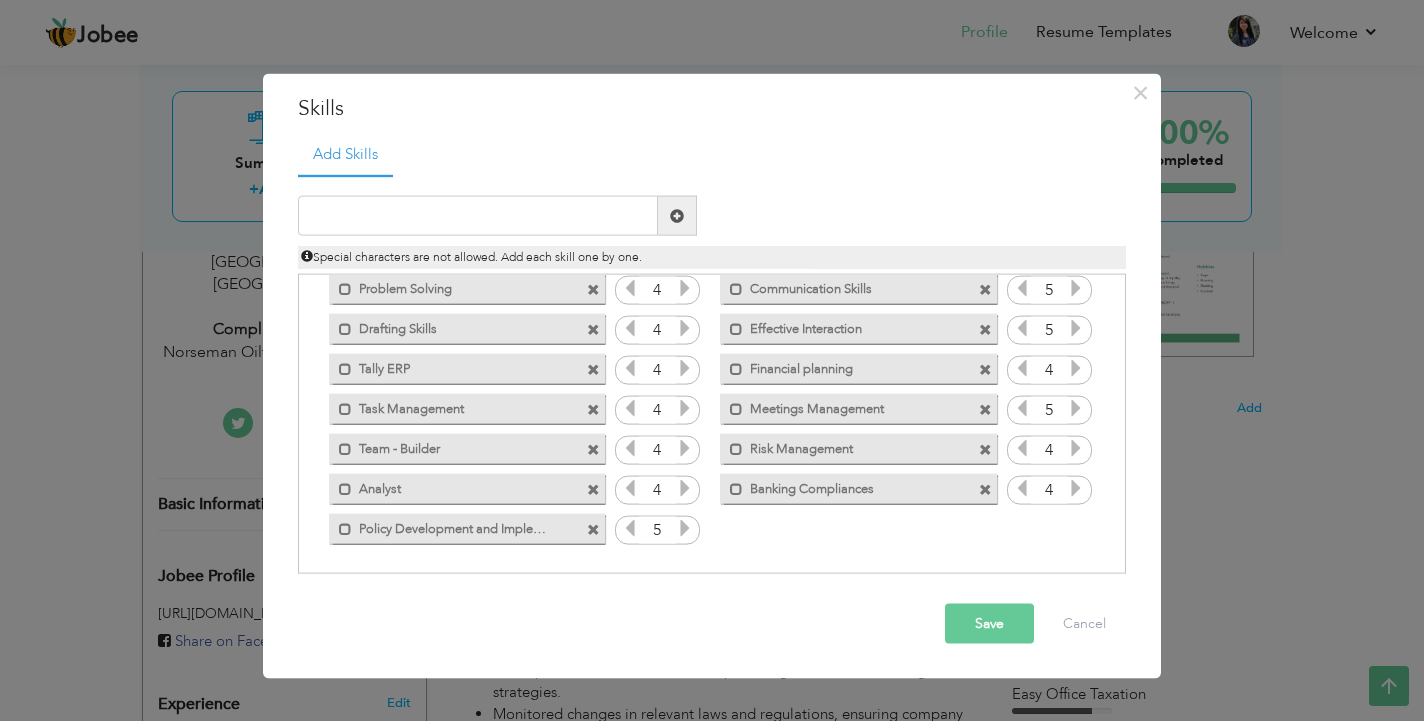scroll, scrollTop: 45, scrollLeft: 0, axis: vertical 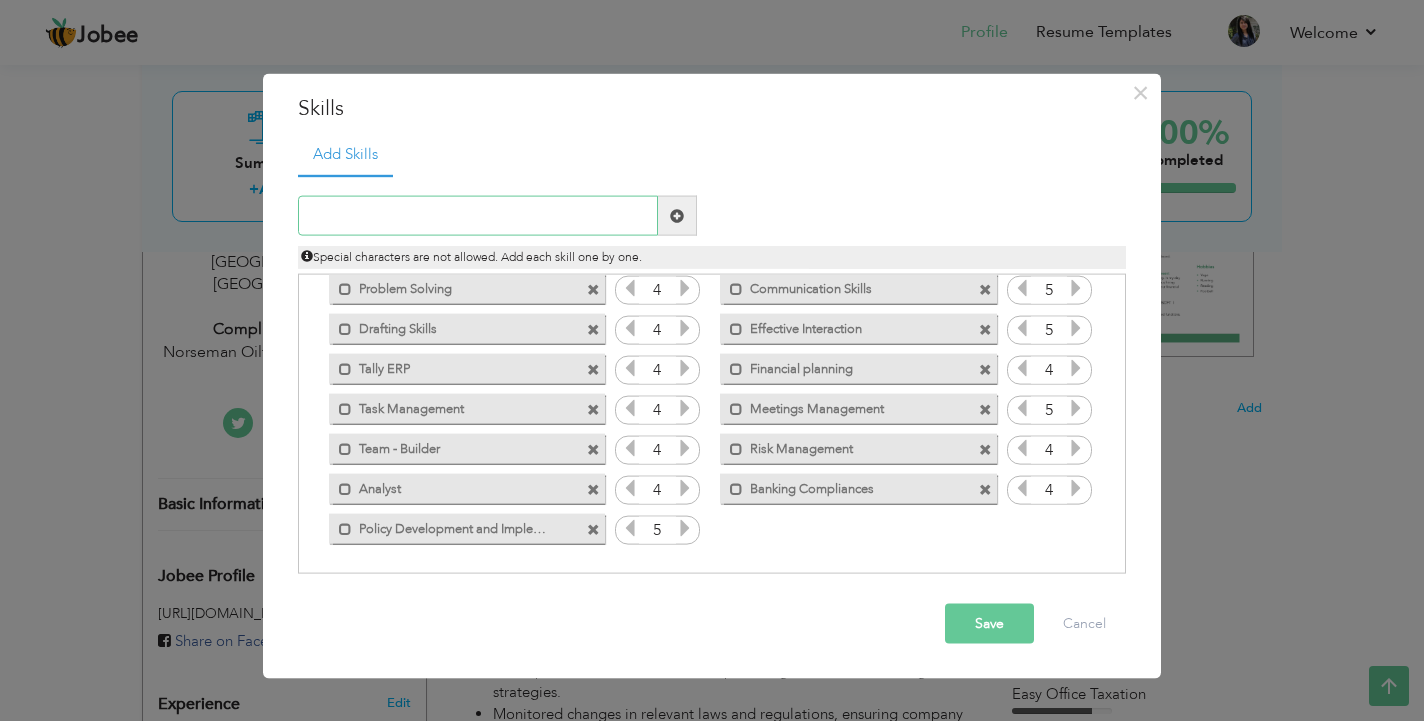 click at bounding box center (478, 216) 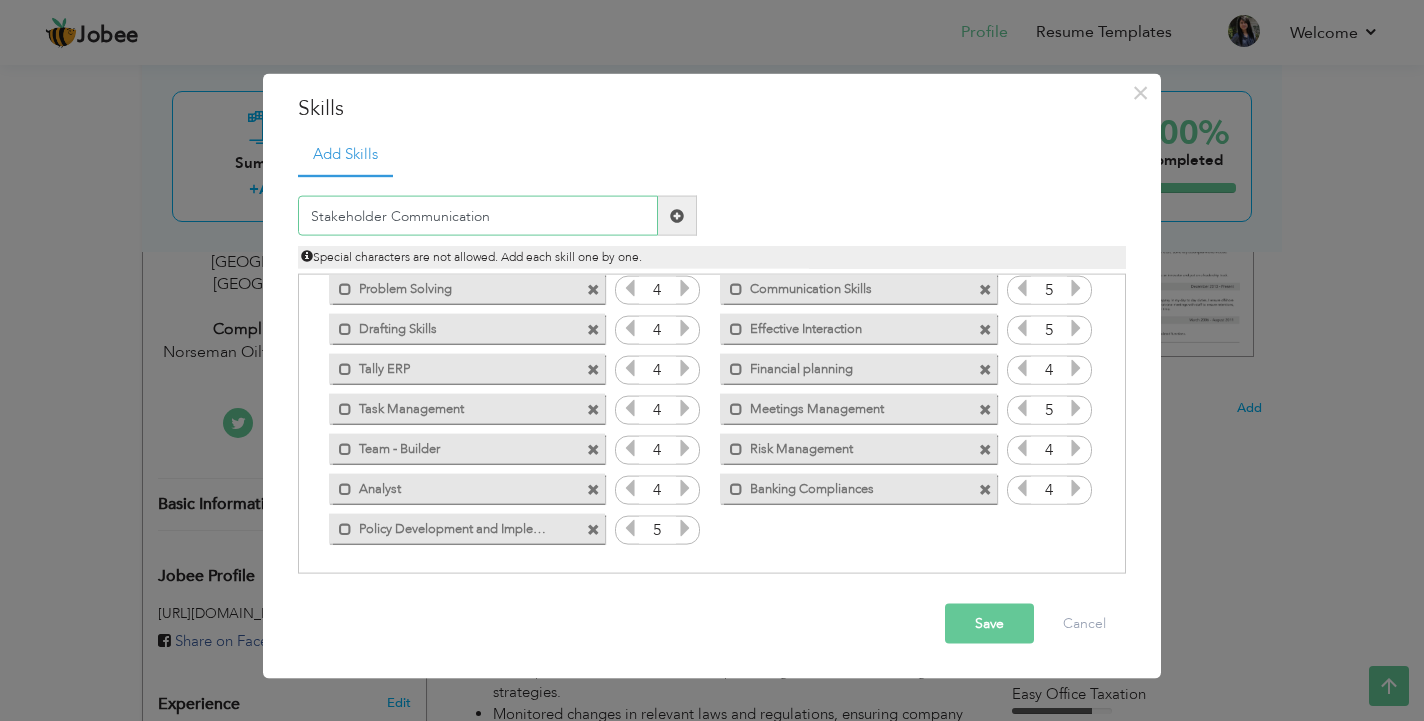 type on "Stakeholder Communication" 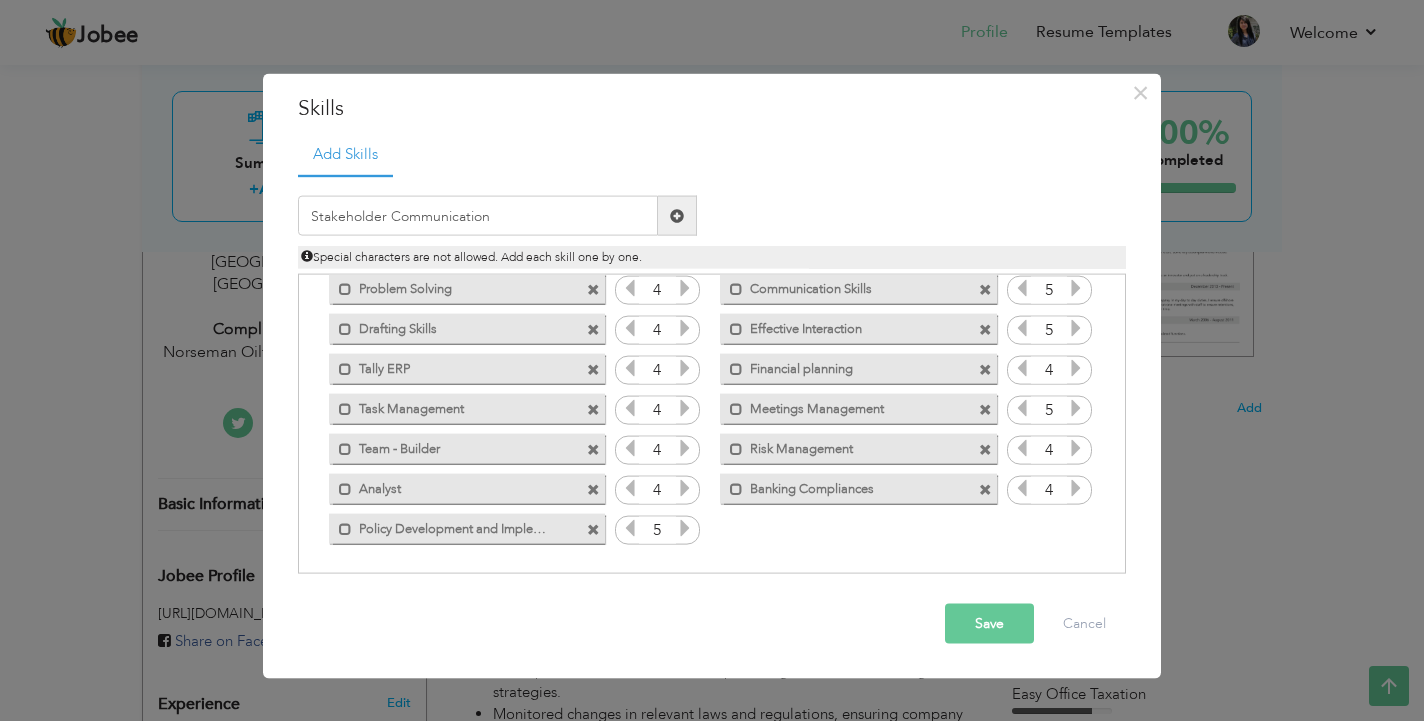 click at bounding box center [677, 216] 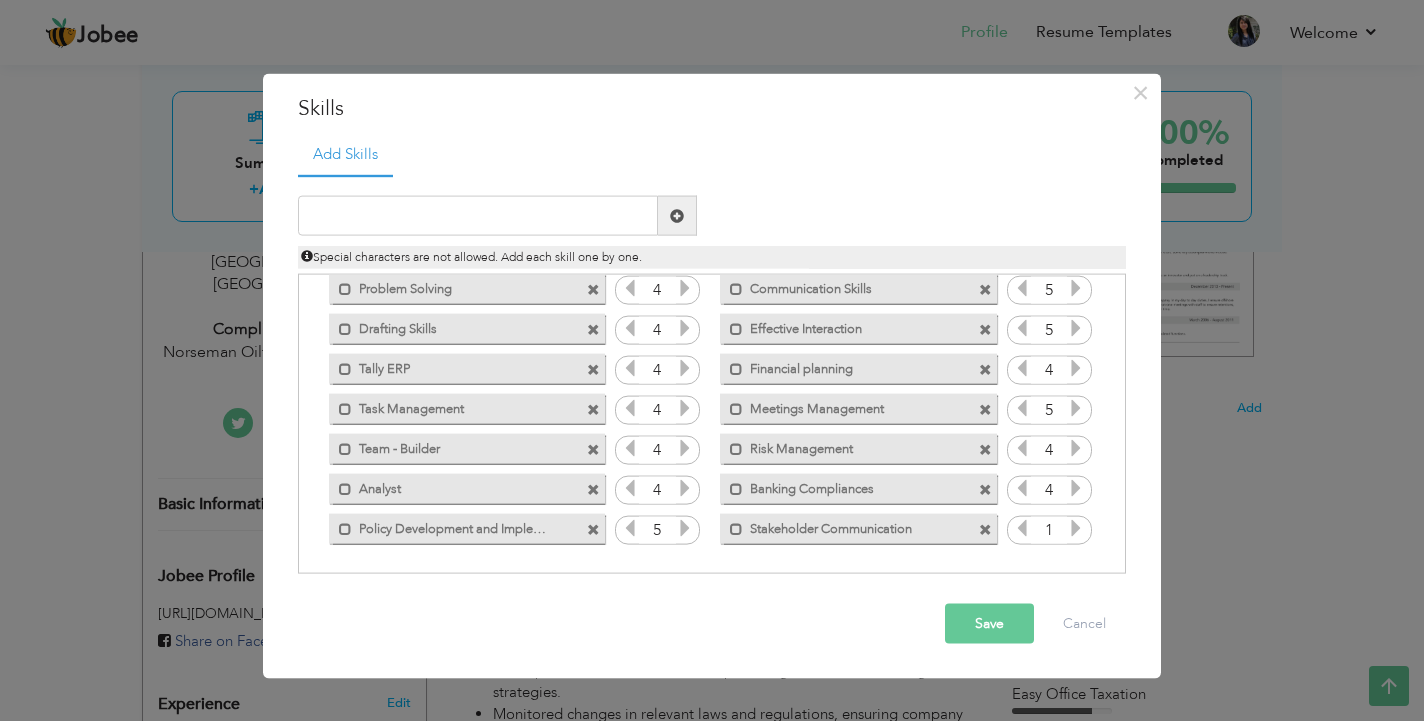 click at bounding box center [1076, 528] 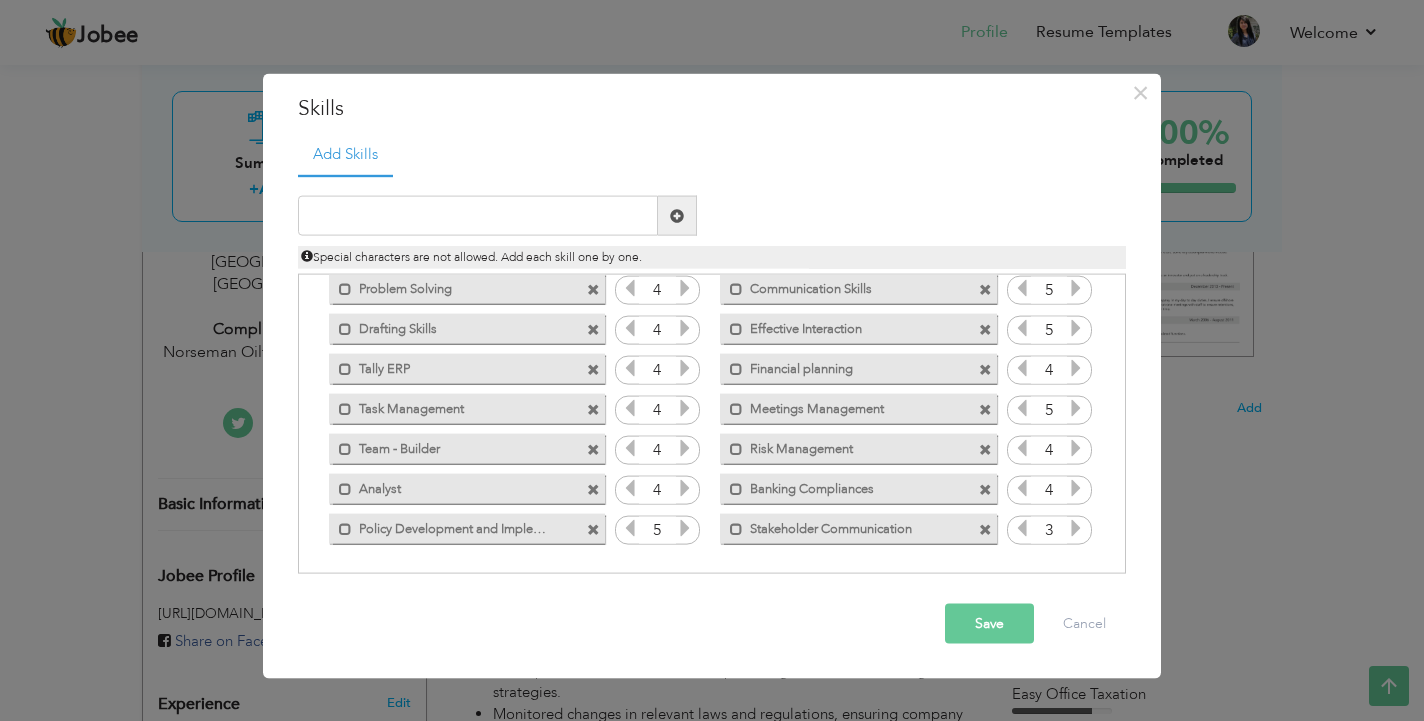 click at bounding box center [1076, 528] 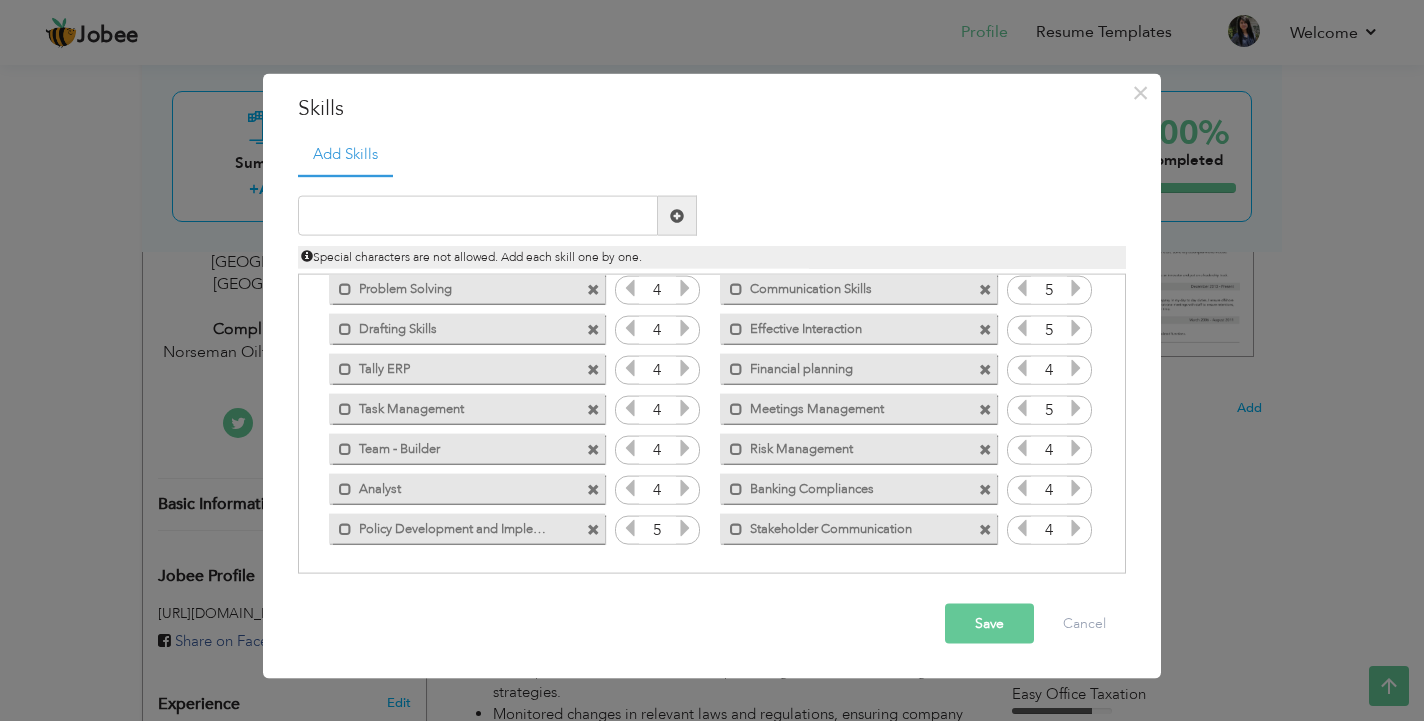 click at bounding box center (1076, 528) 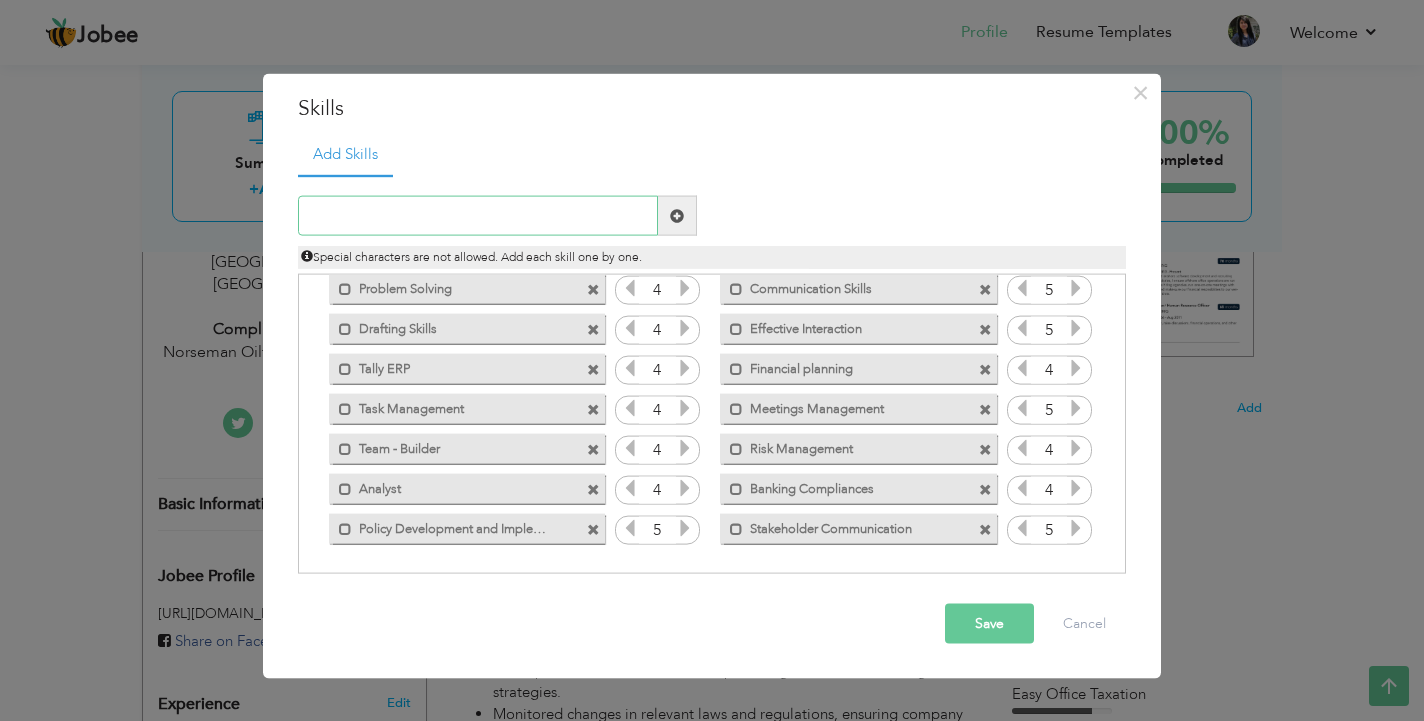 click at bounding box center [478, 216] 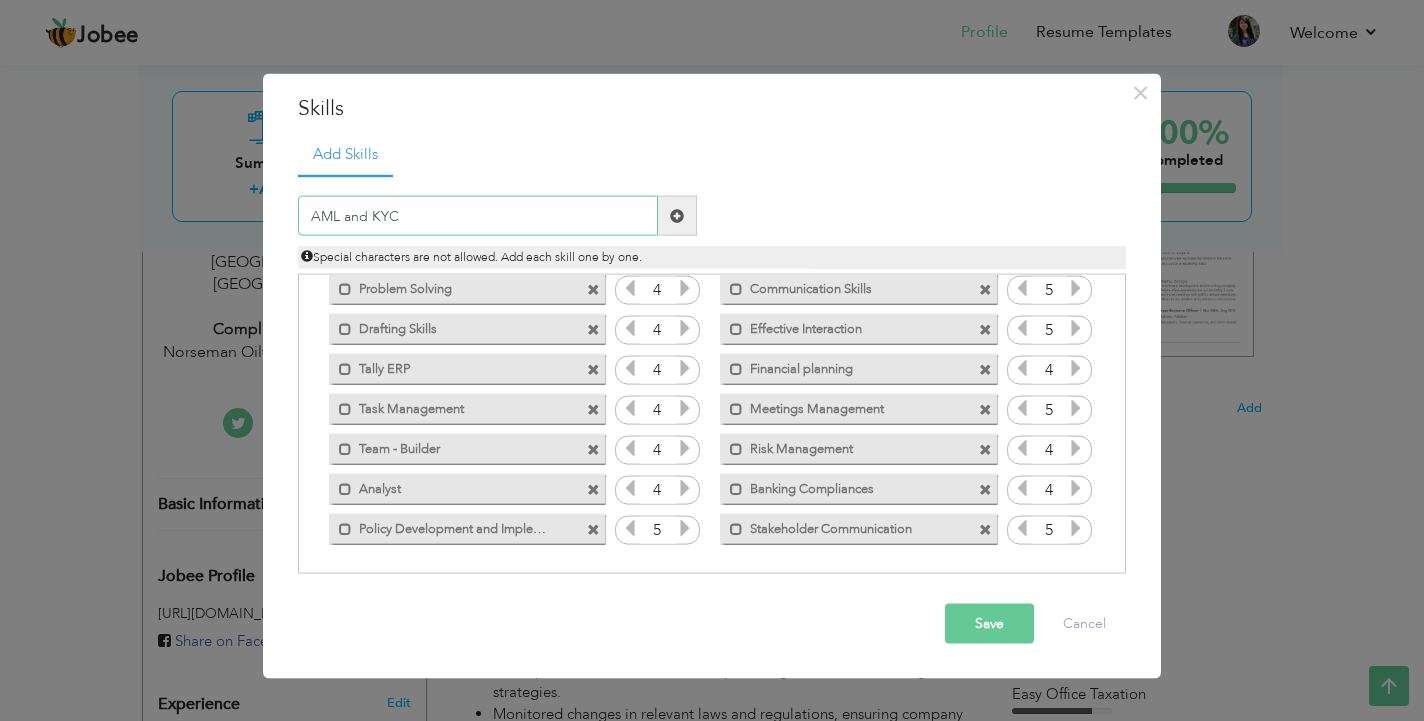 type on "AML and KYC" 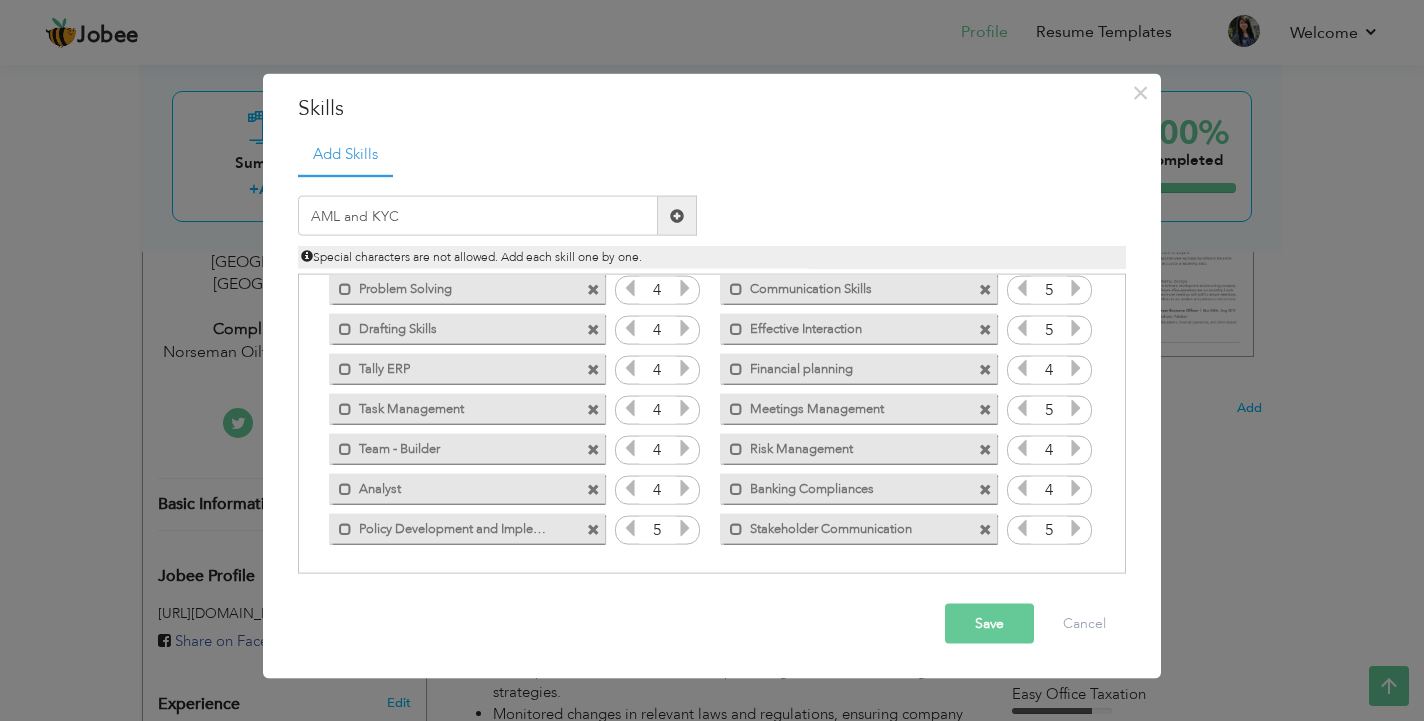 click at bounding box center [677, 215] 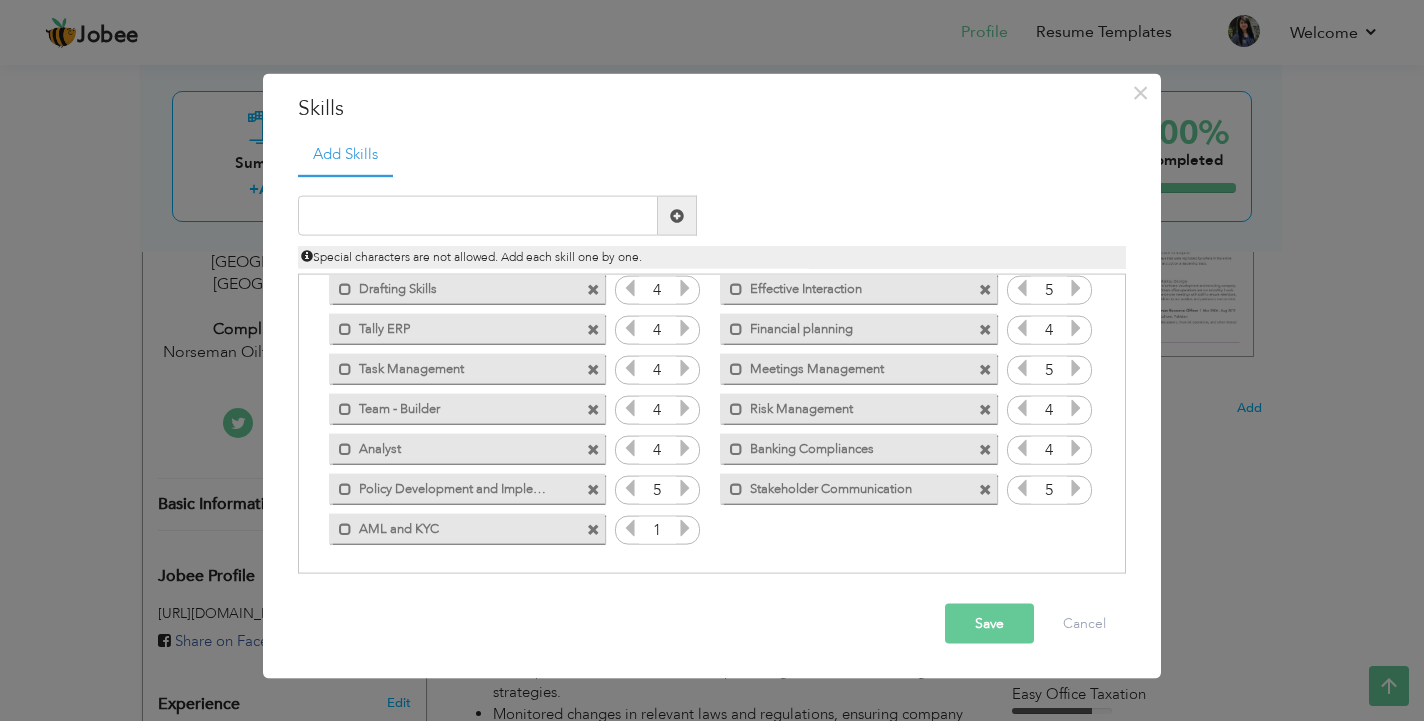 scroll, scrollTop: 85, scrollLeft: 0, axis: vertical 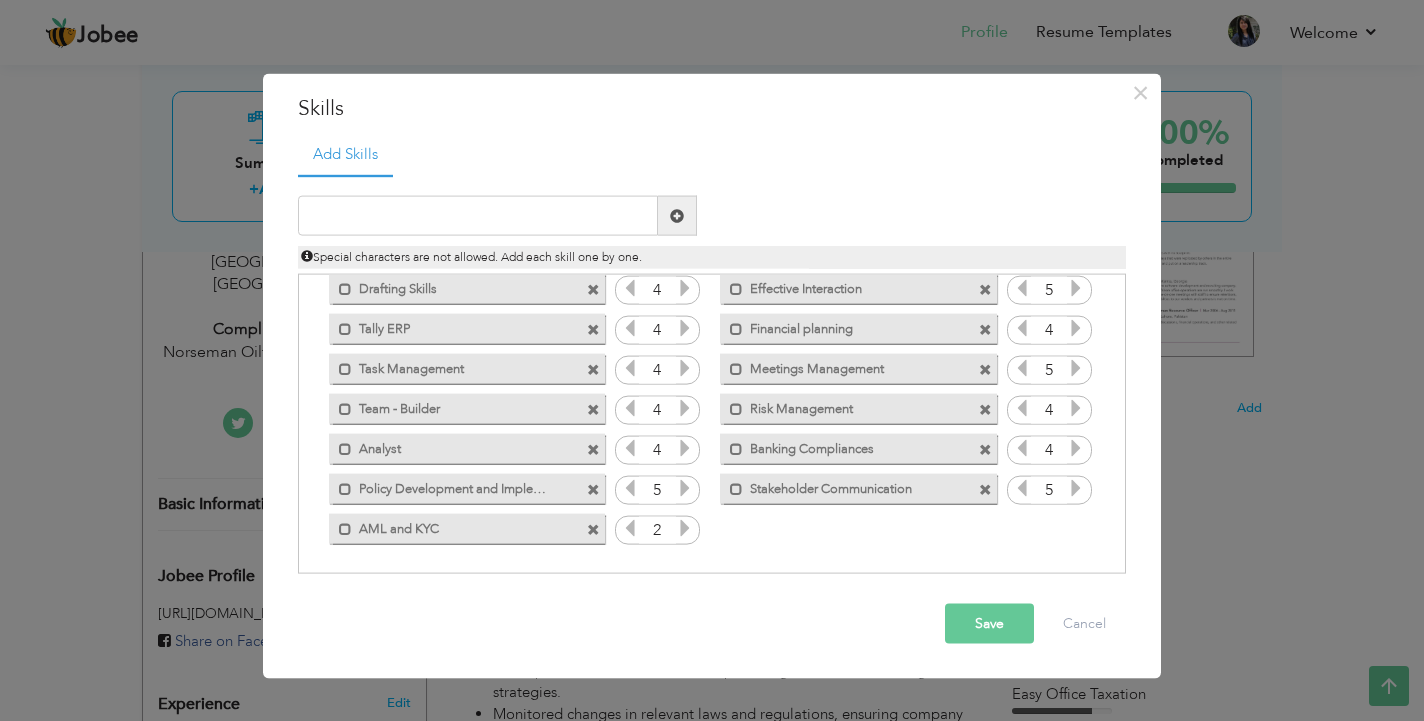 click at bounding box center (685, 528) 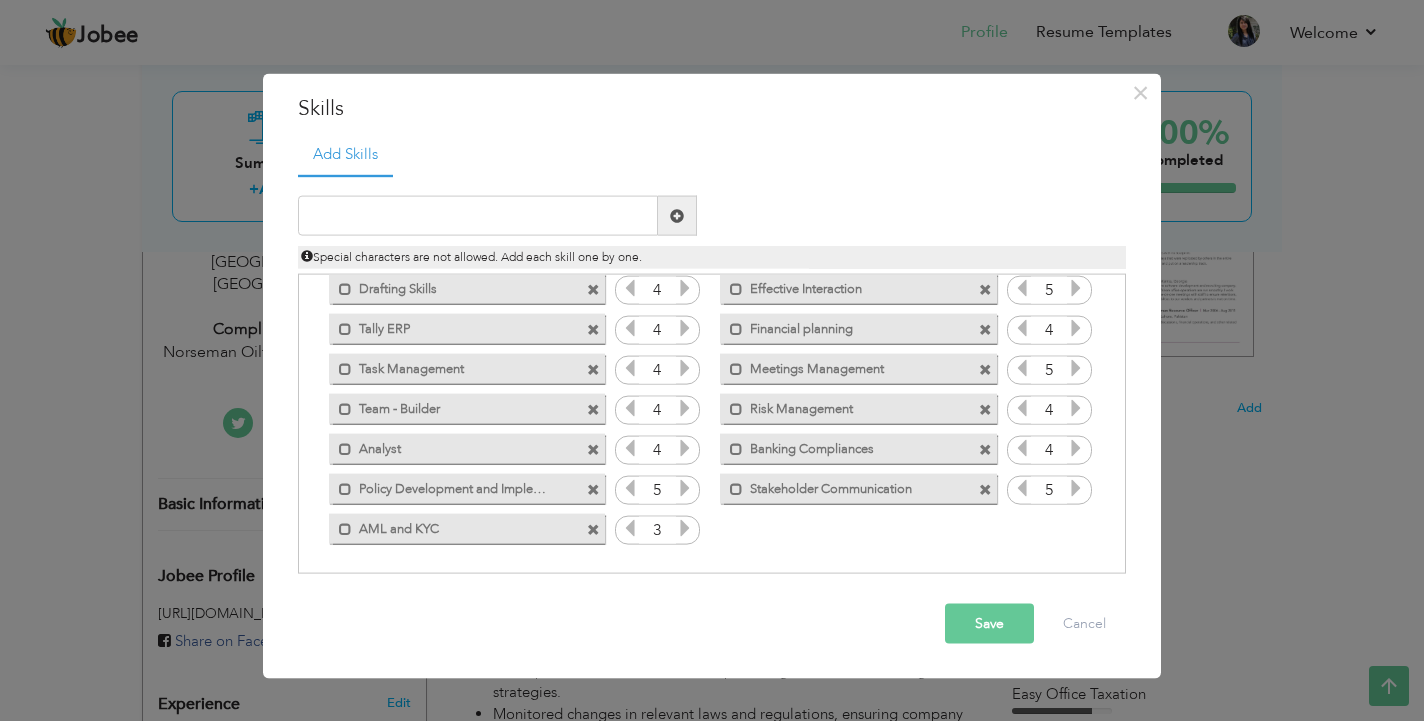 click at bounding box center (685, 528) 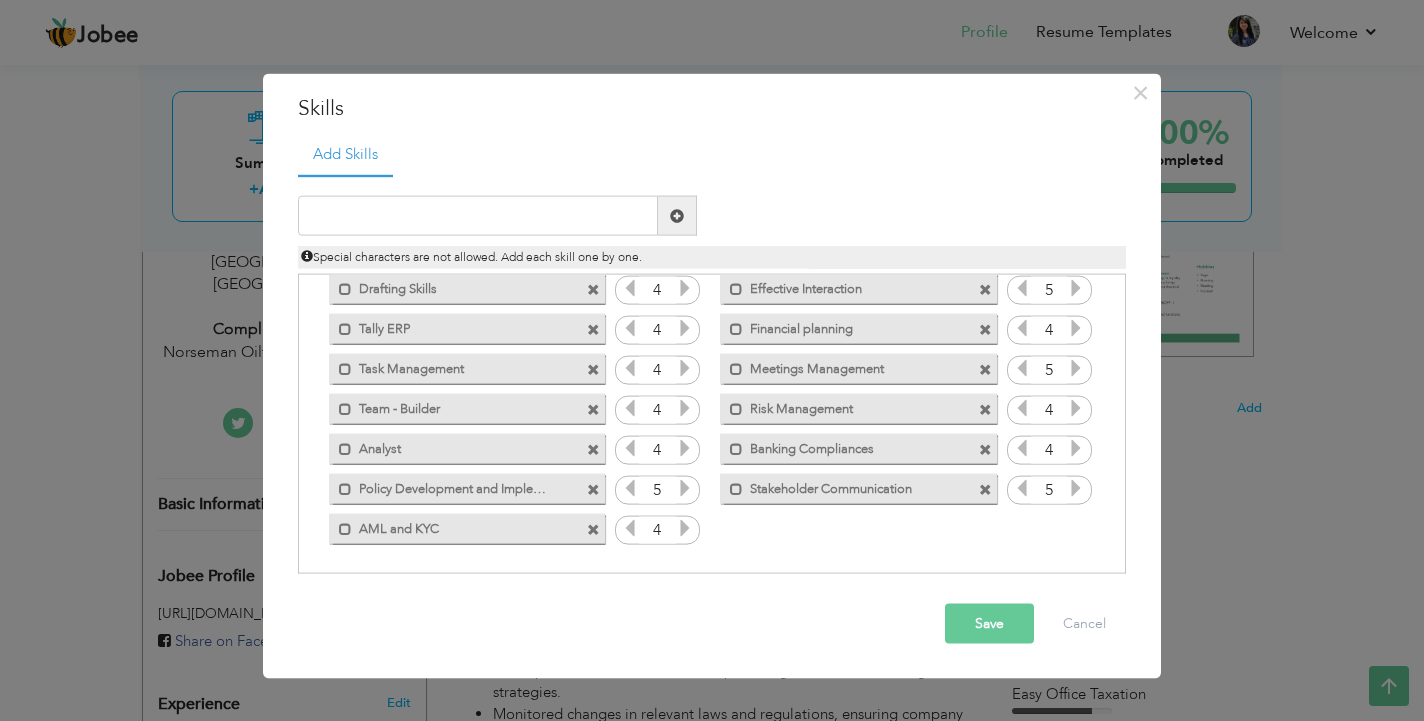 click at bounding box center [685, 528] 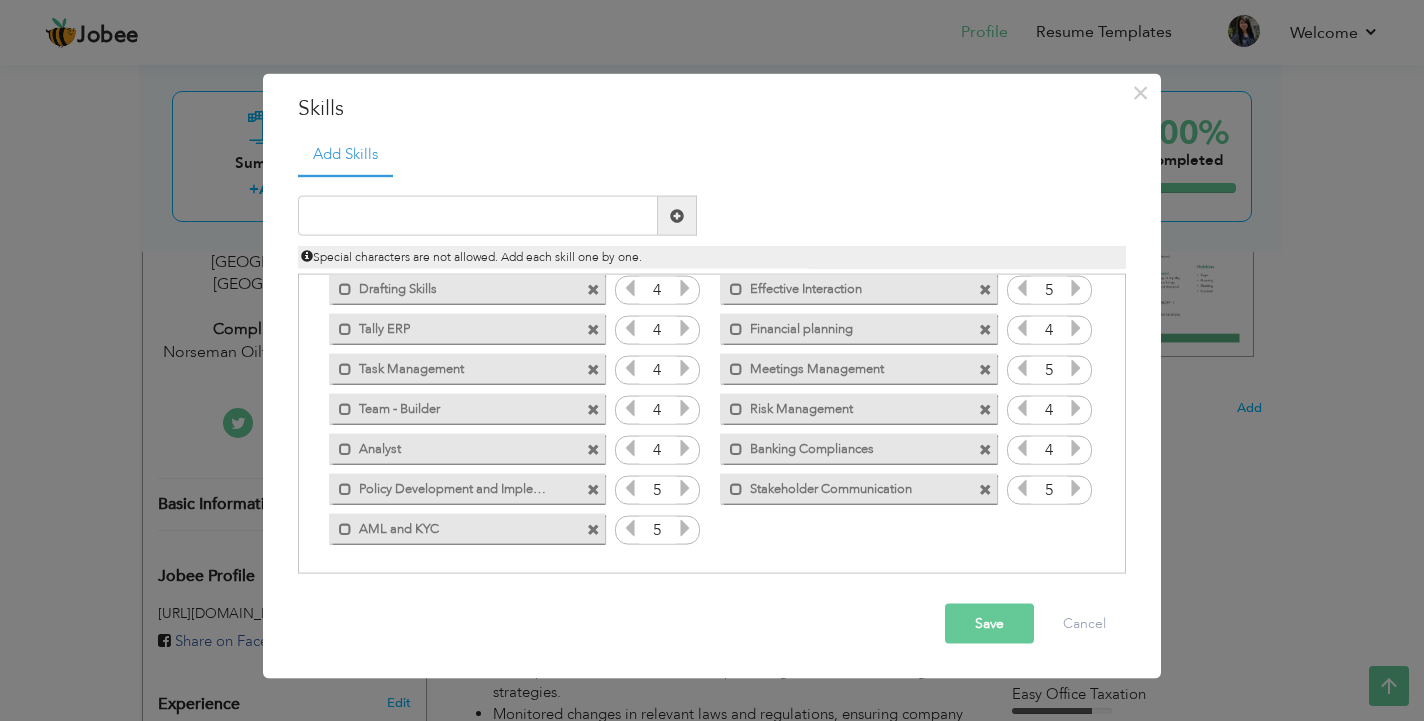 click at bounding box center (630, 528) 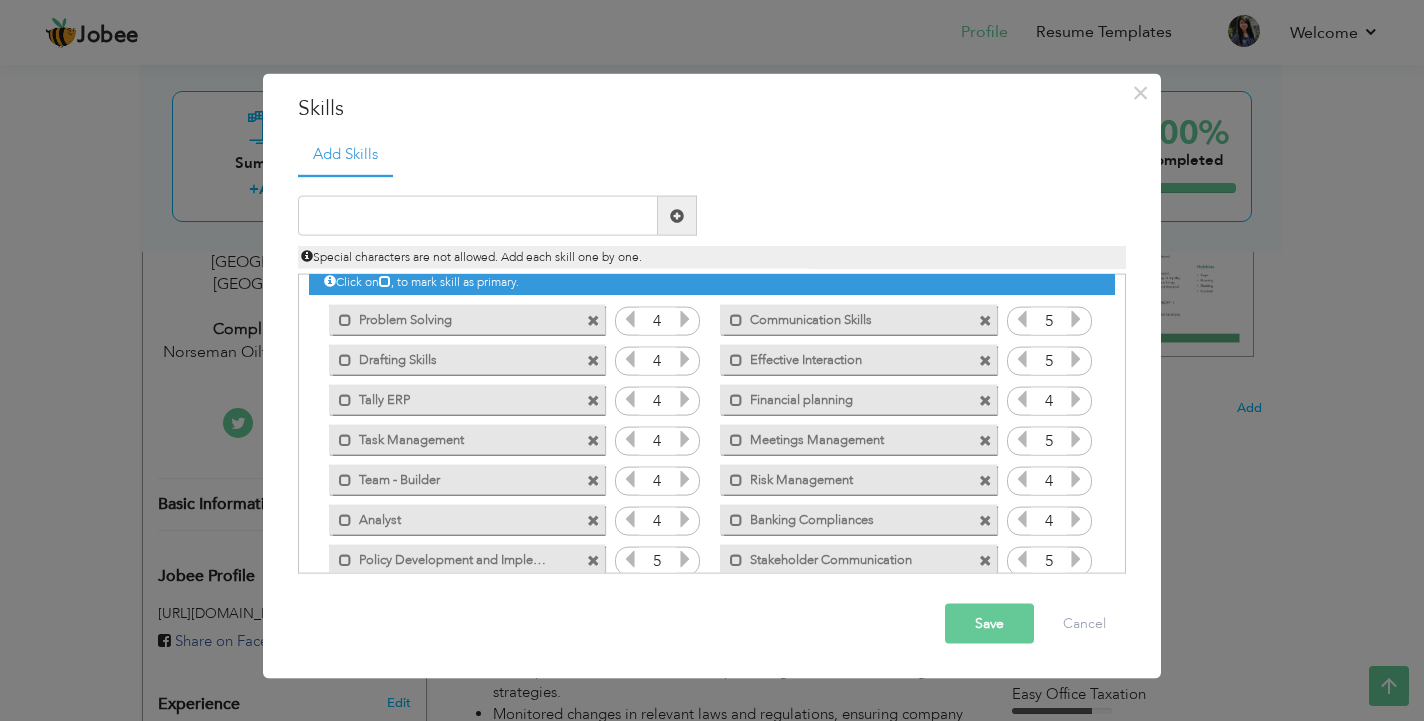 scroll, scrollTop: 3, scrollLeft: 0, axis: vertical 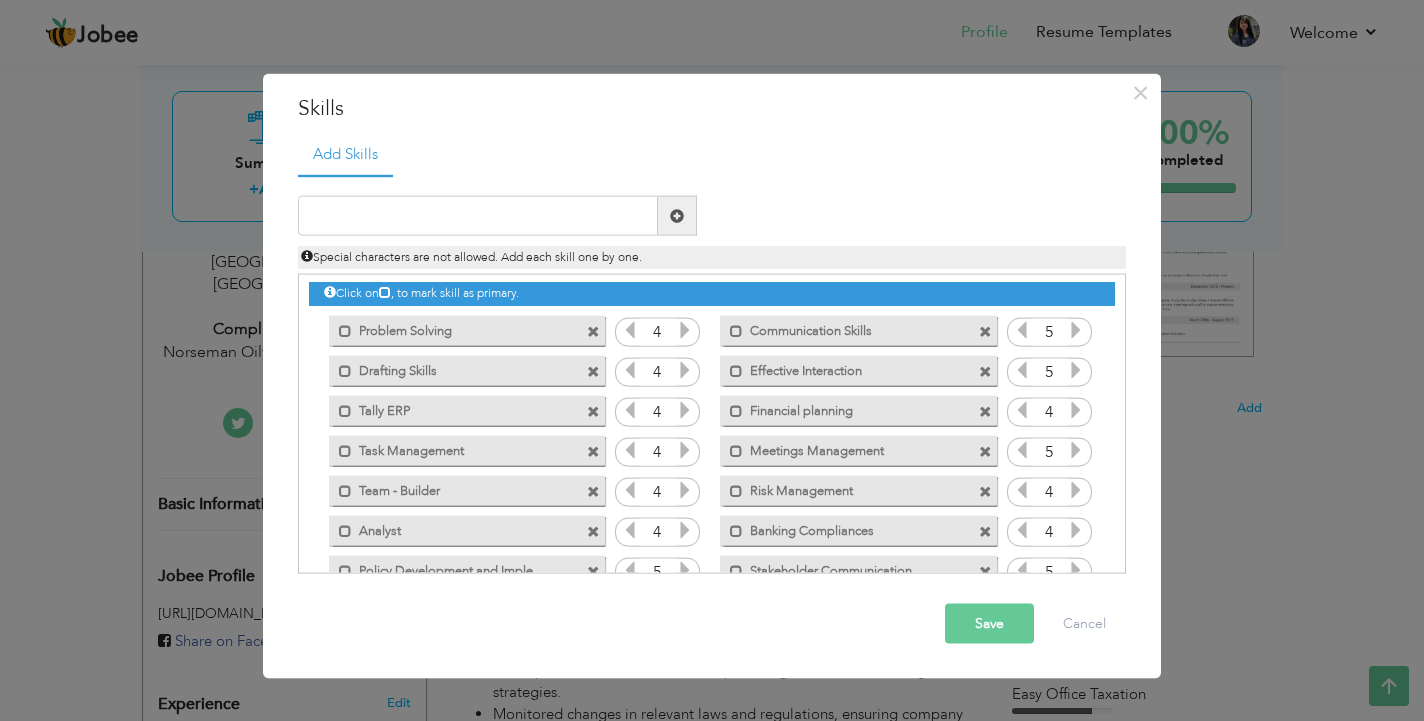 click at bounding box center [985, 371] 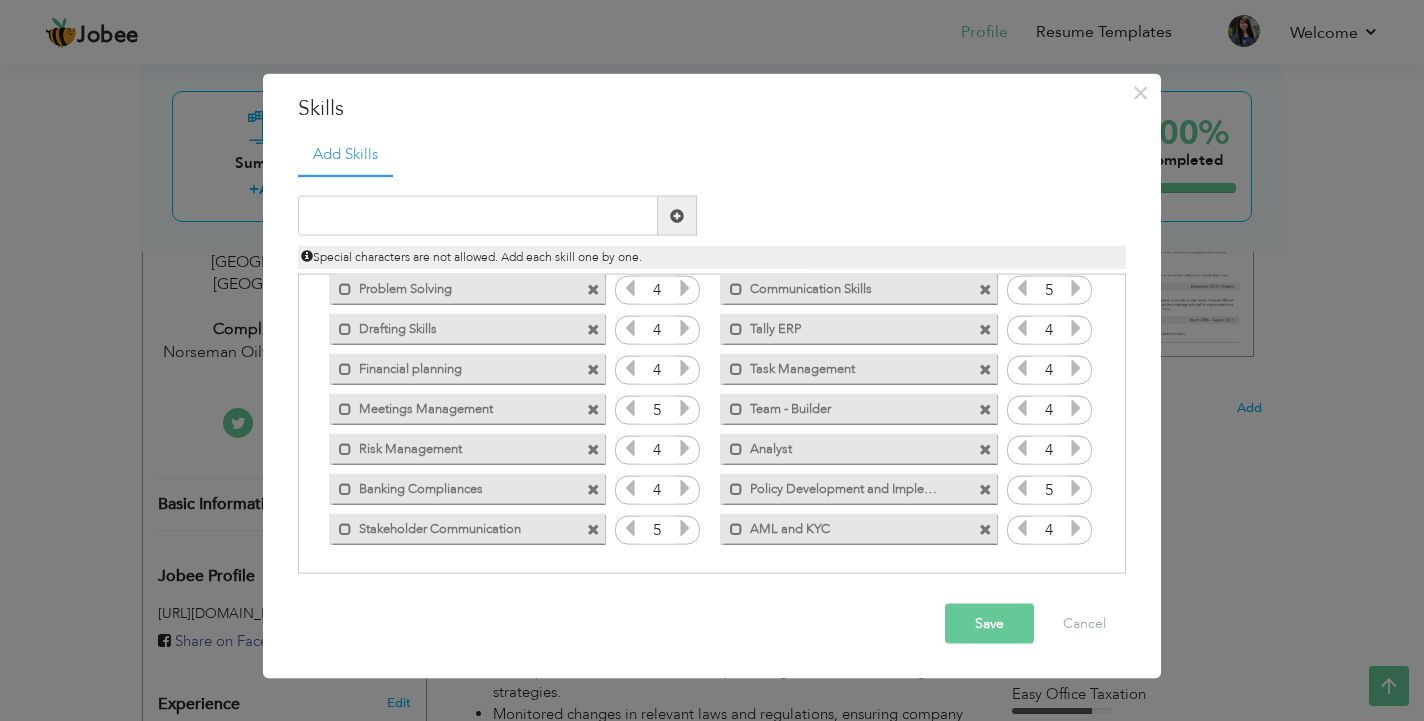 scroll, scrollTop: 45, scrollLeft: 0, axis: vertical 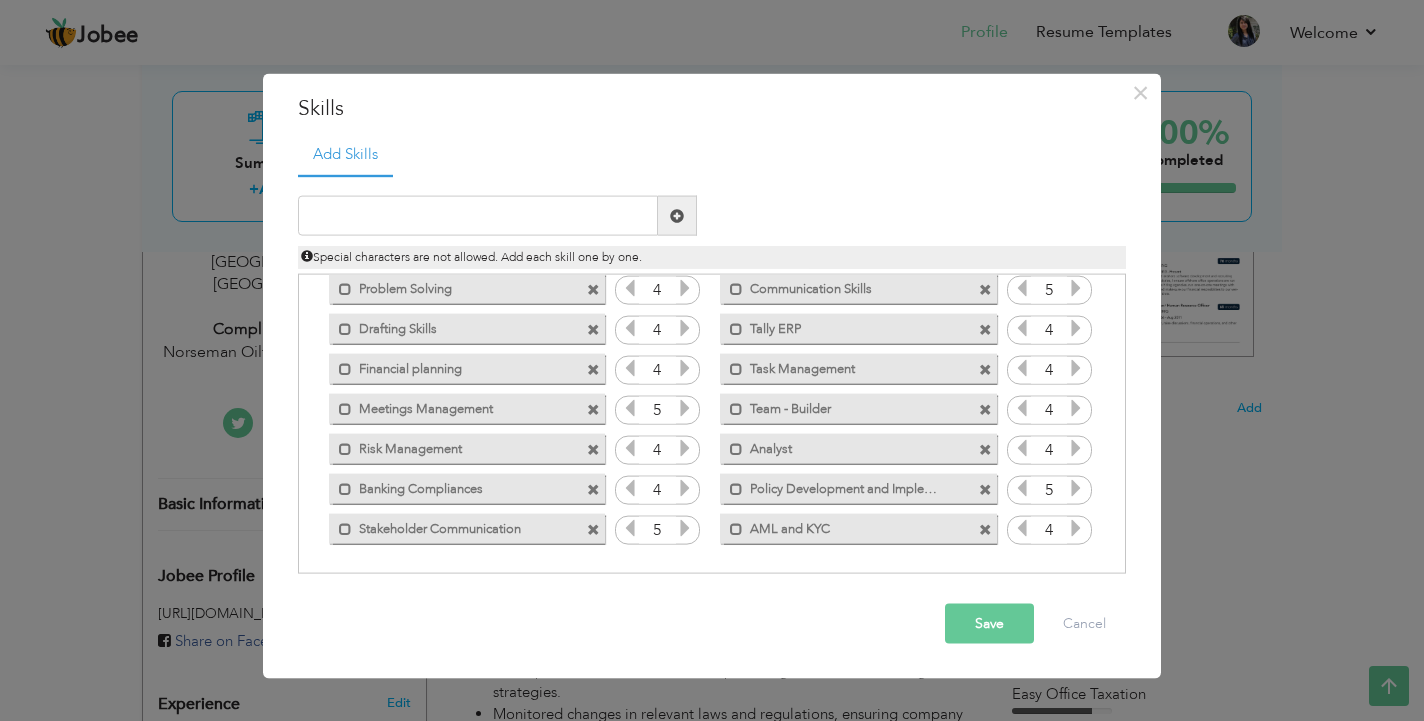 click at bounding box center (985, 369) 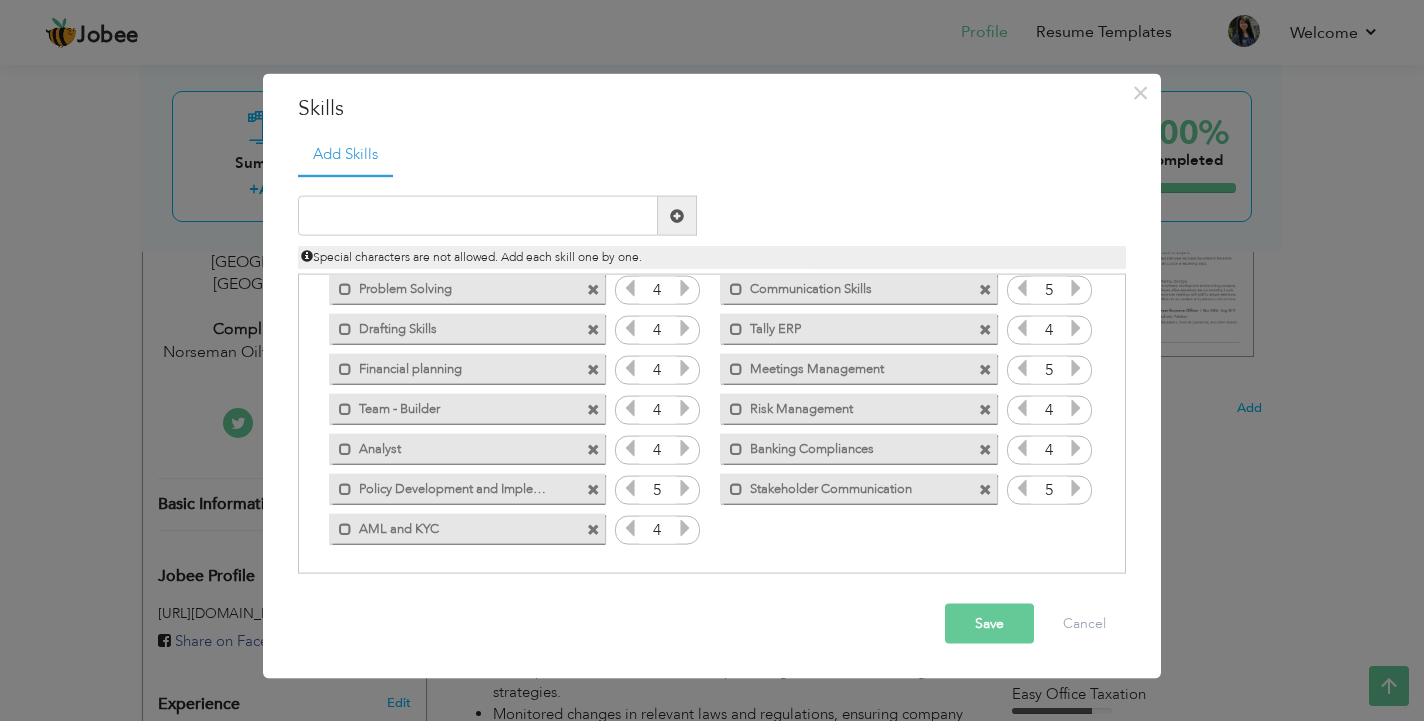 click on "Analyst" at bounding box center (453, 445) 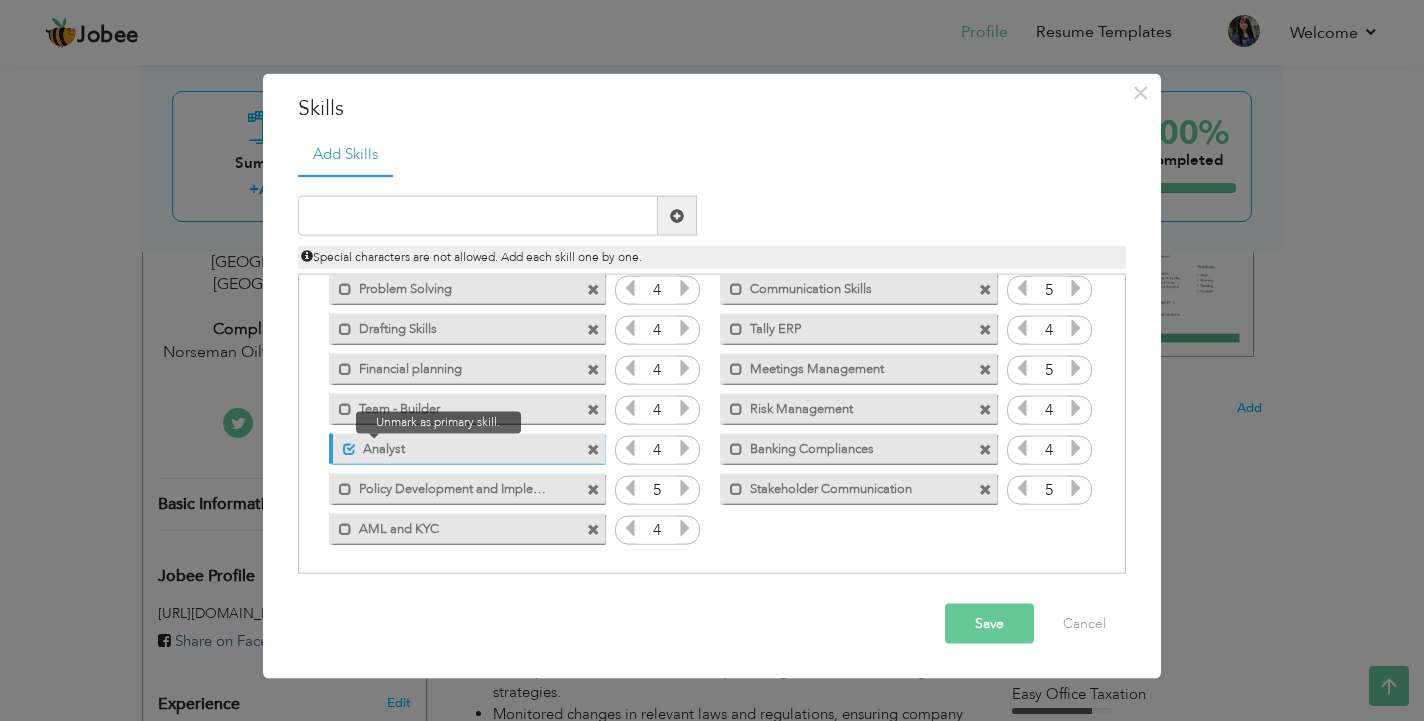 click at bounding box center (349, 448) 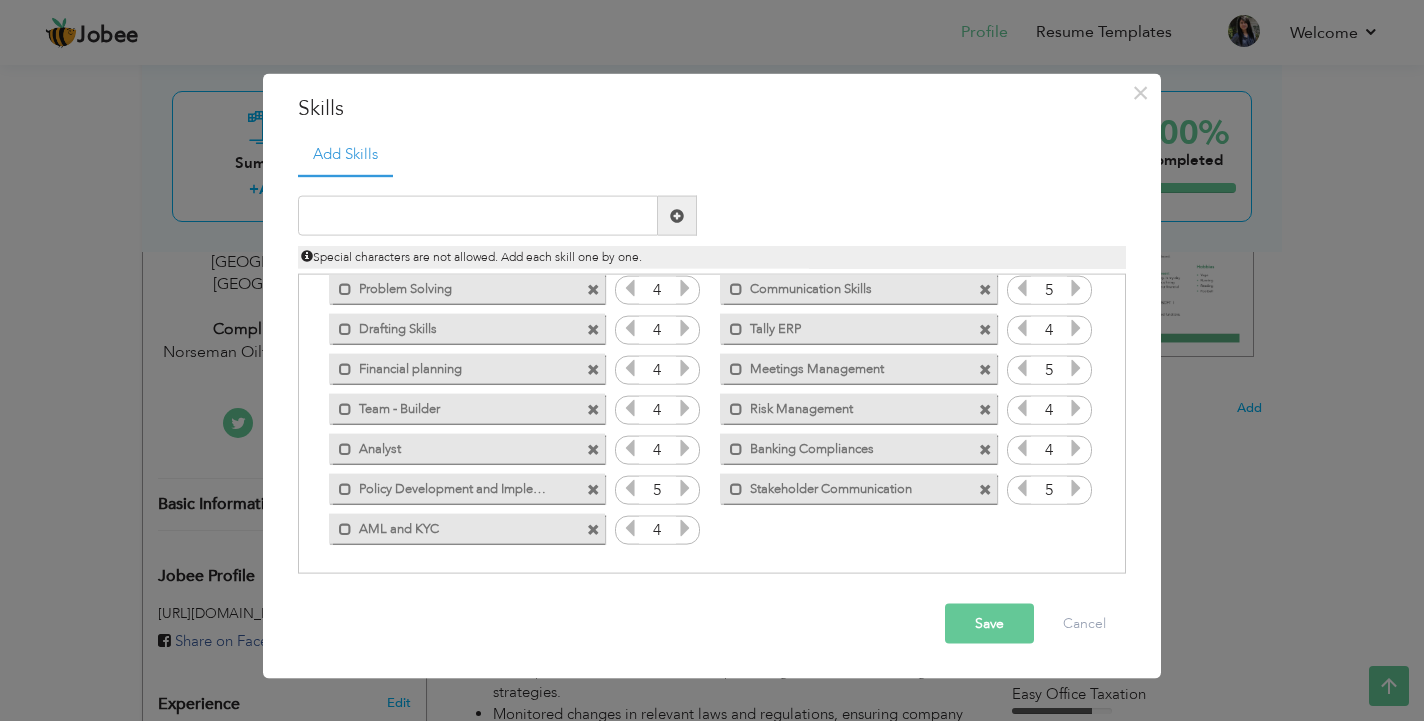 click at bounding box center [593, 449] 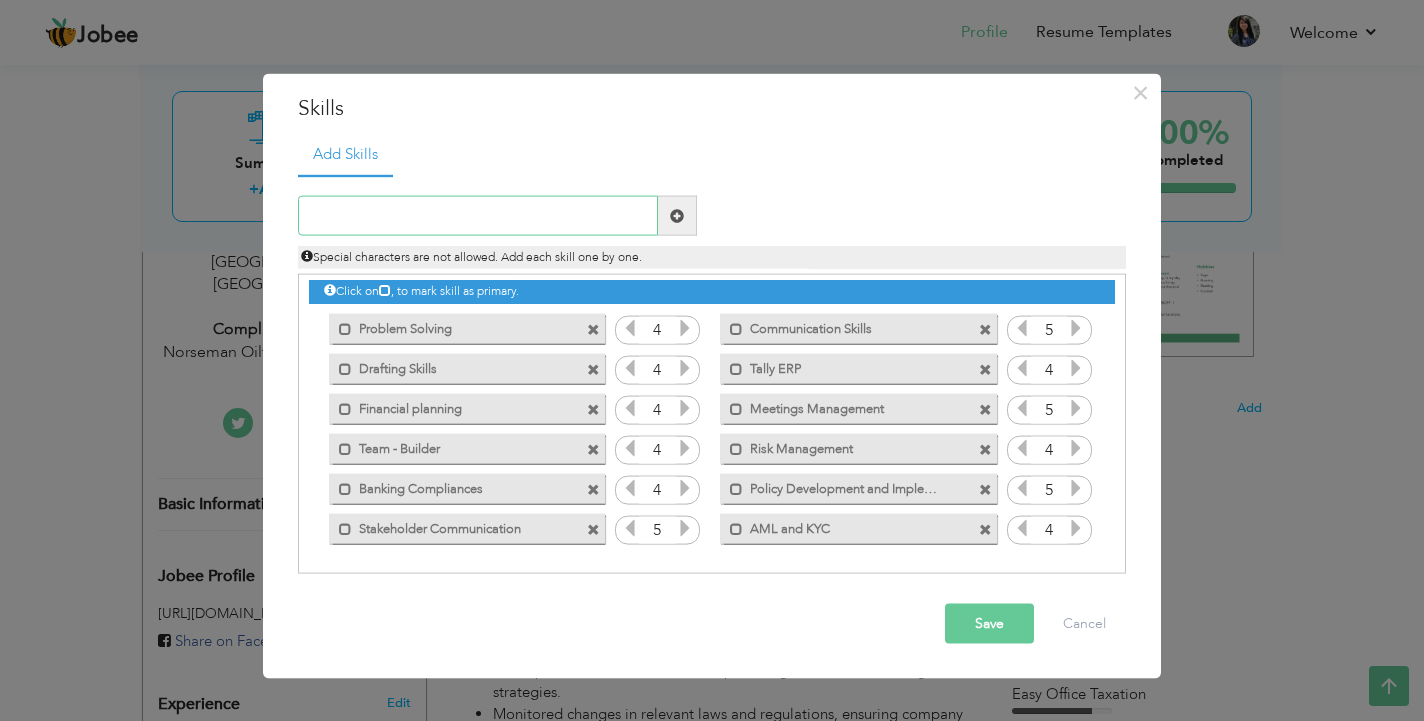 click at bounding box center [478, 216] 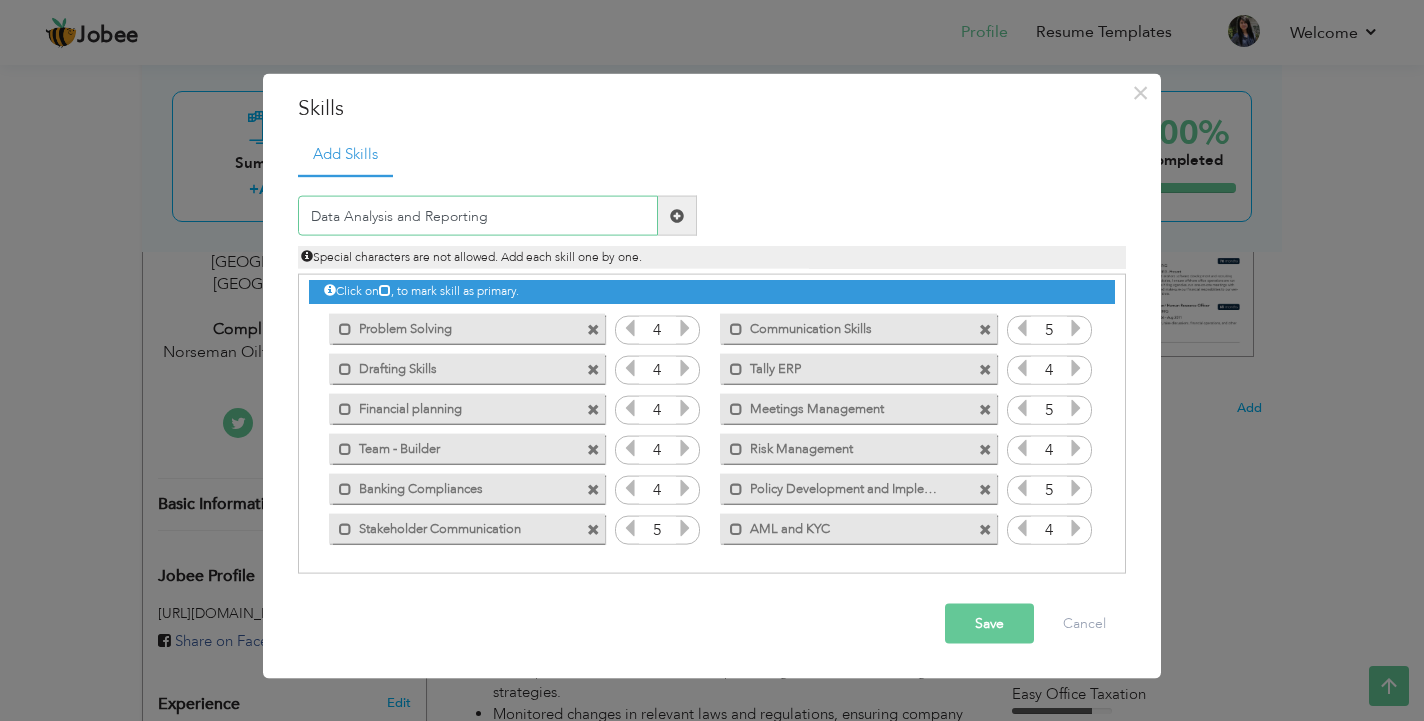 type on "Data Analysis and Reporting" 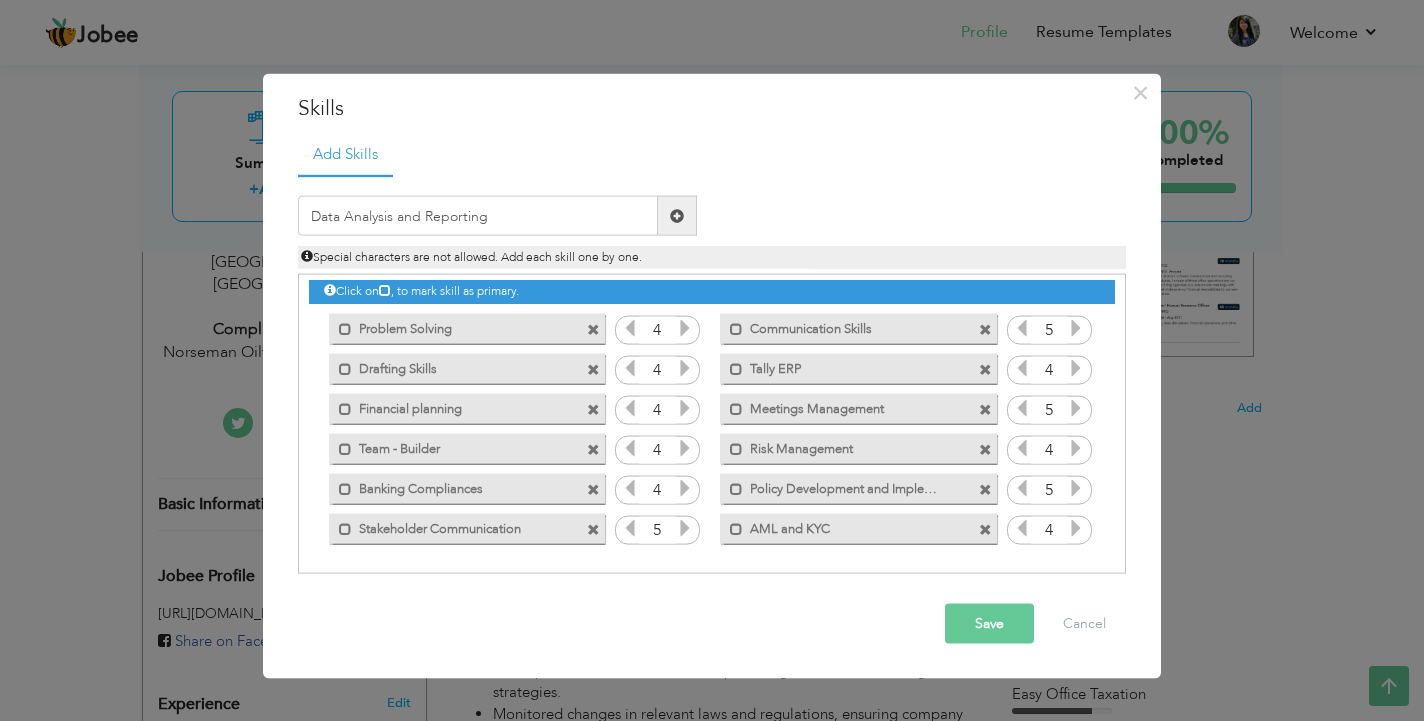 click at bounding box center [677, 215] 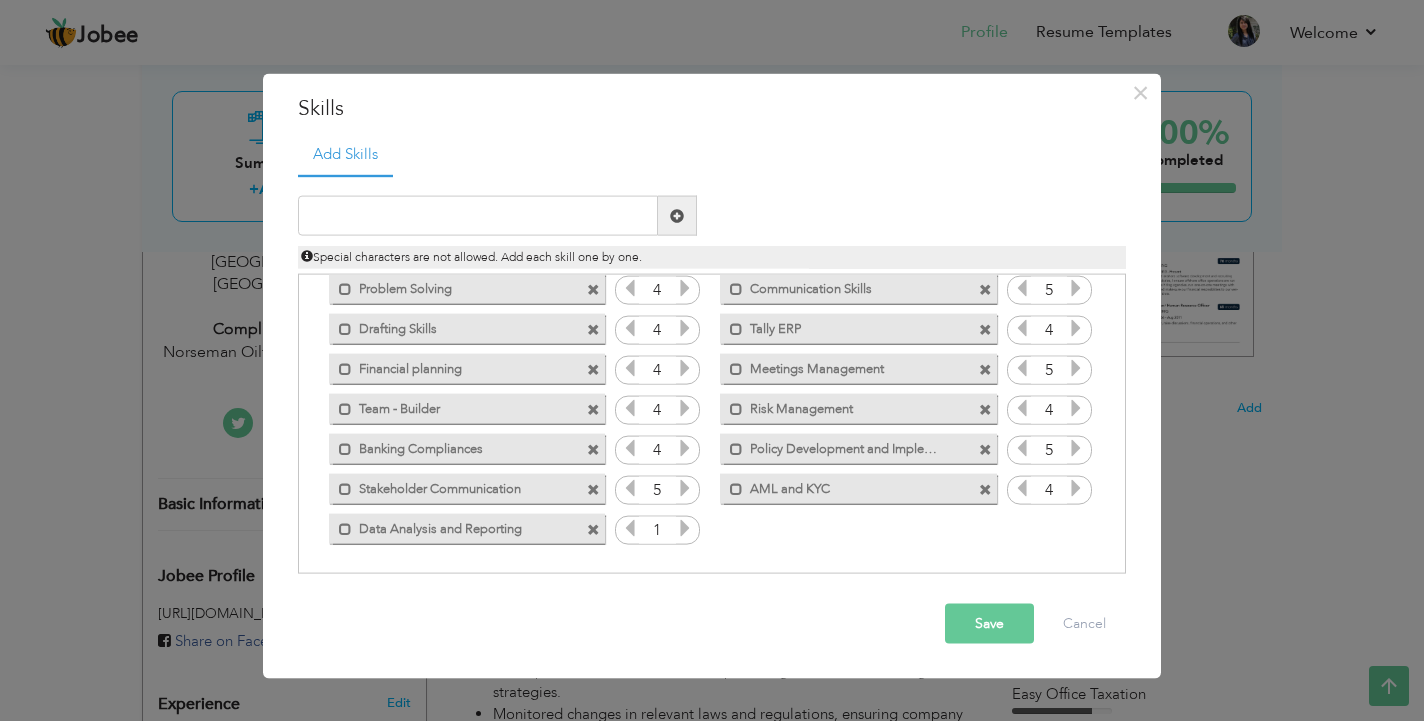 scroll, scrollTop: 45, scrollLeft: 0, axis: vertical 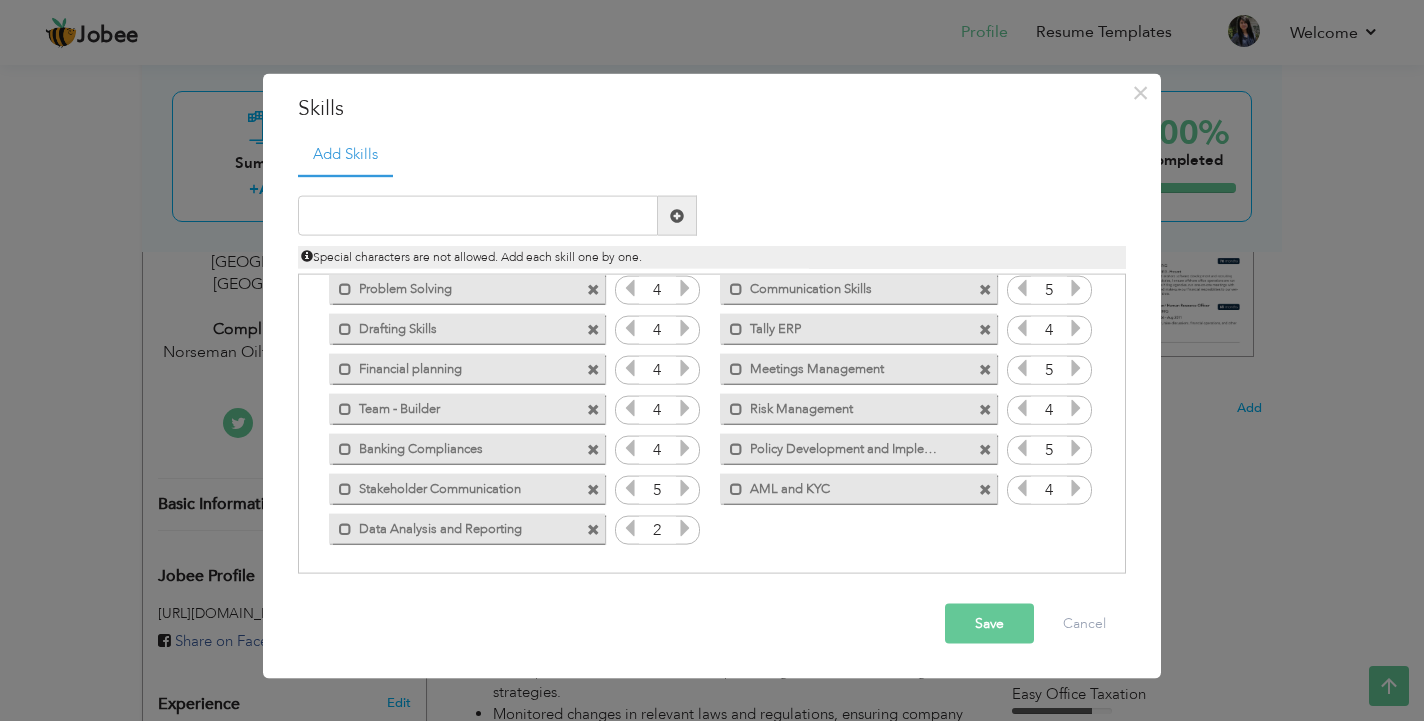 click at bounding box center [685, 528] 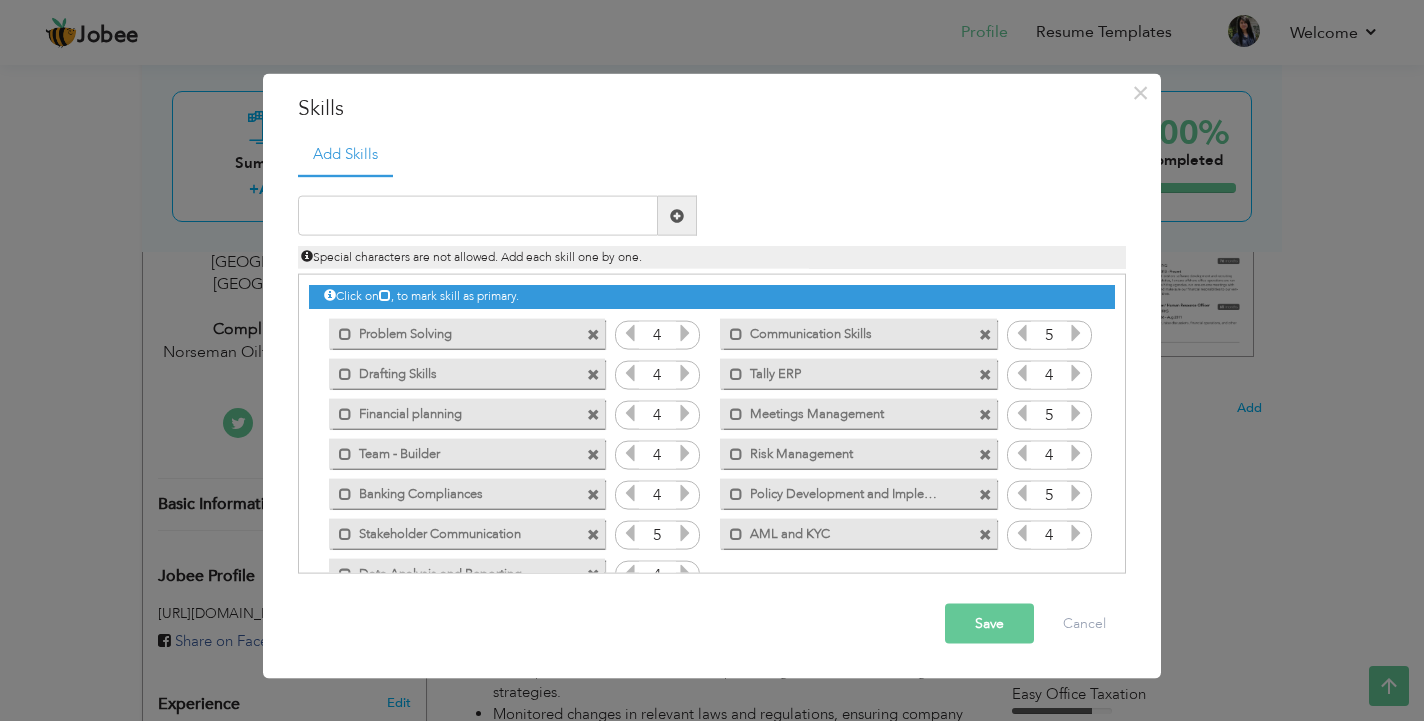 scroll, scrollTop: 35, scrollLeft: 0, axis: vertical 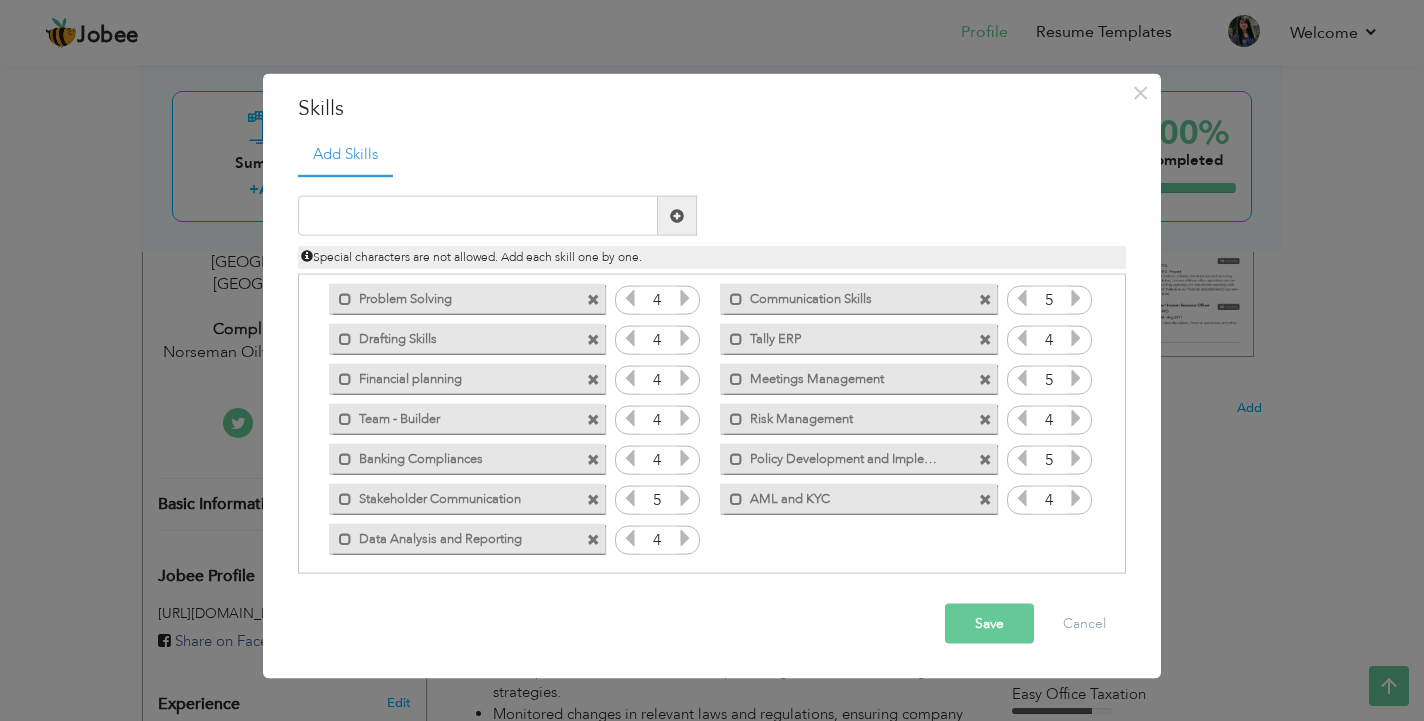 click at bounding box center [593, 419] 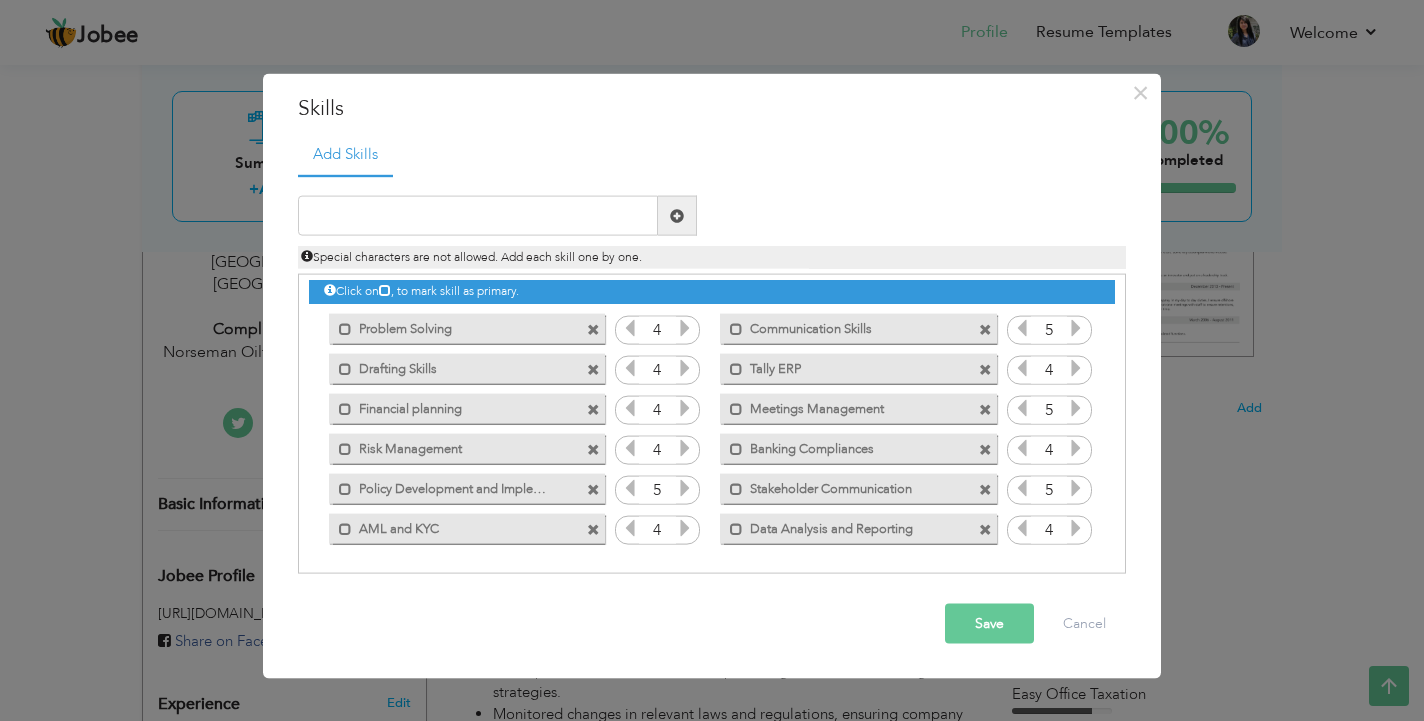 click on "Save" at bounding box center (989, 624) 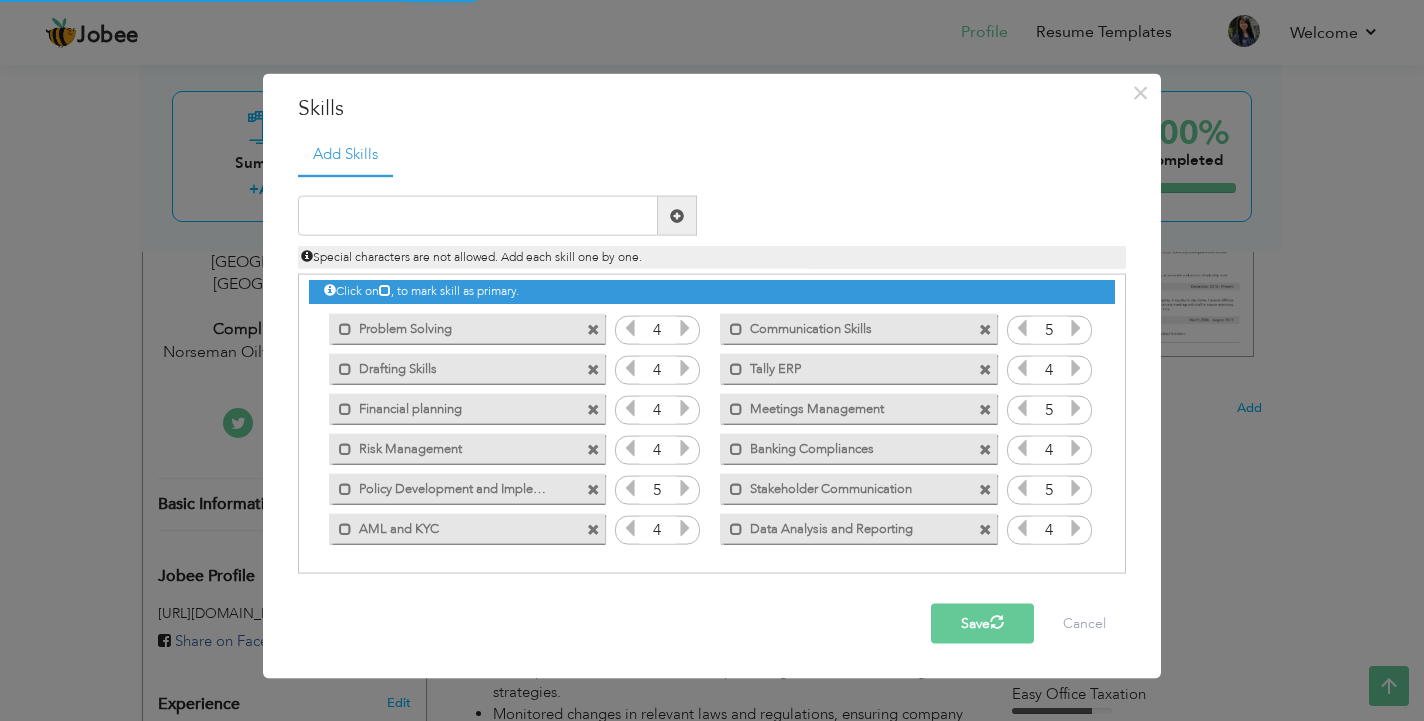 scroll, scrollTop: 0, scrollLeft: 0, axis: both 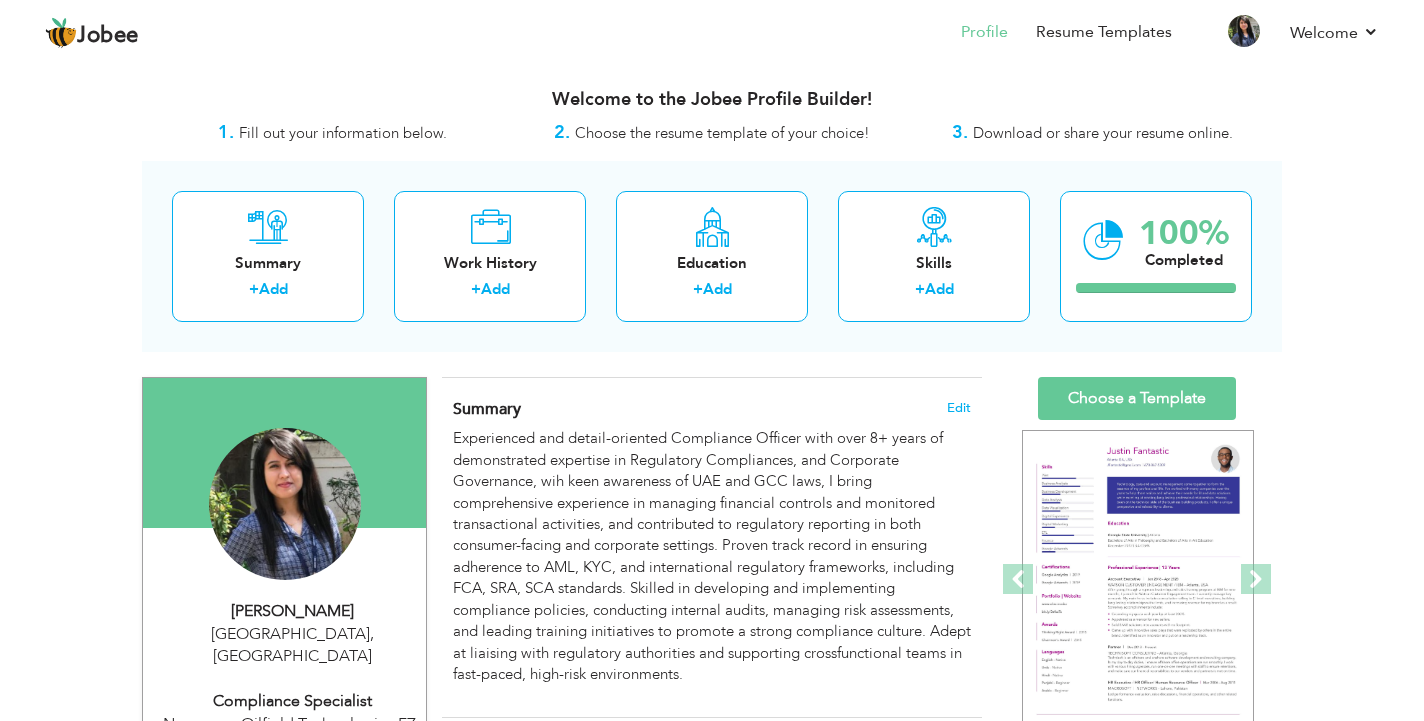 click on "Choose a Template" at bounding box center [1137, 398] 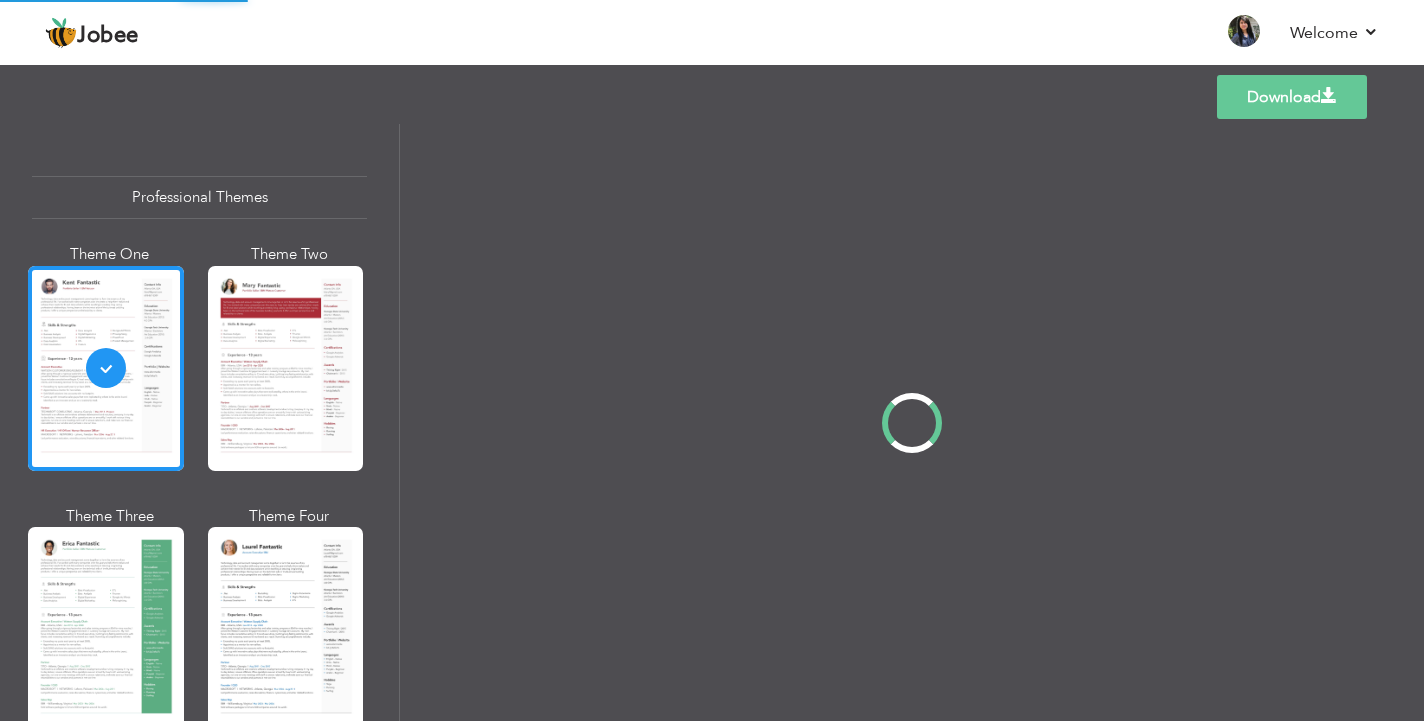 scroll, scrollTop: 5, scrollLeft: 0, axis: vertical 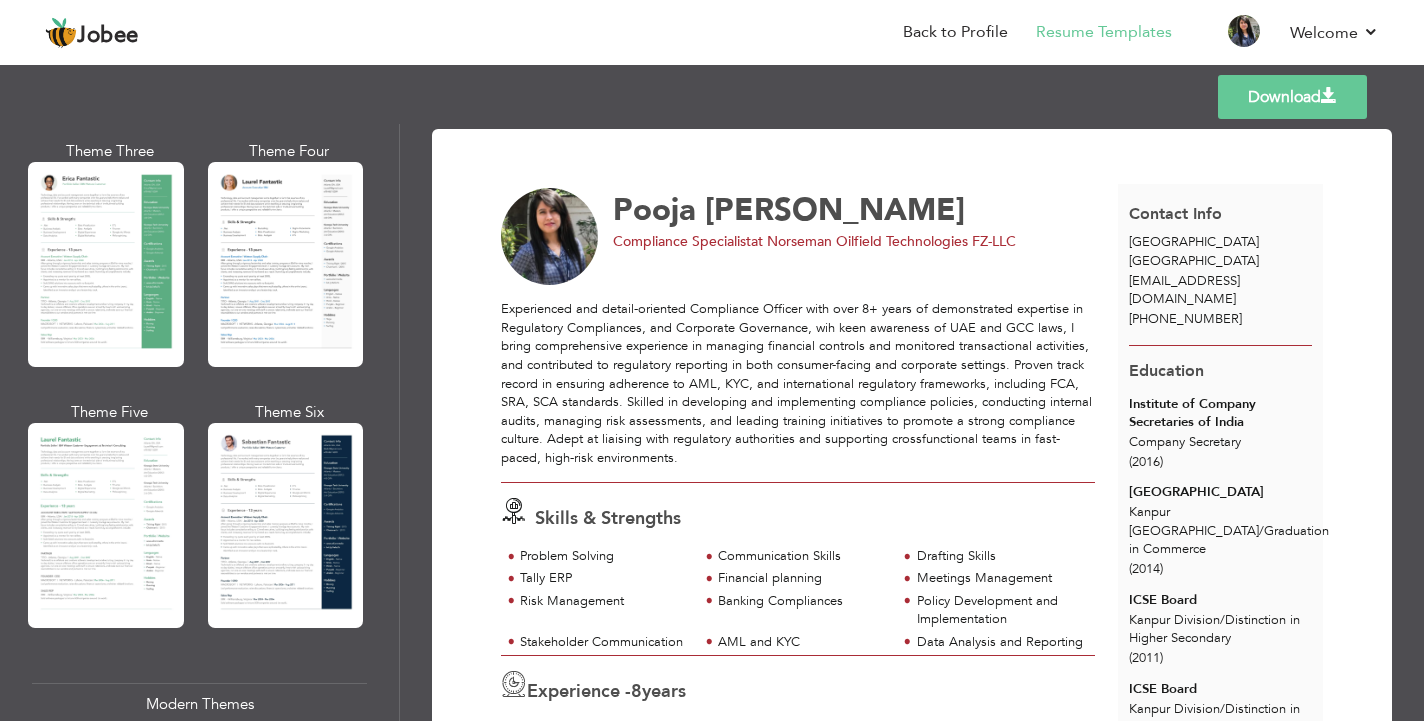 click on "Download" at bounding box center (1292, 97) 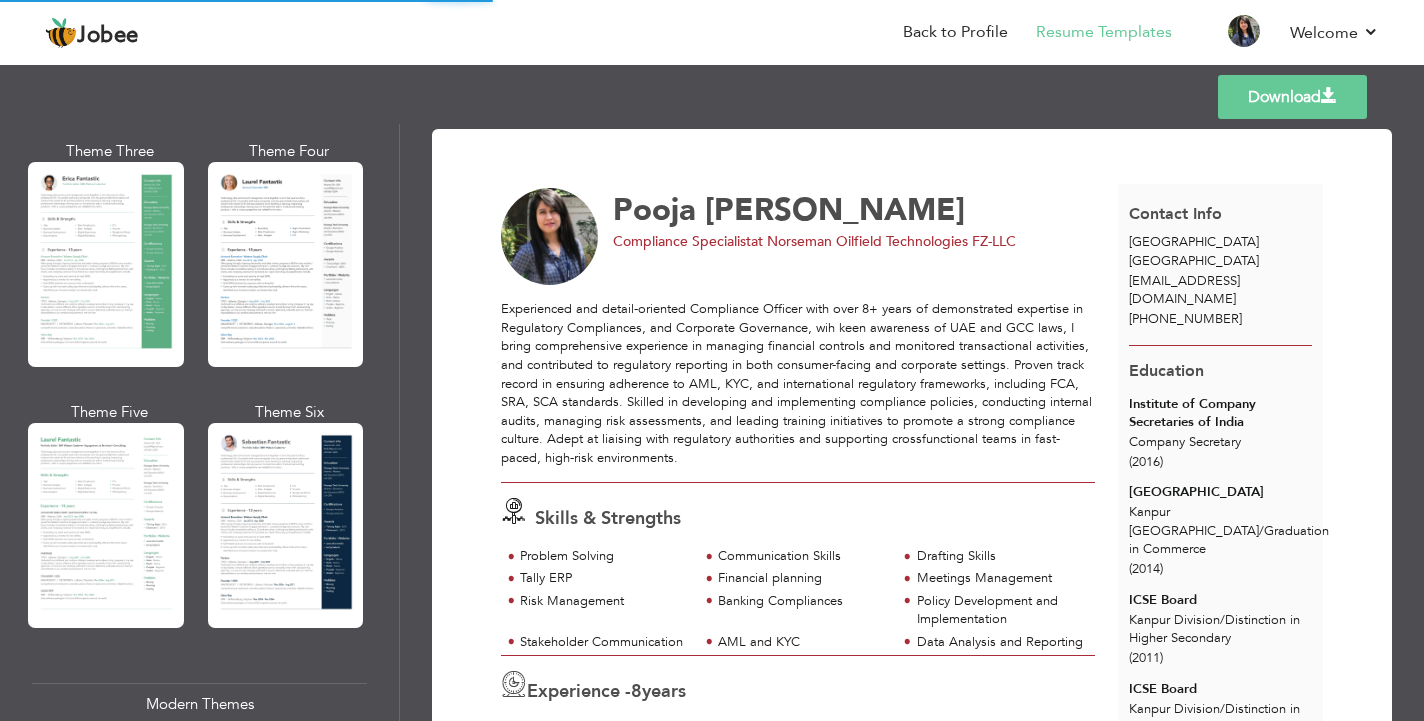 click on "Download" at bounding box center (1292, 97) 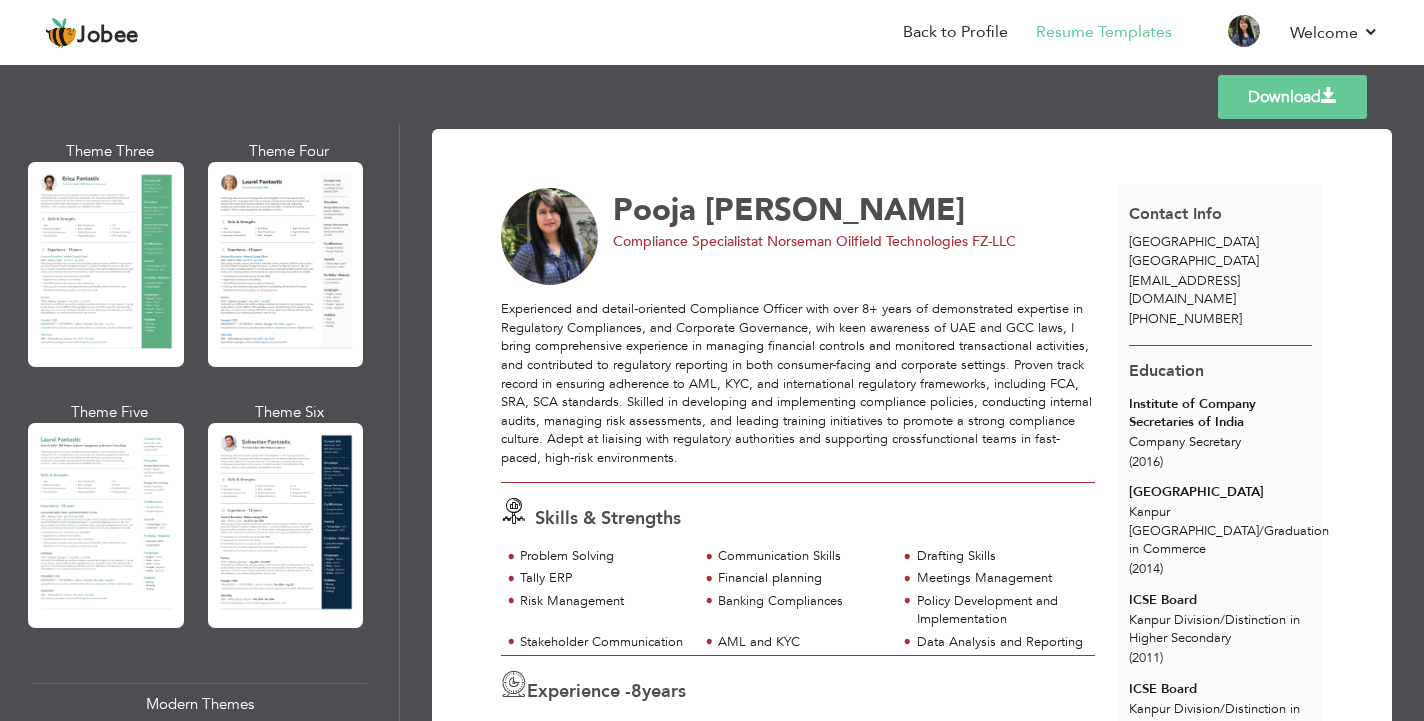 click on "Download
Pooja   Aidasani
Compliance Specialist  at Norseman Oilfield Technologies FZ-LLC
Skills & Strengths" at bounding box center [912, 1257] 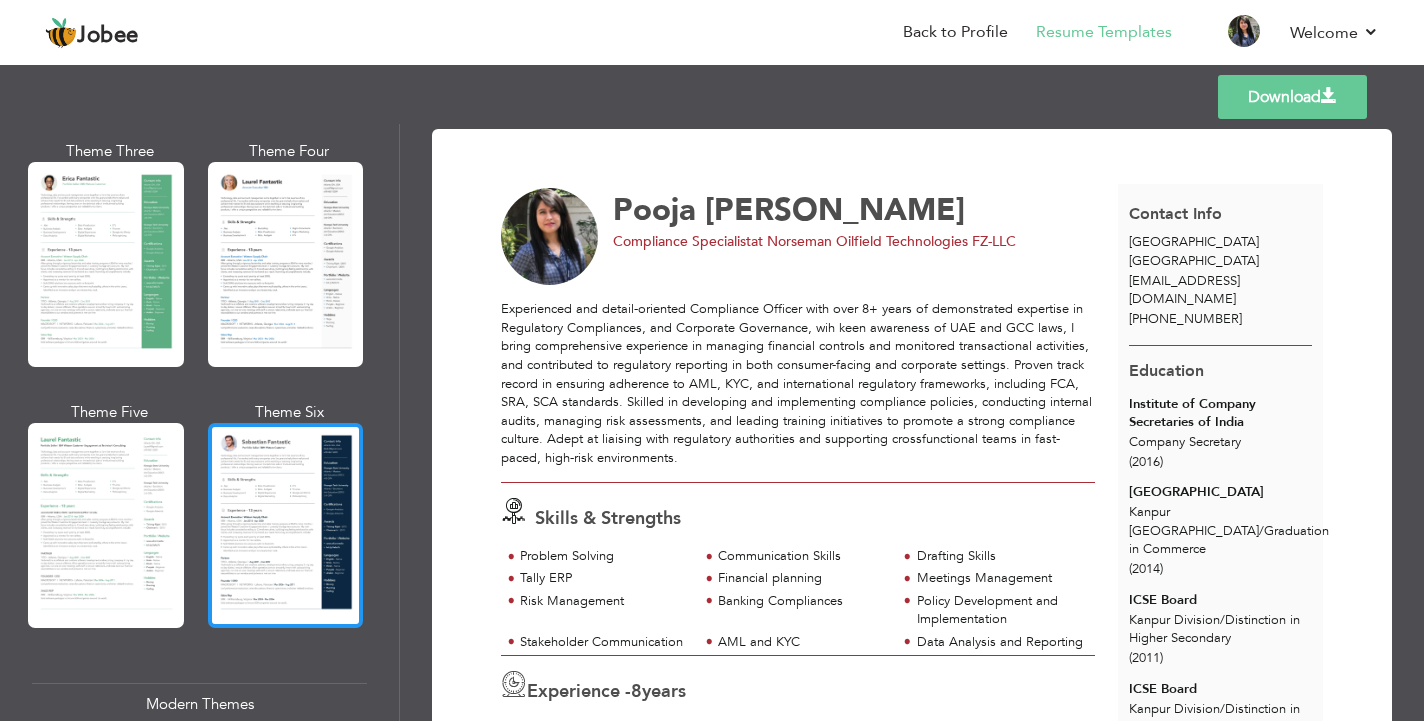 click at bounding box center (286, 525) 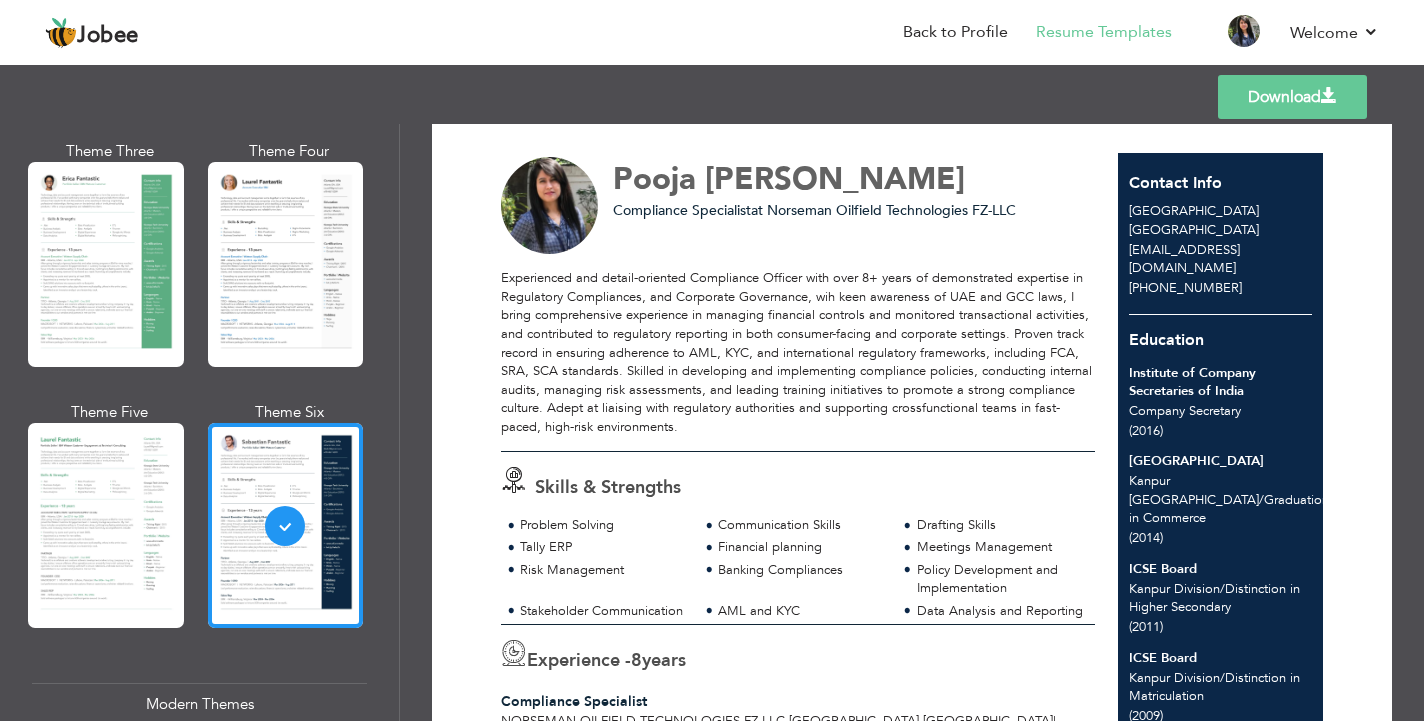 scroll, scrollTop: 12, scrollLeft: 0, axis: vertical 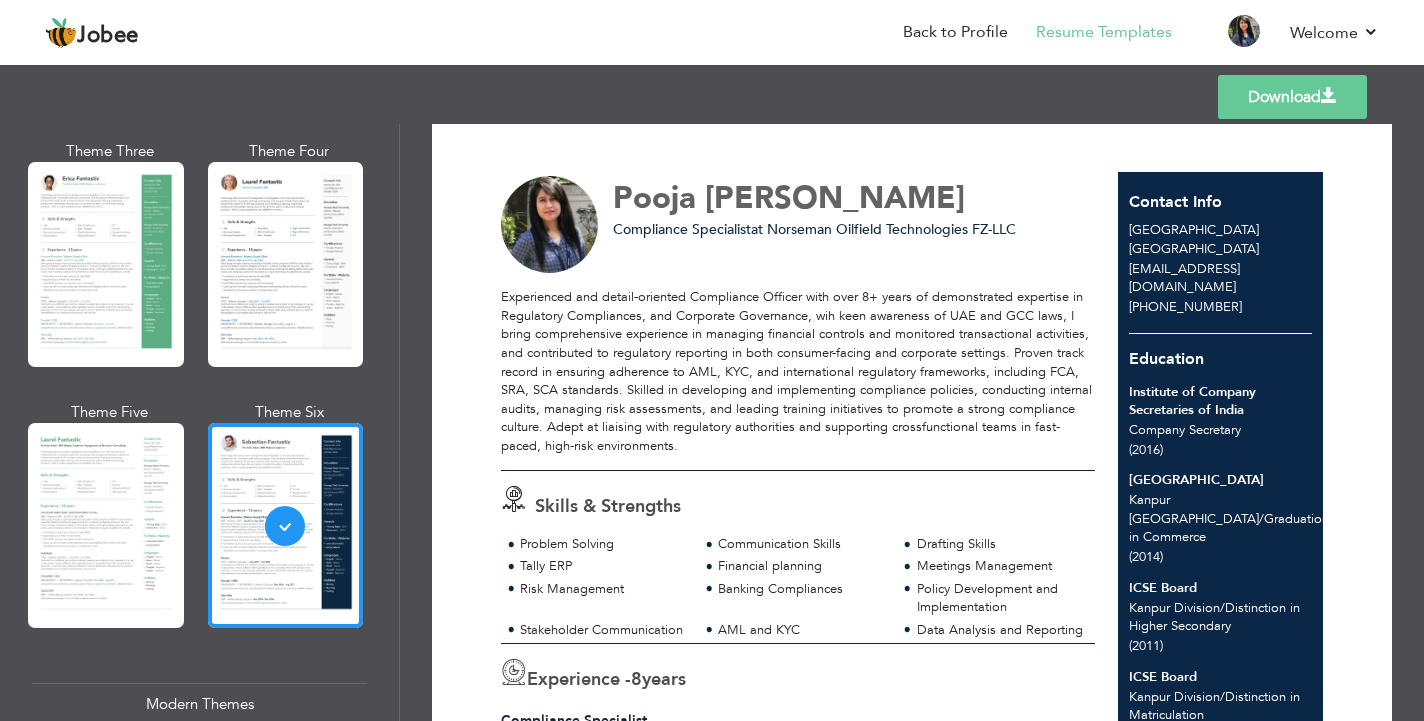 click on "Download" at bounding box center (1292, 97) 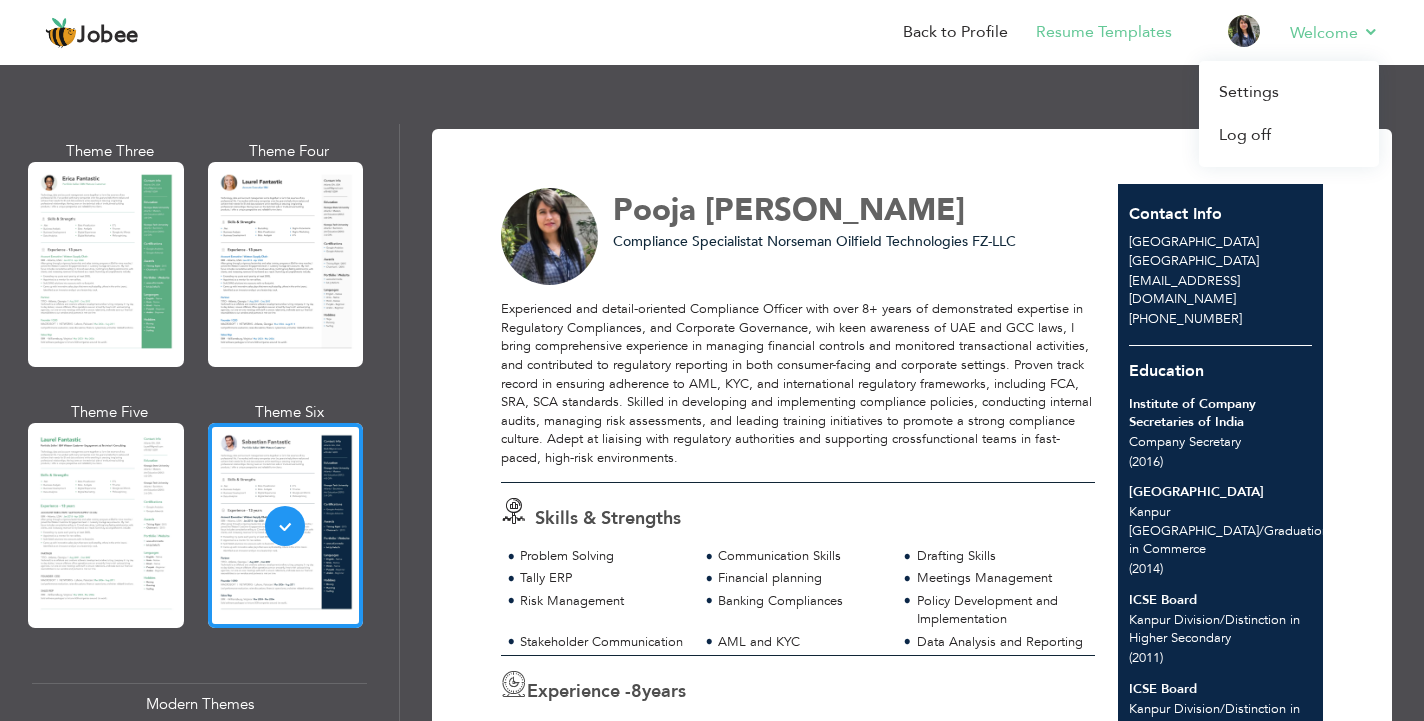 scroll, scrollTop: 0, scrollLeft: 0, axis: both 